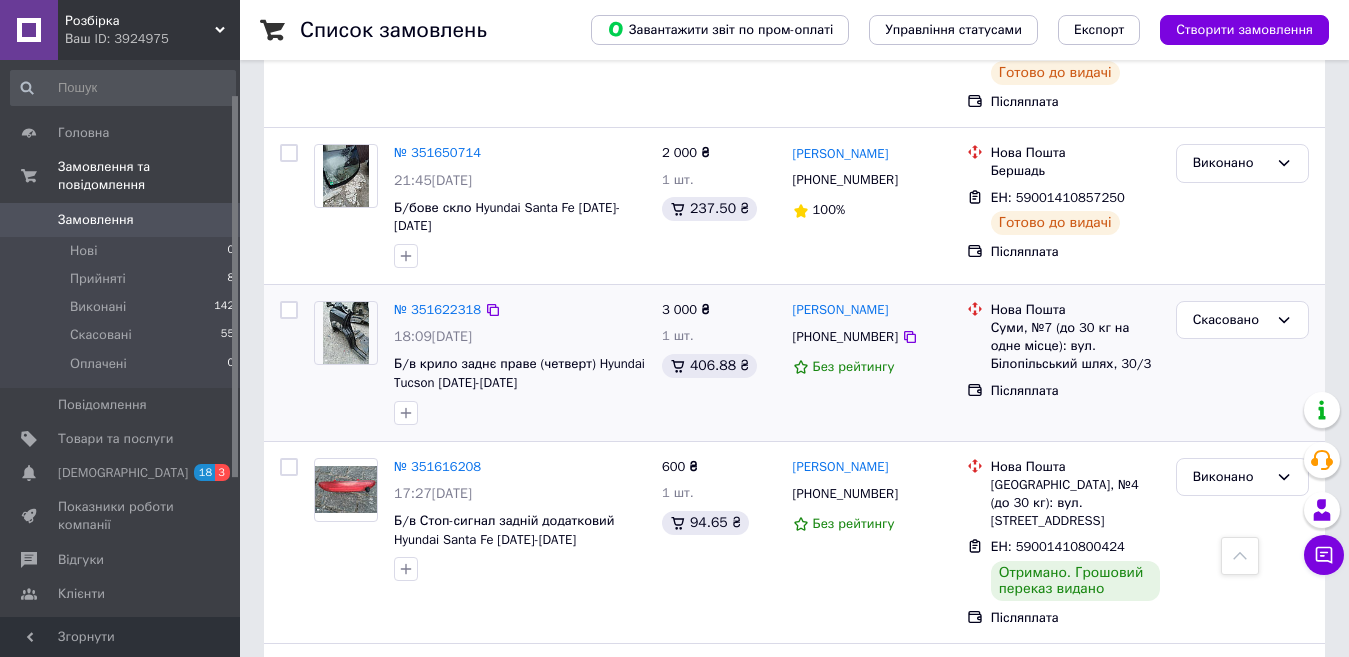 scroll, scrollTop: 1300, scrollLeft: 0, axis: vertical 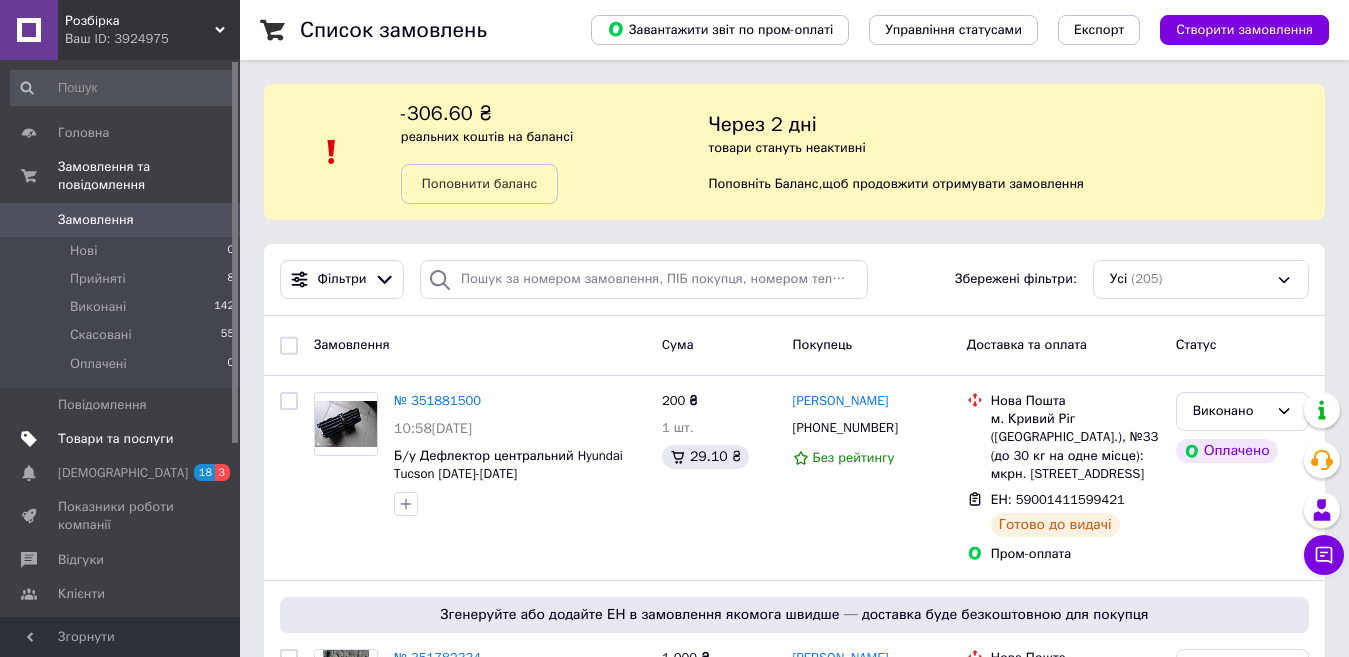 click on "Товари та послуги" at bounding box center (115, 439) 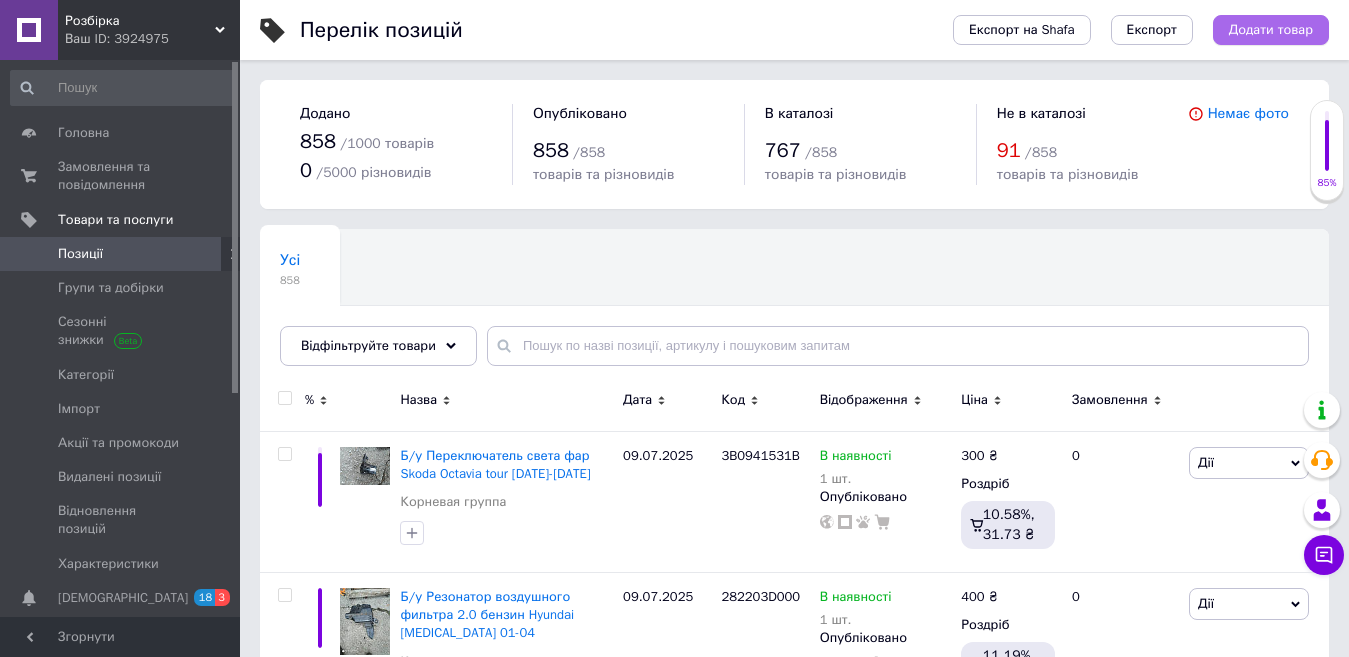 click on "Додати товар" at bounding box center [1271, 30] 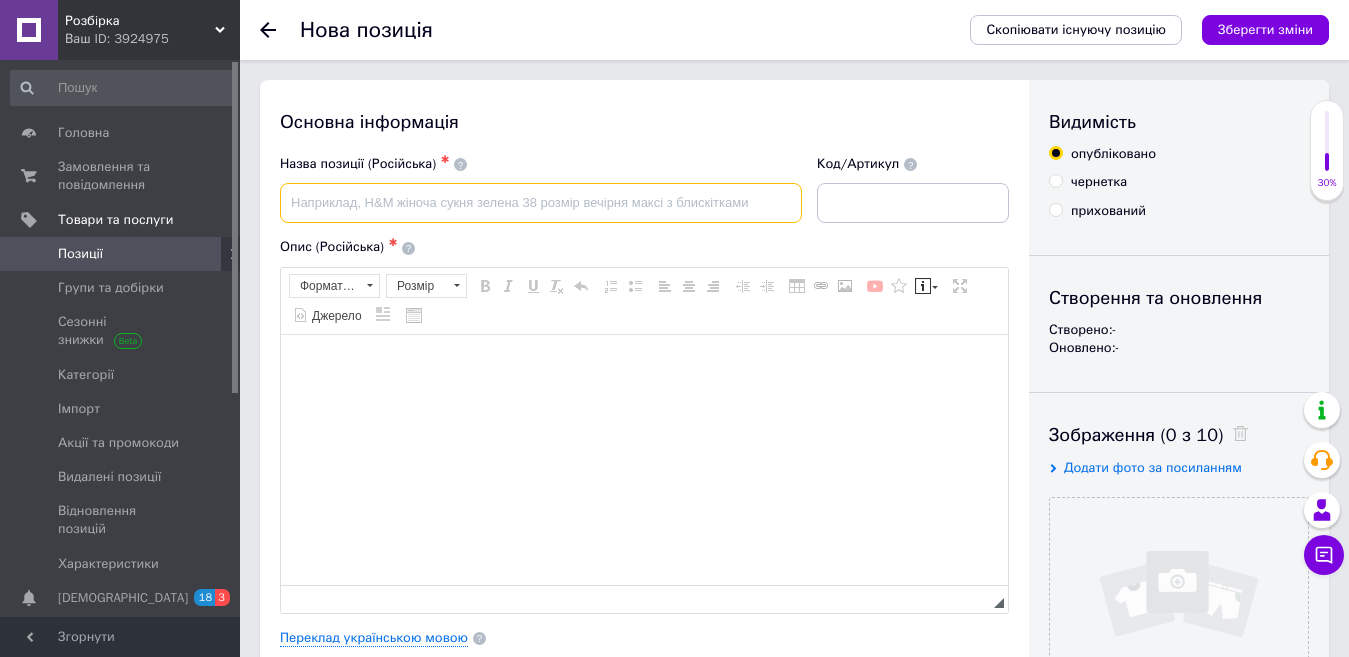 click at bounding box center [541, 203] 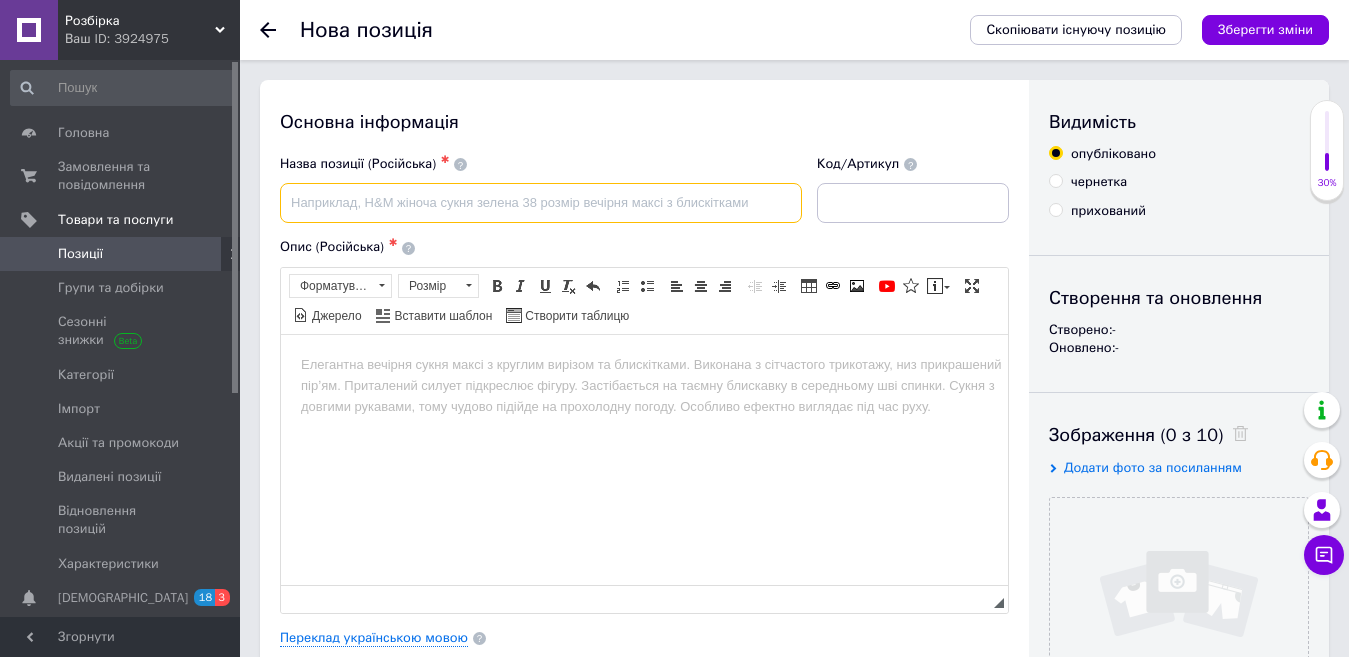 scroll, scrollTop: 0, scrollLeft: 0, axis: both 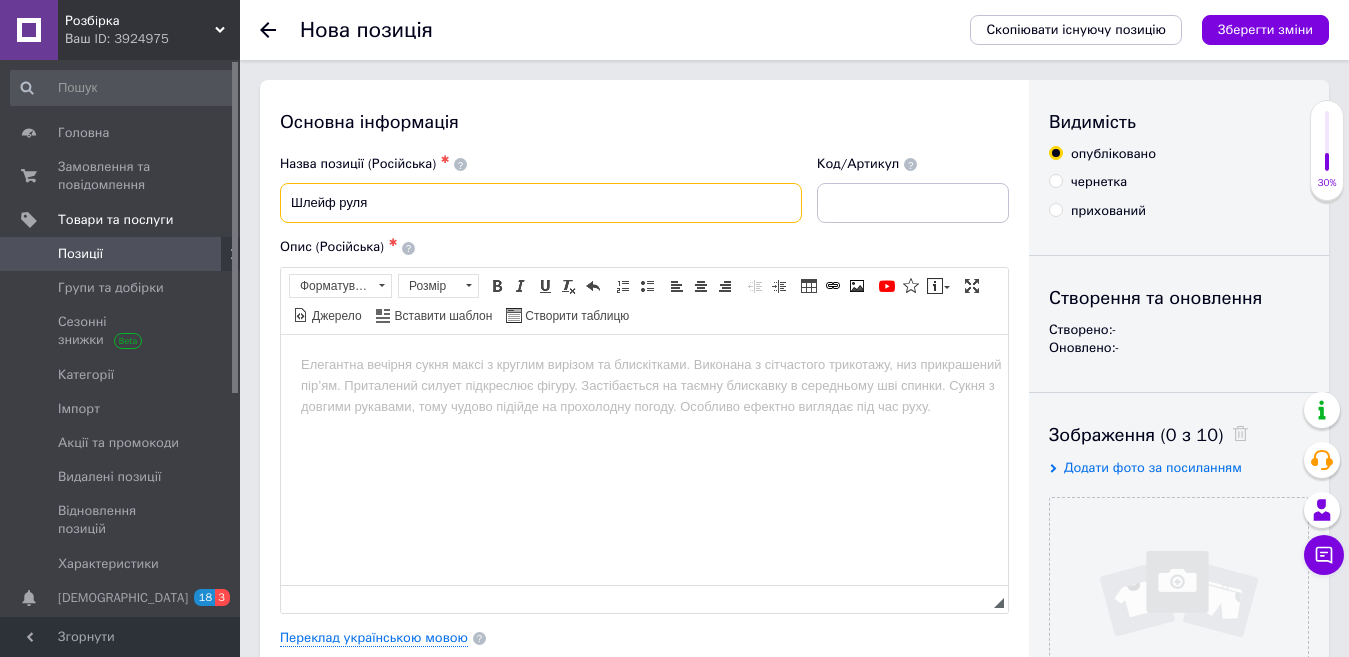 click on "Шлейф руля" at bounding box center [541, 203] 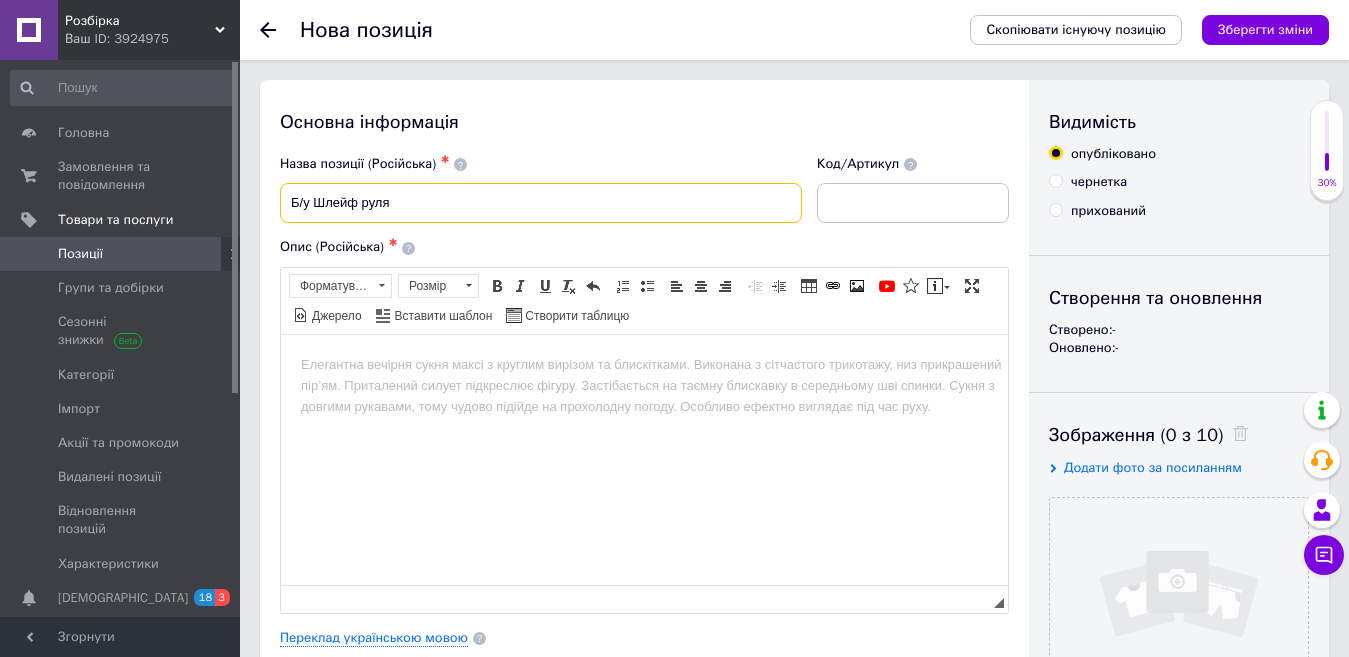 click on "Б/у Шлейф руля" at bounding box center [541, 203] 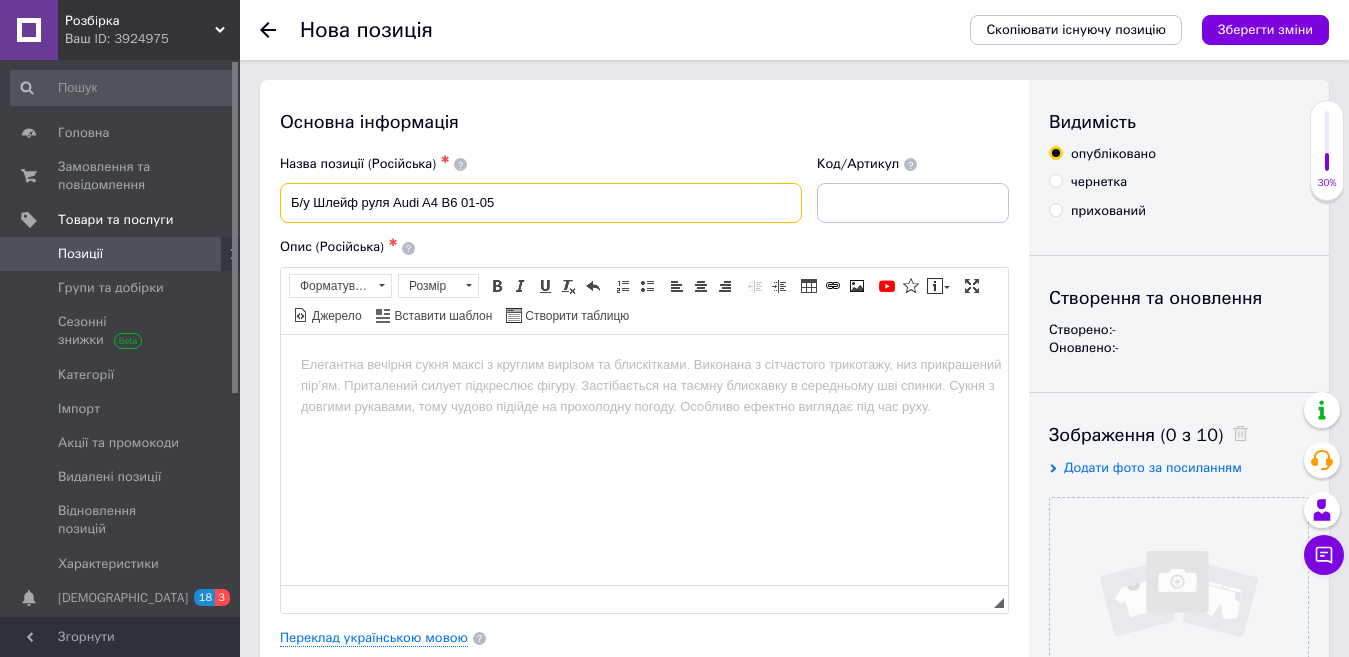 type on "Б/у Шлейф руля Audi A4 B6 01-05" 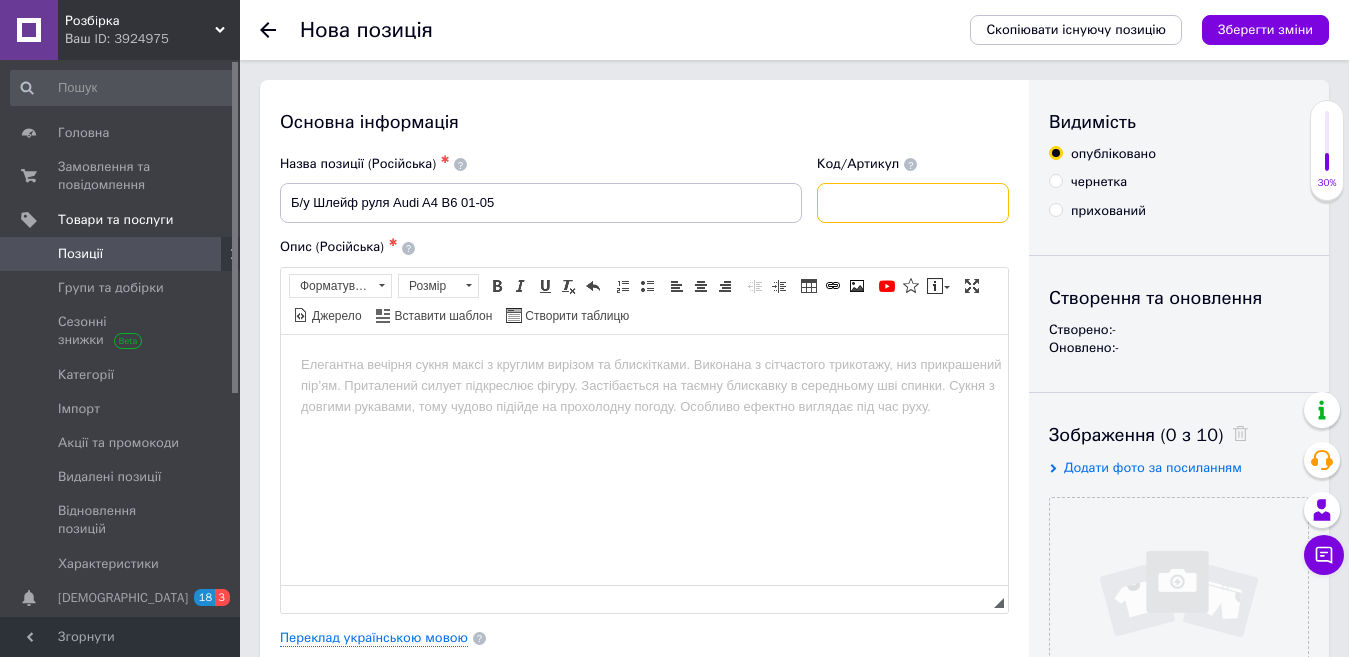 click at bounding box center (913, 203) 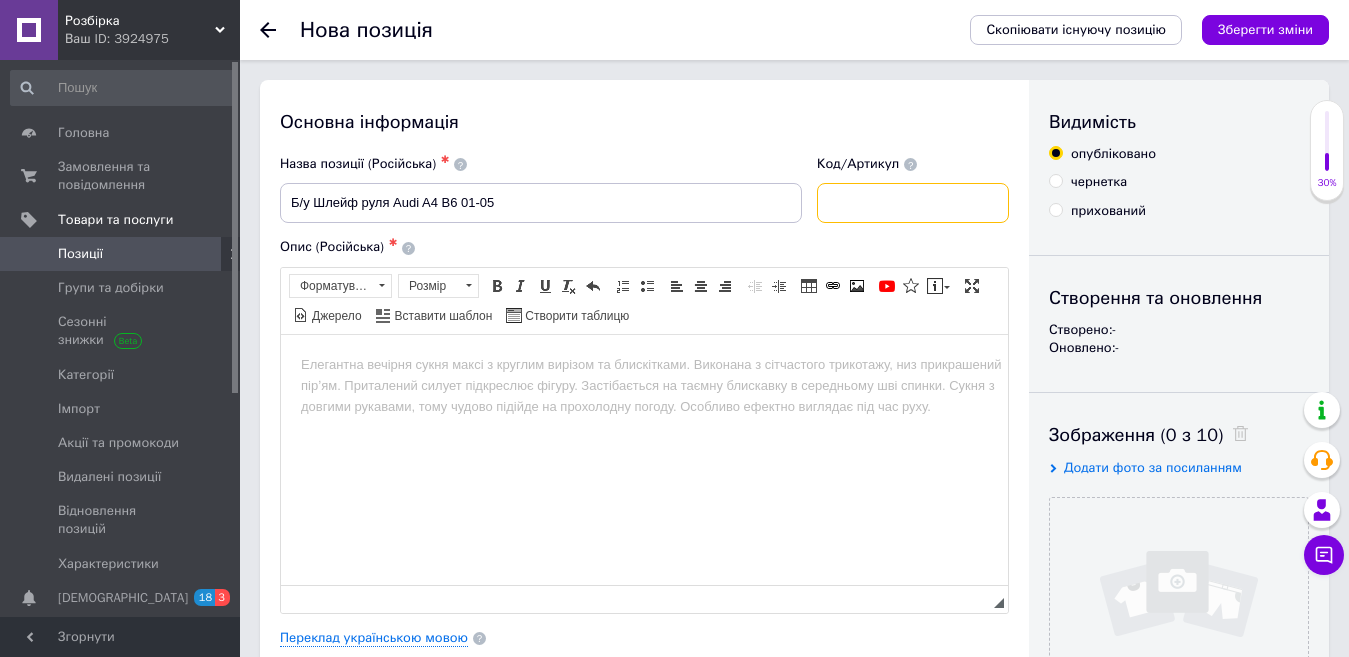 paste on "8E0953541C" 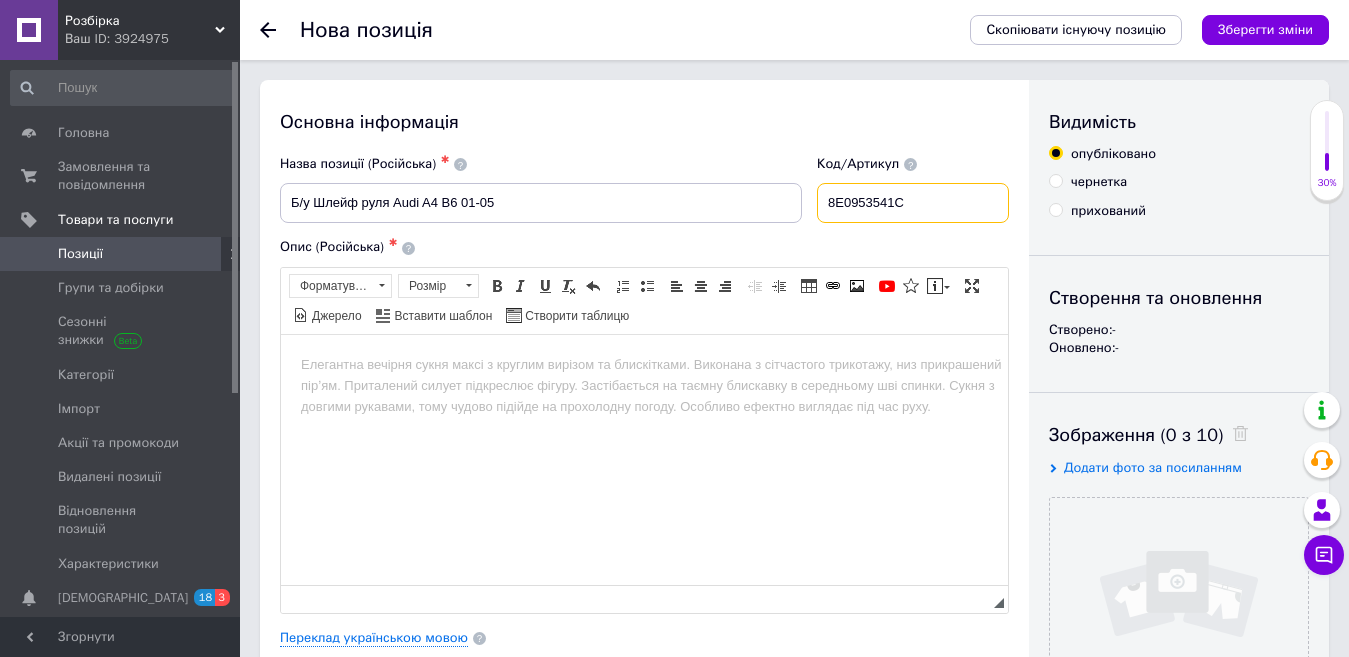 type on "8E0953541C" 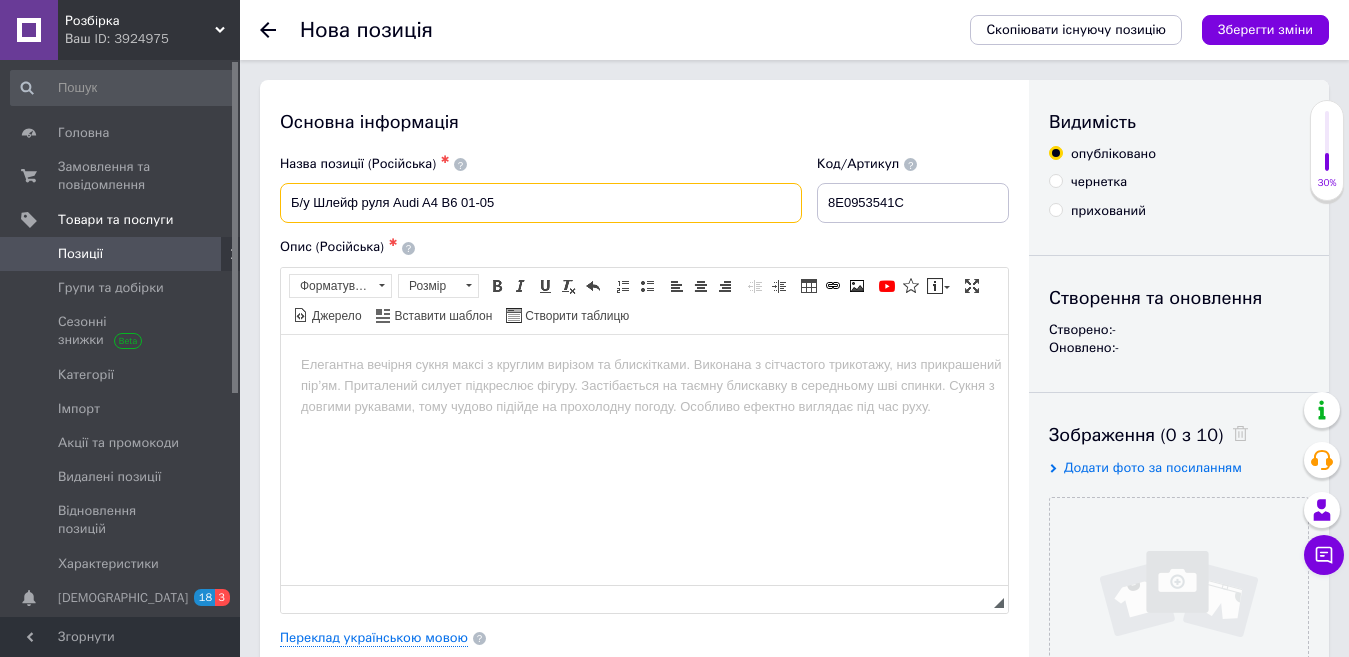drag, startPoint x: 499, startPoint y: 195, endPoint x: 241, endPoint y: 197, distance: 258.00775 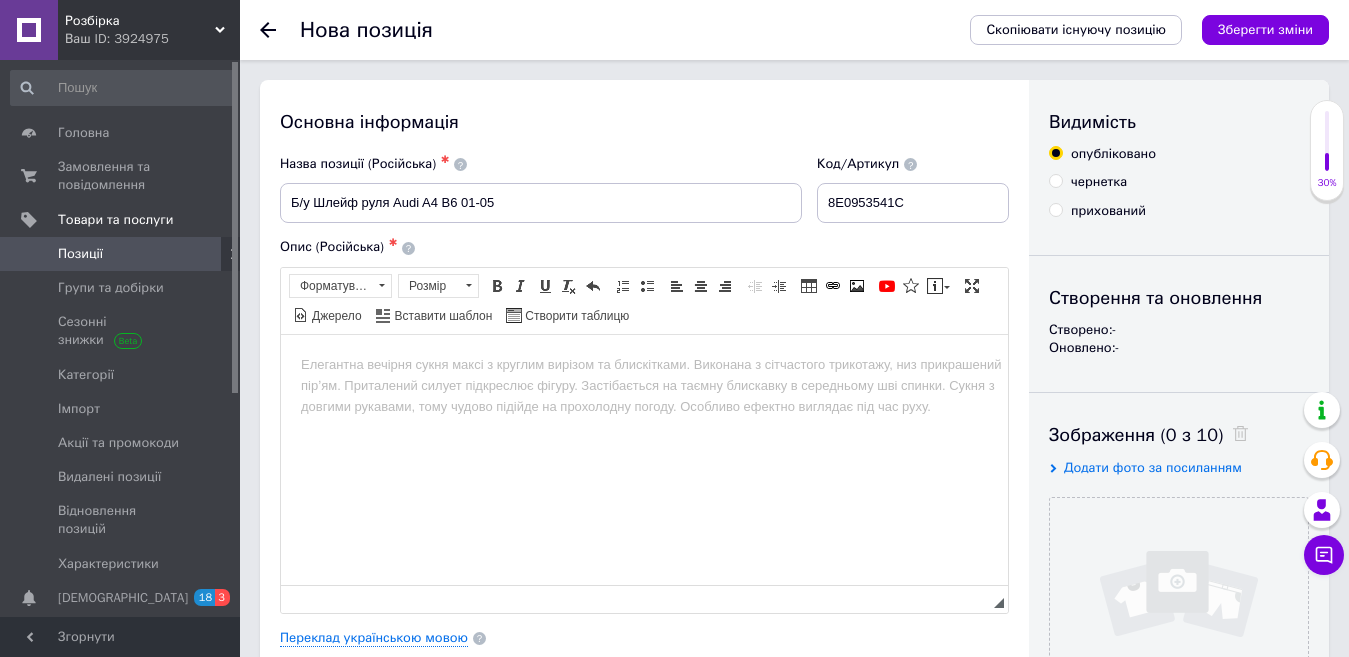 click at bounding box center (644, 364) 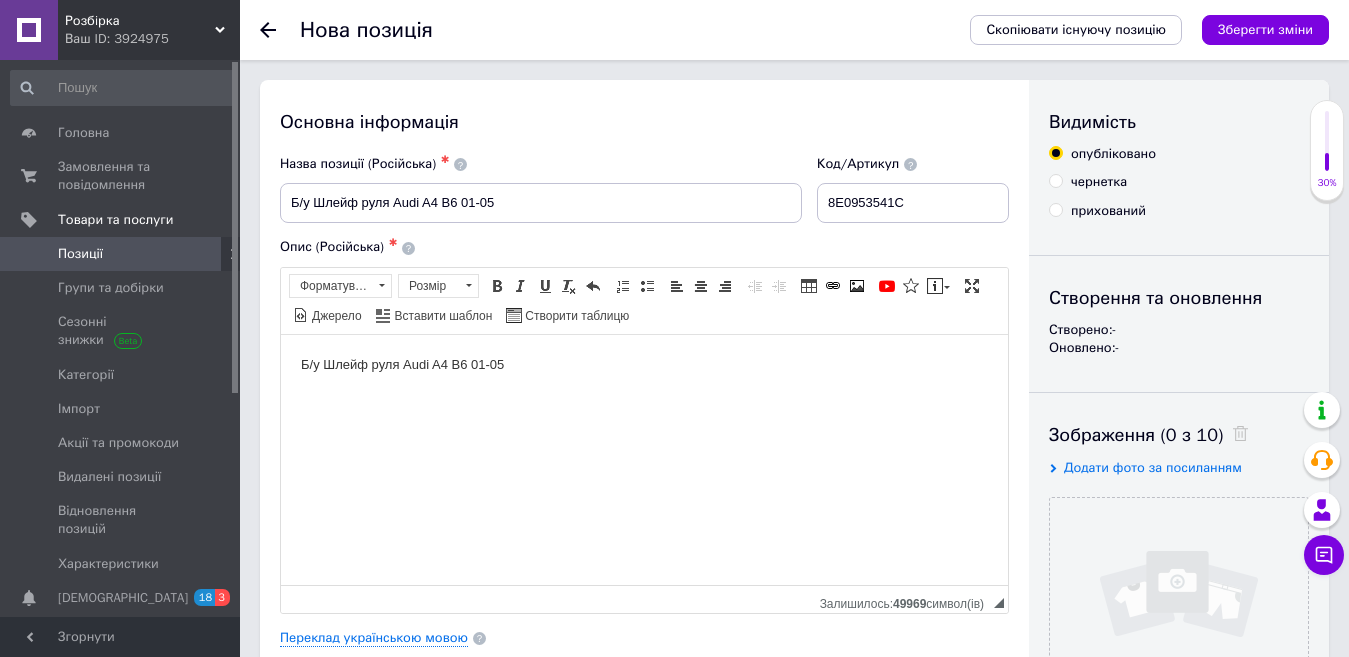 type 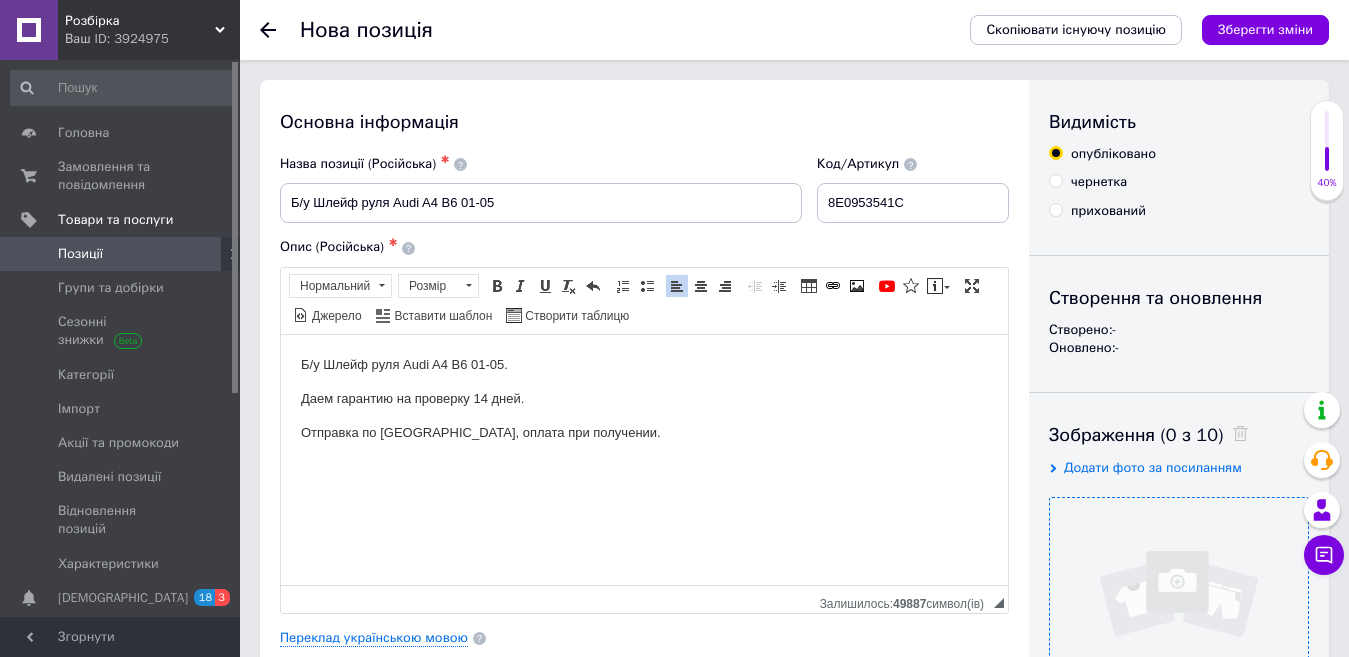 click at bounding box center (1179, 627) 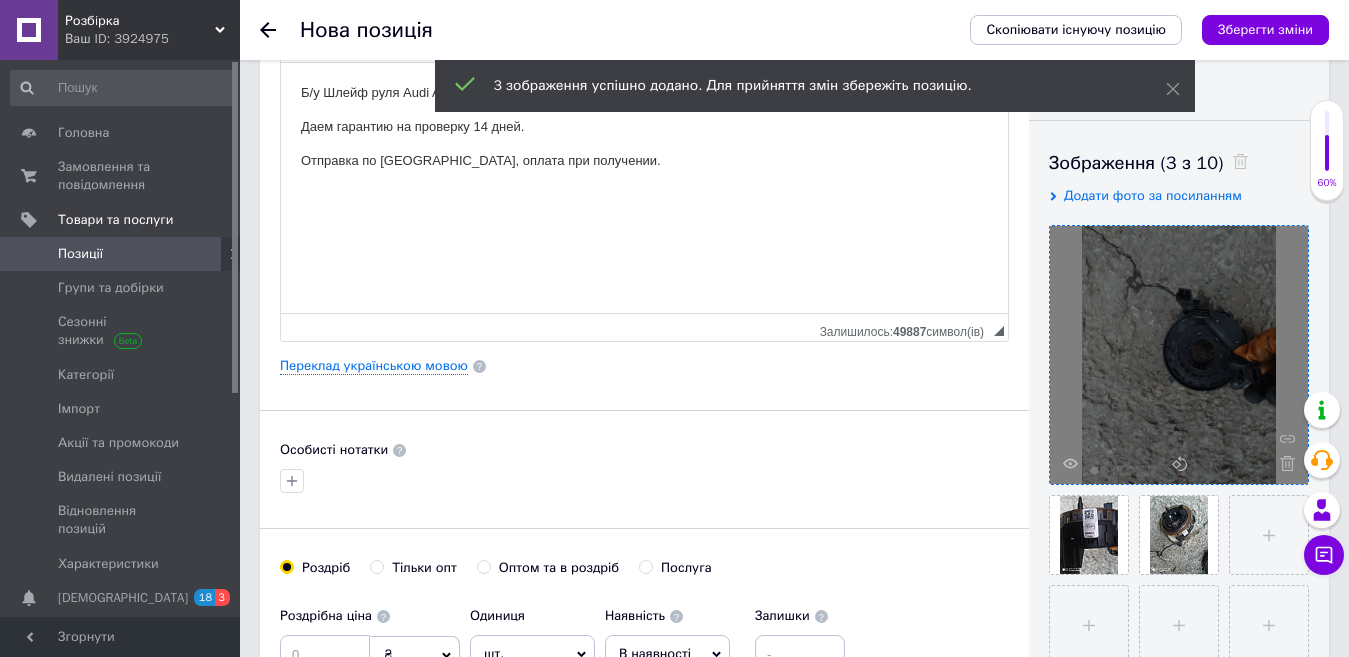 scroll, scrollTop: 300, scrollLeft: 0, axis: vertical 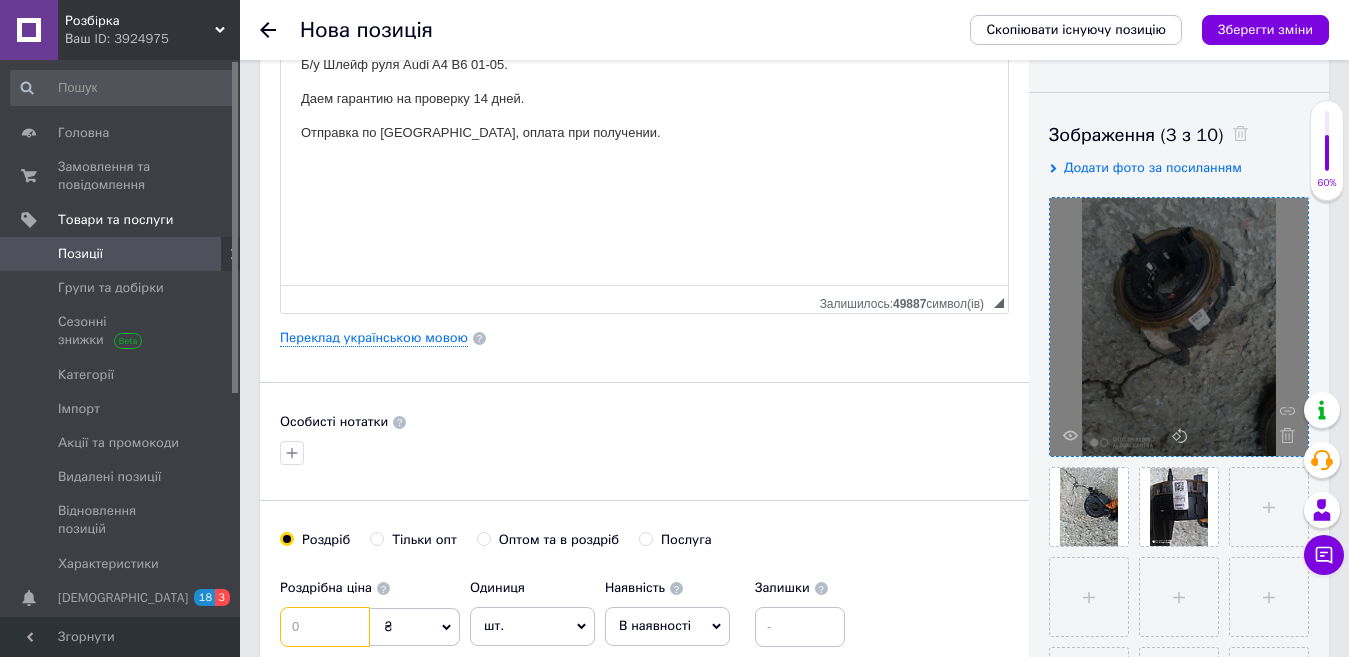 click at bounding box center (325, 627) 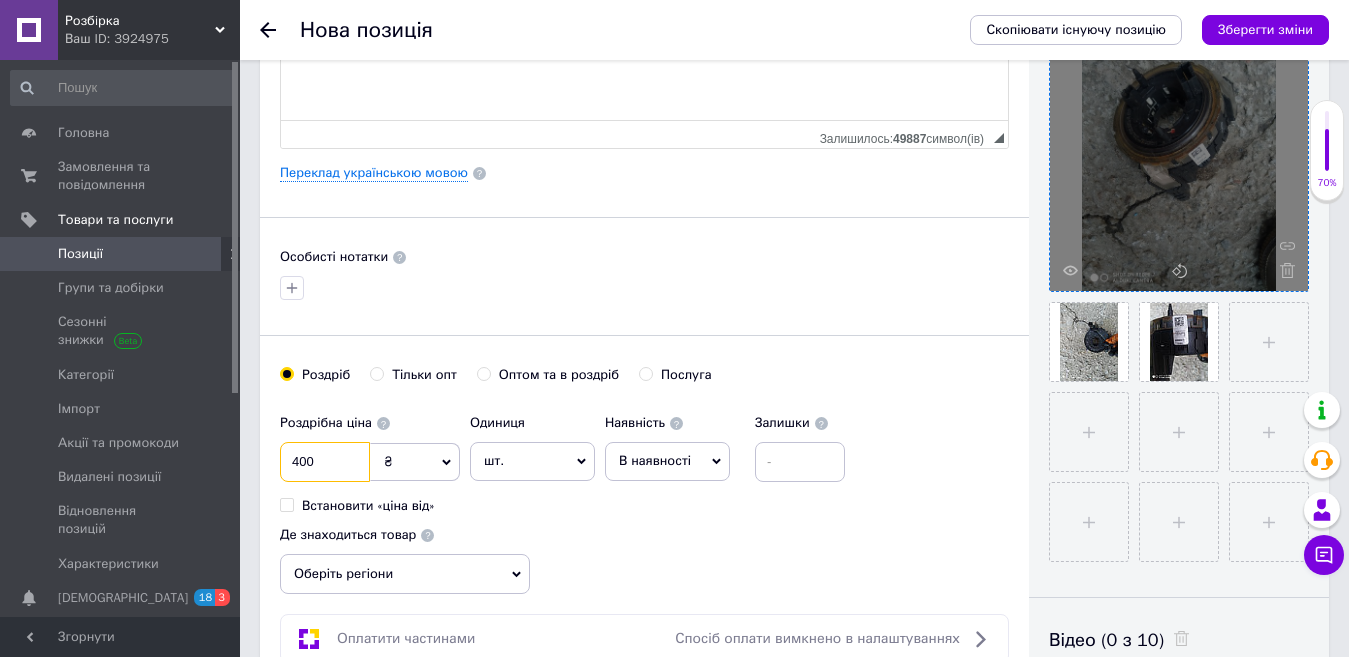 scroll, scrollTop: 500, scrollLeft: 0, axis: vertical 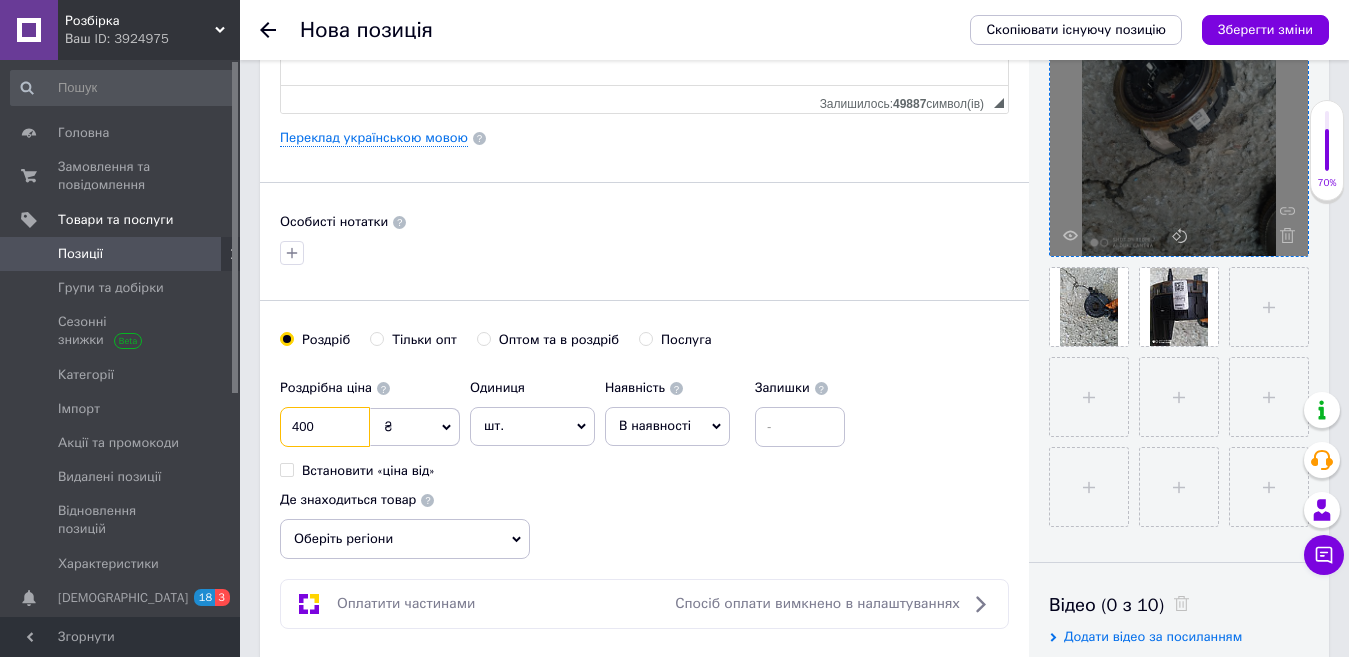 type on "400" 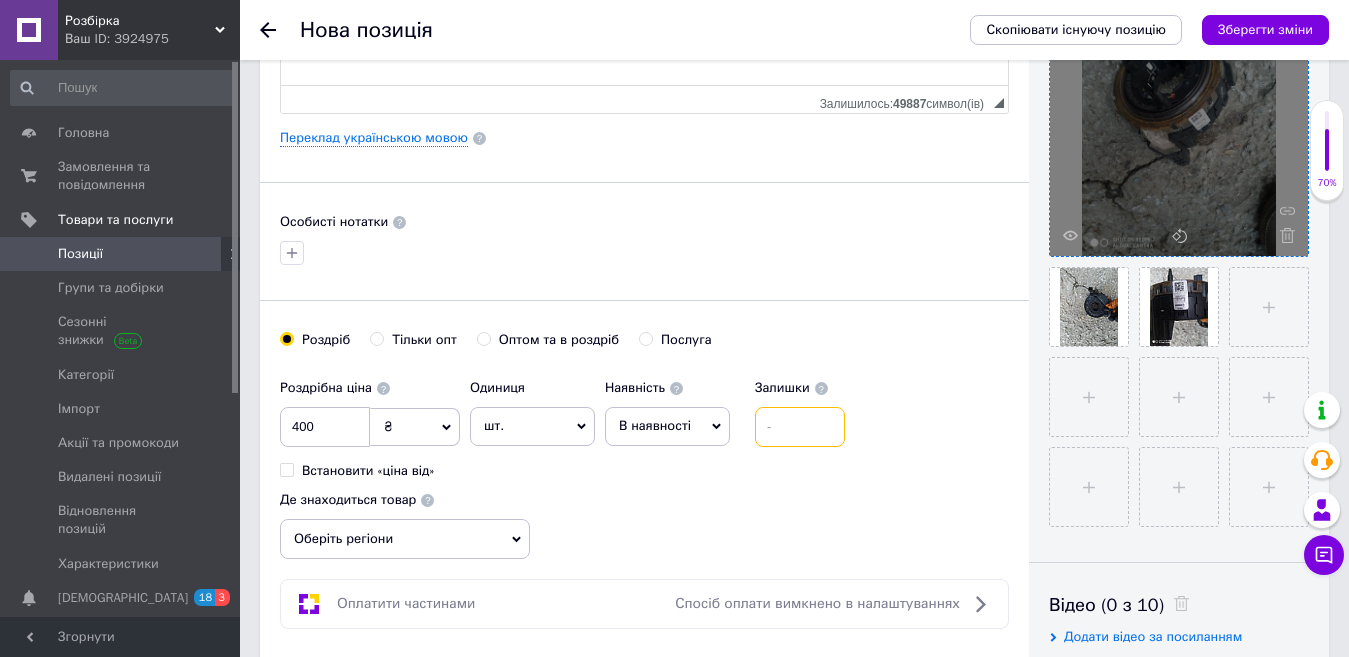 click at bounding box center (800, 427) 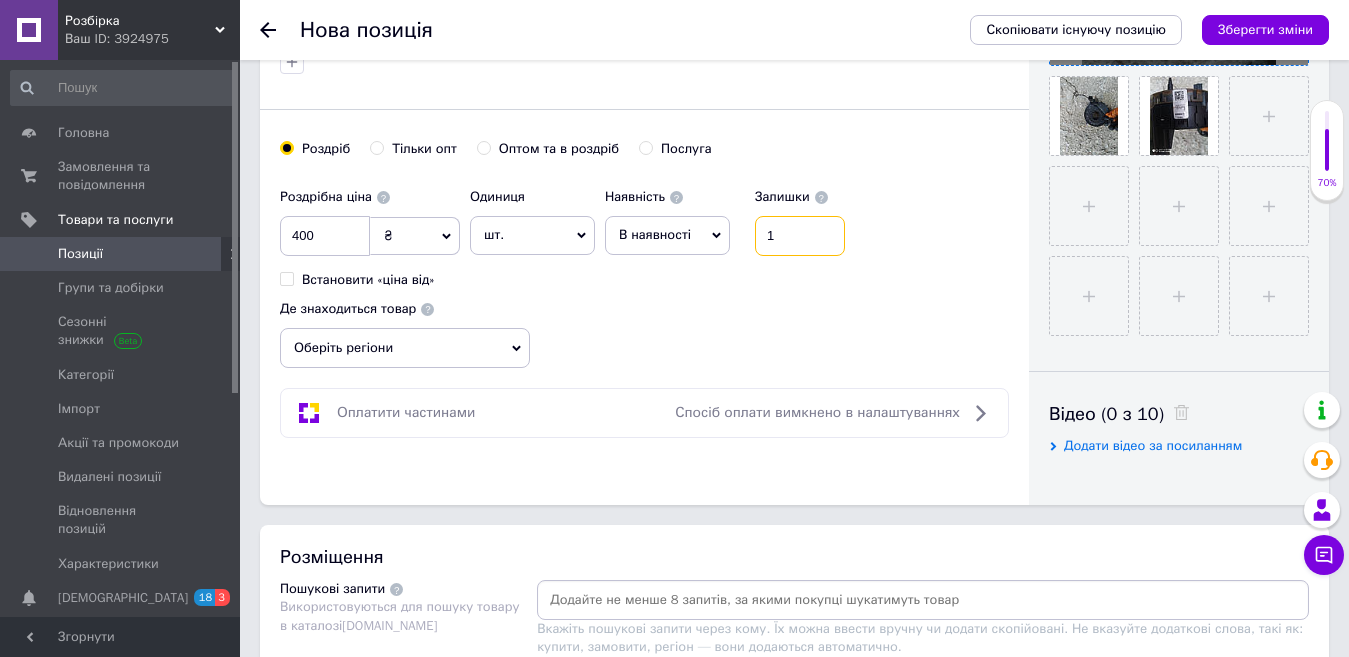 scroll, scrollTop: 700, scrollLeft: 0, axis: vertical 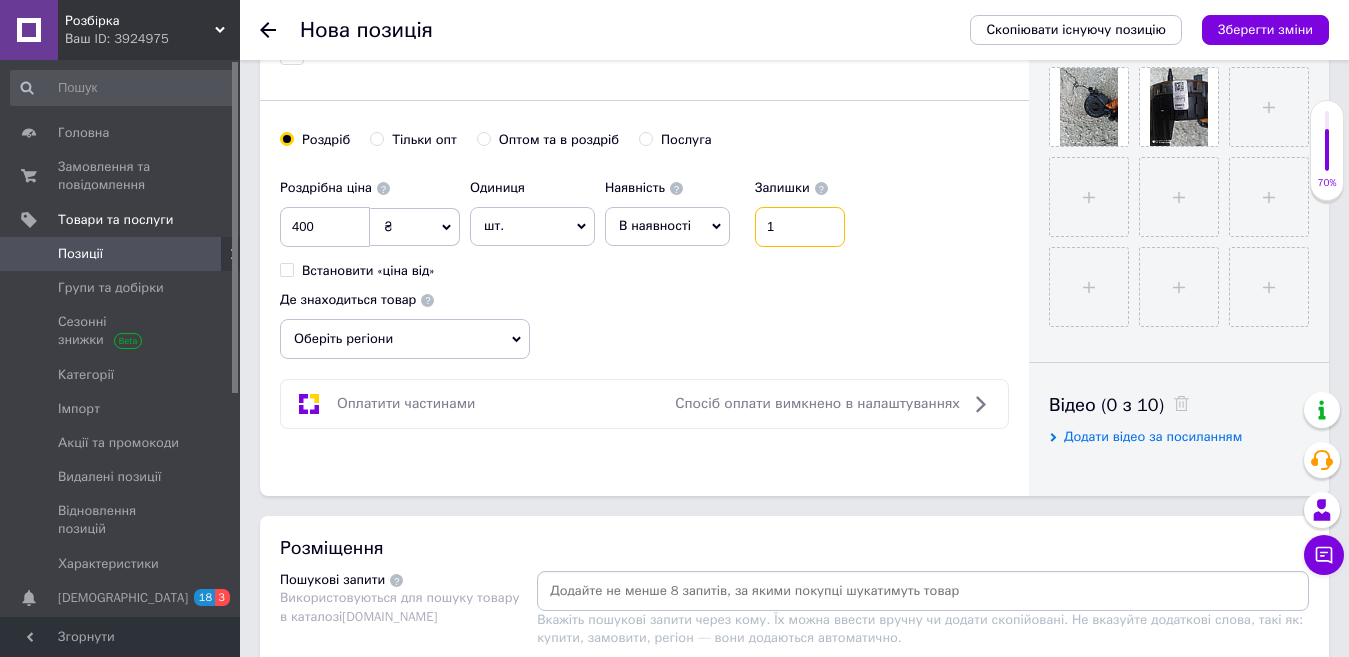 type on "1" 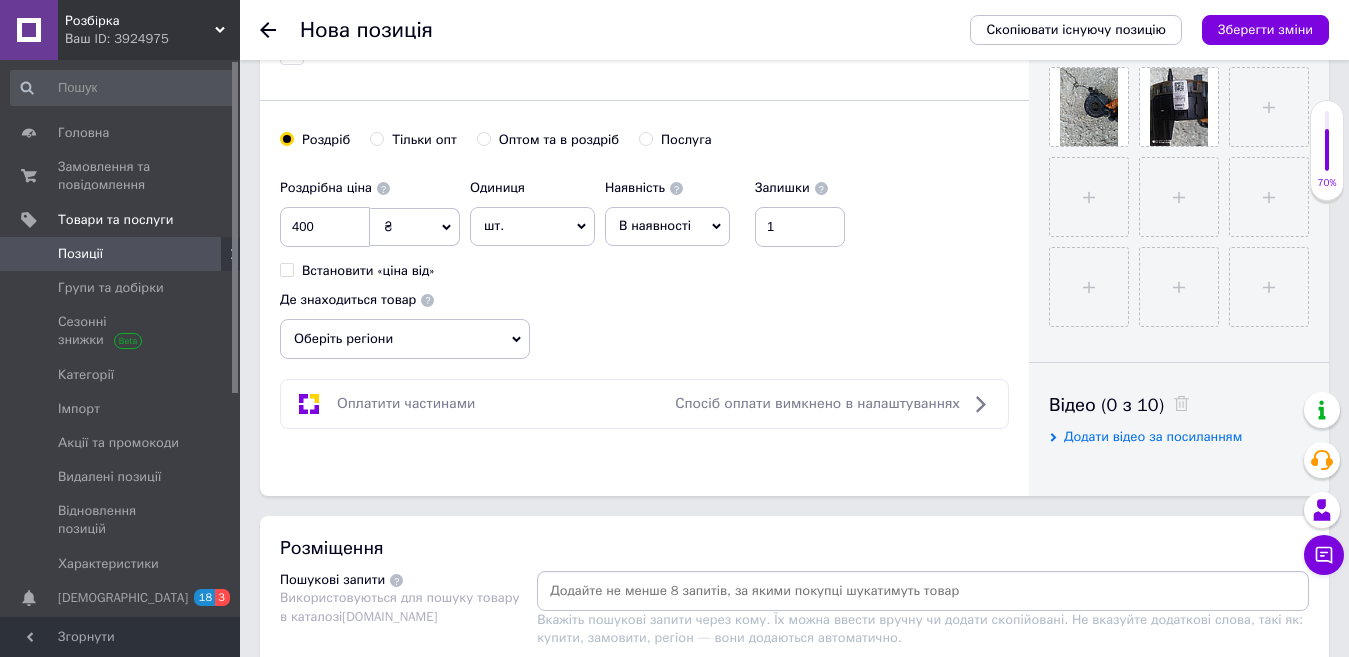 click on "Оберіть регіони" at bounding box center (405, 339) 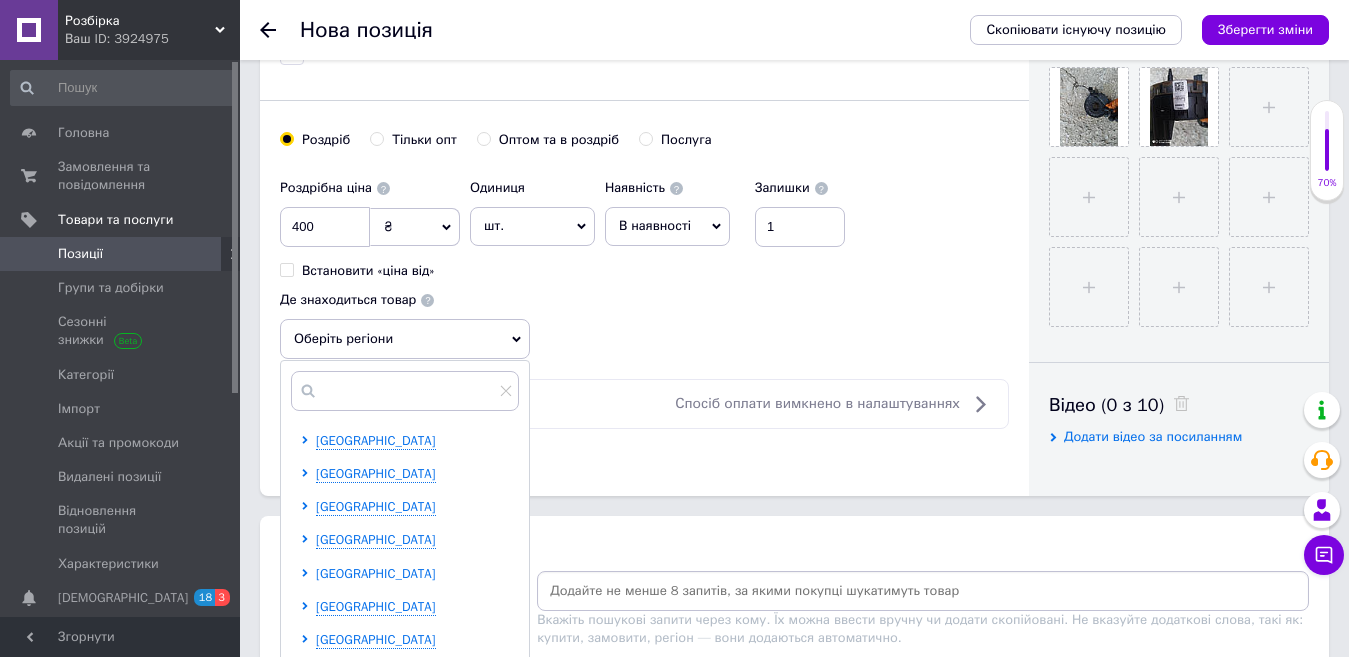 scroll, scrollTop: 200, scrollLeft: 0, axis: vertical 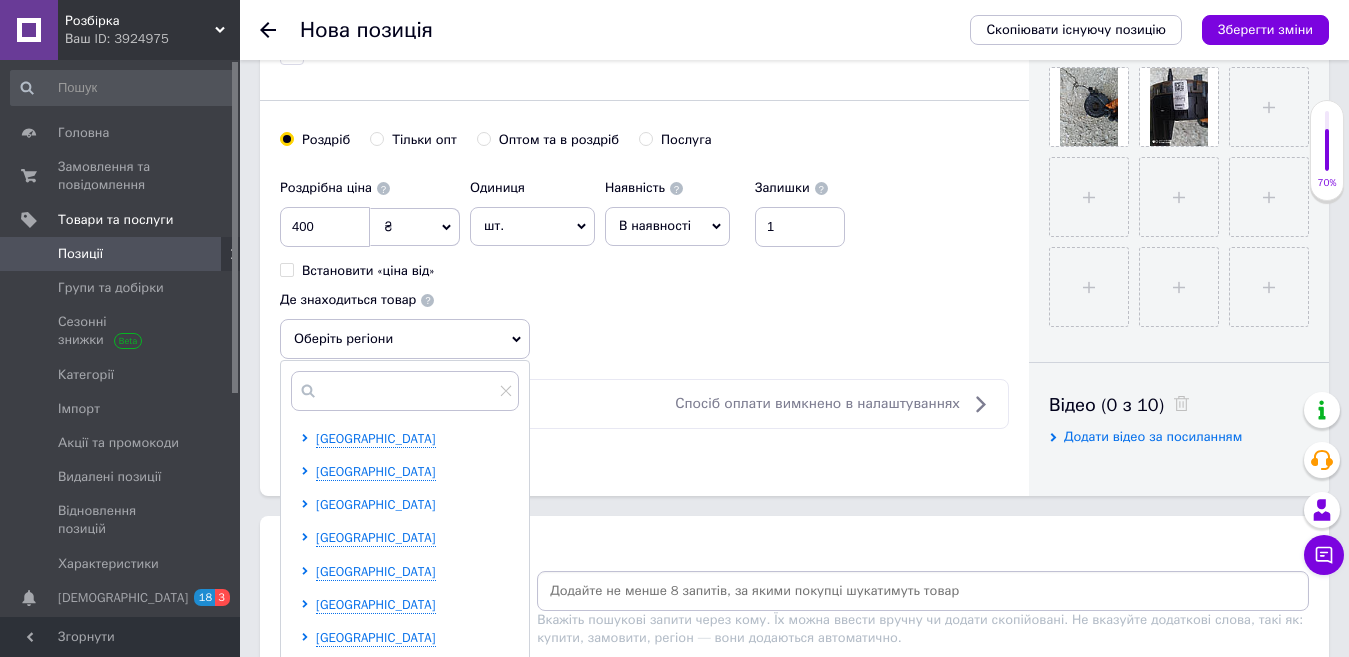 click on "Київська область" at bounding box center (376, 504) 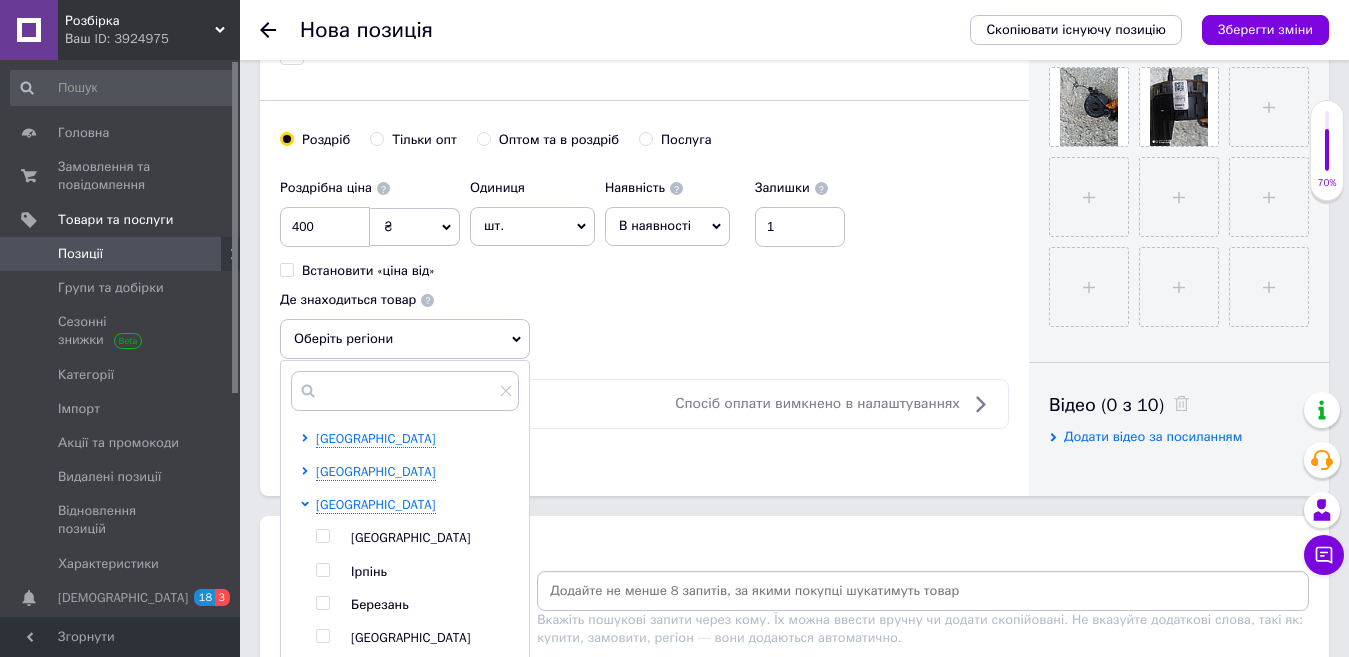 drag, startPoint x: 321, startPoint y: 546, endPoint x: 345, endPoint y: 539, distance: 25 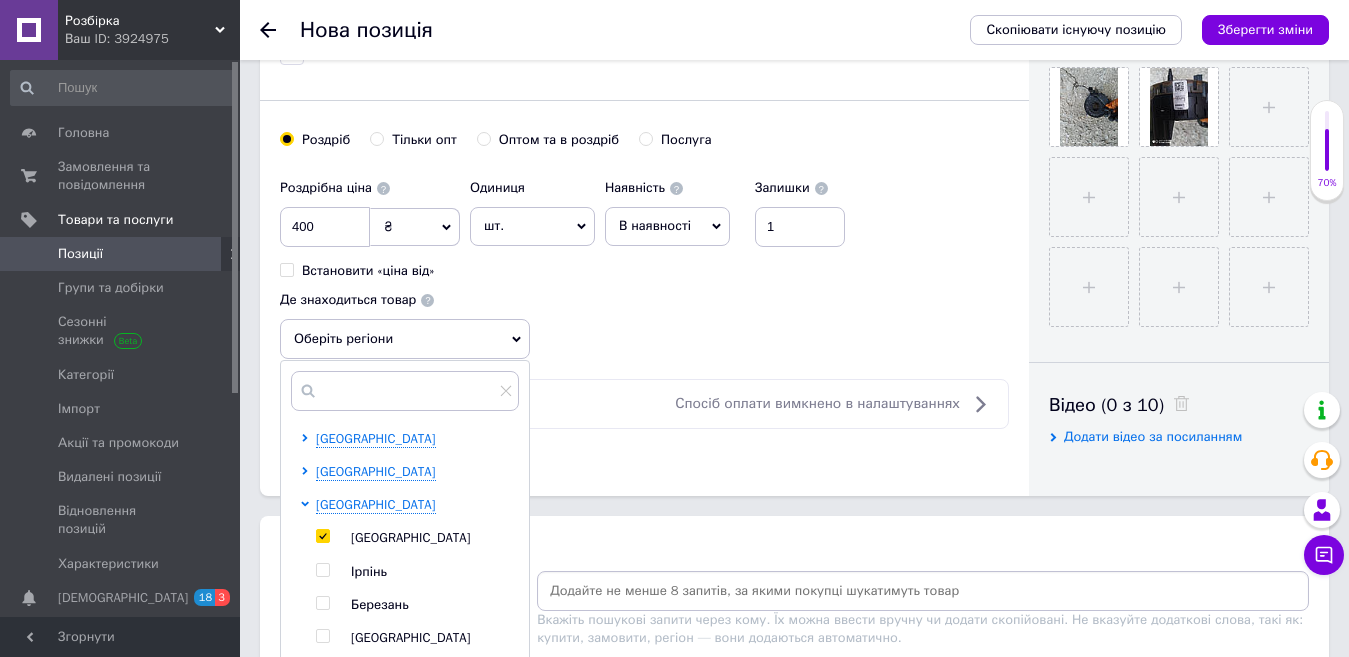 checkbox on "true" 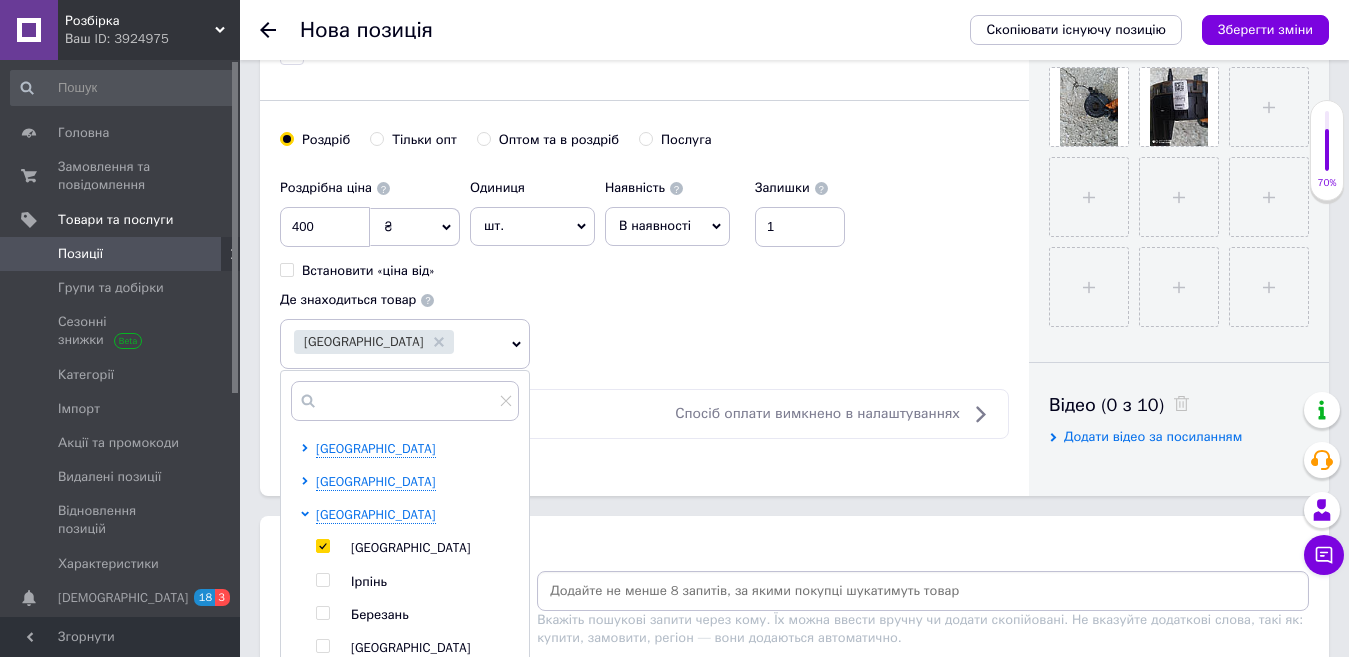 drag, startPoint x: 593, startPoint y: 596, endPoint x: 604, endPoint y: 594, distance: 11.18034 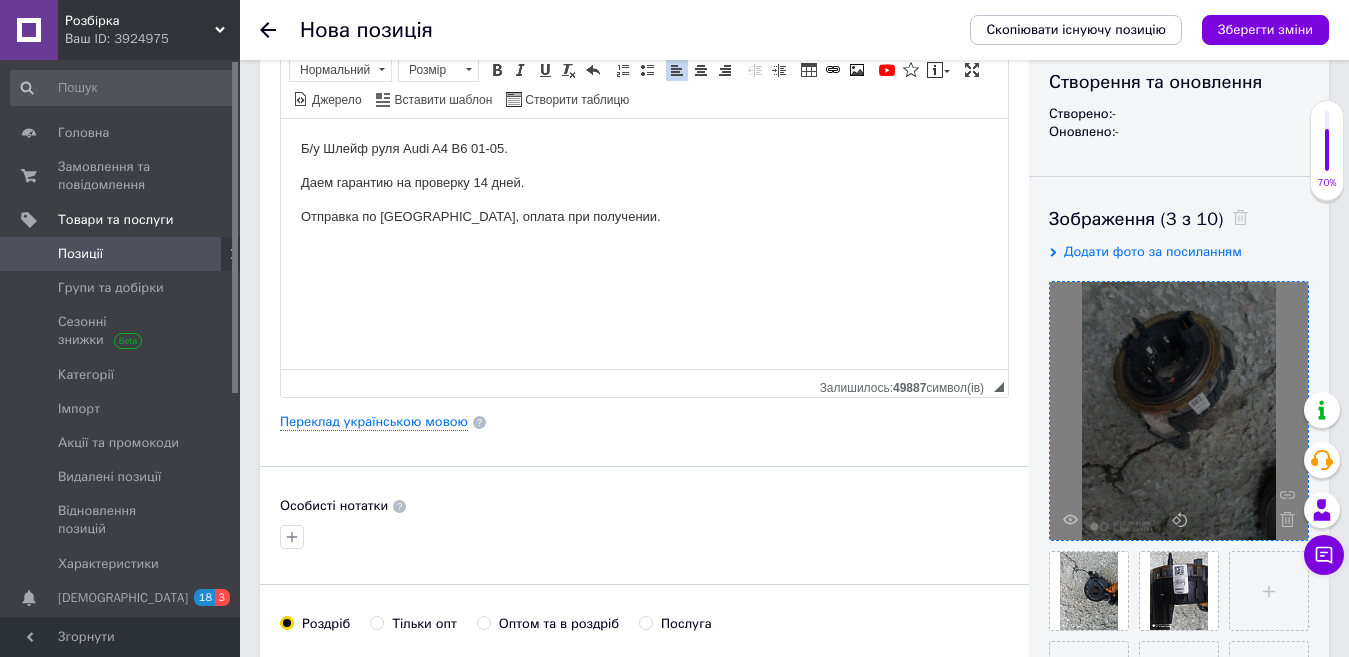 scroll, scrollTop: 100, scrollLeft: 0, axis: vertical 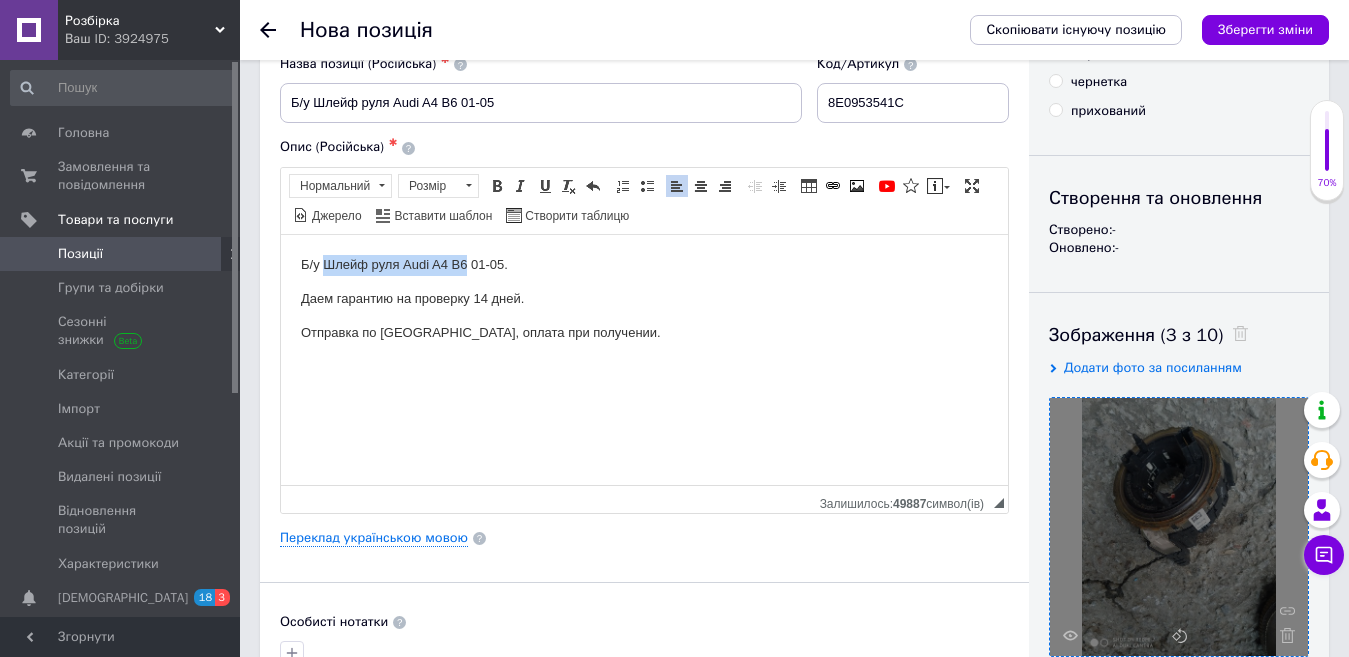 drag, startPoint x: 325, startPoint y: 259, endPoint x: 467, endPoint y: 266, distance: 142.17242 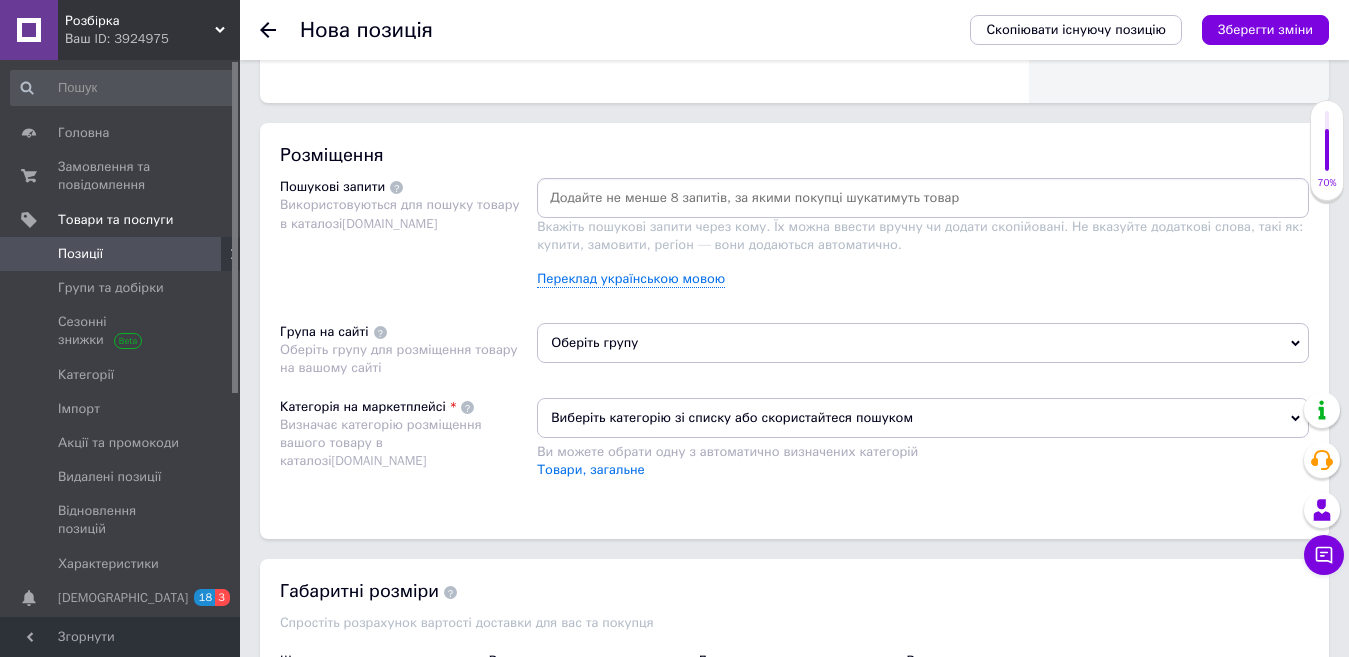 scroll, scrollTop: 1100, scrollLeft: 0, axis: vertical 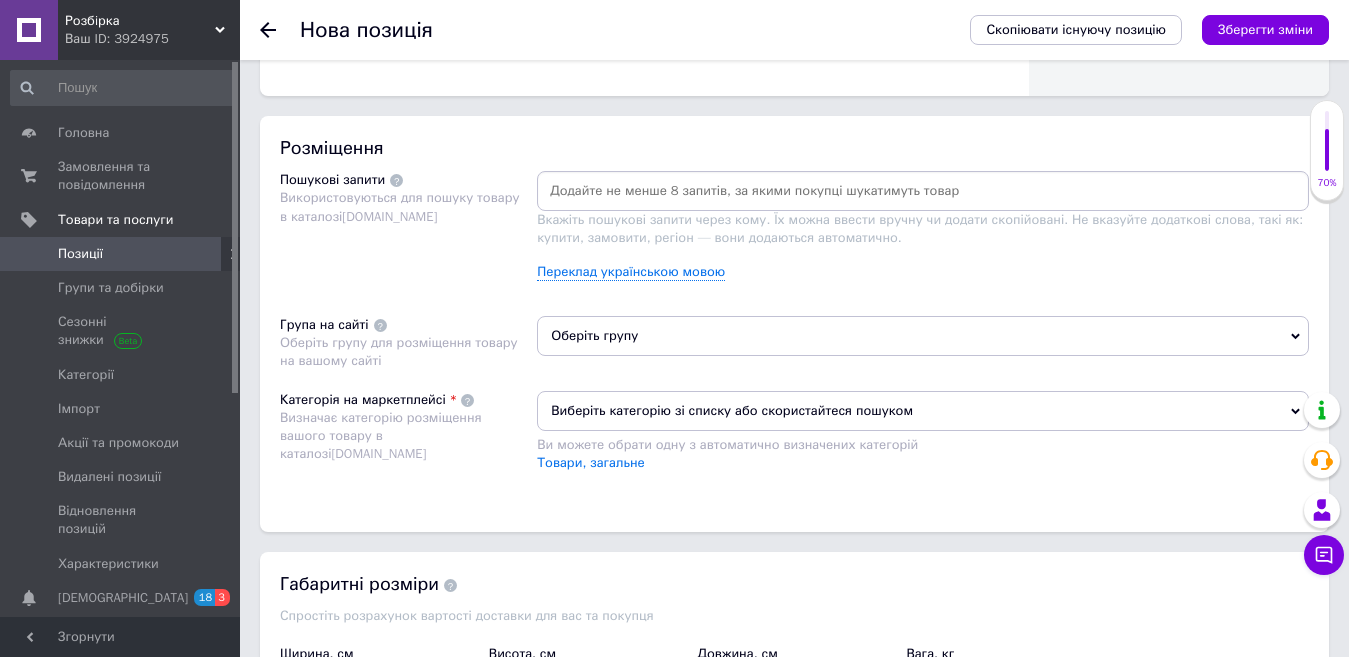 click at bounding box center (923, 191) 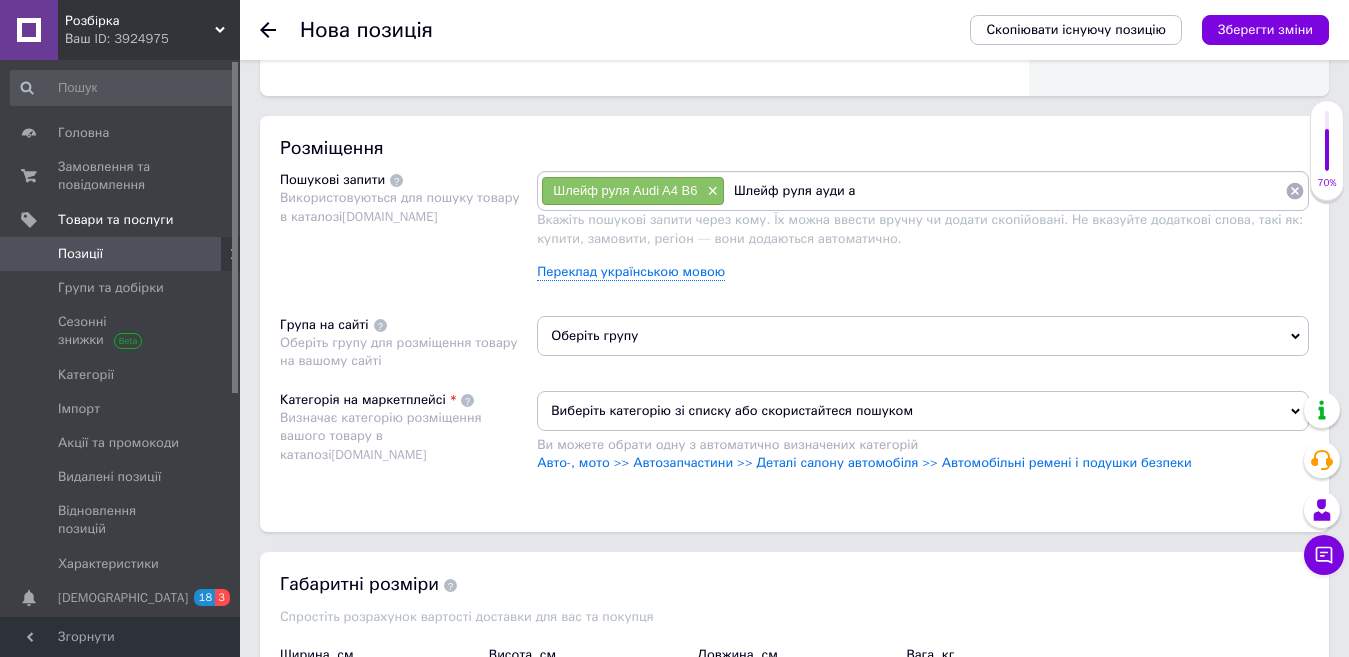 type on "Шлейф руля ауди а4" 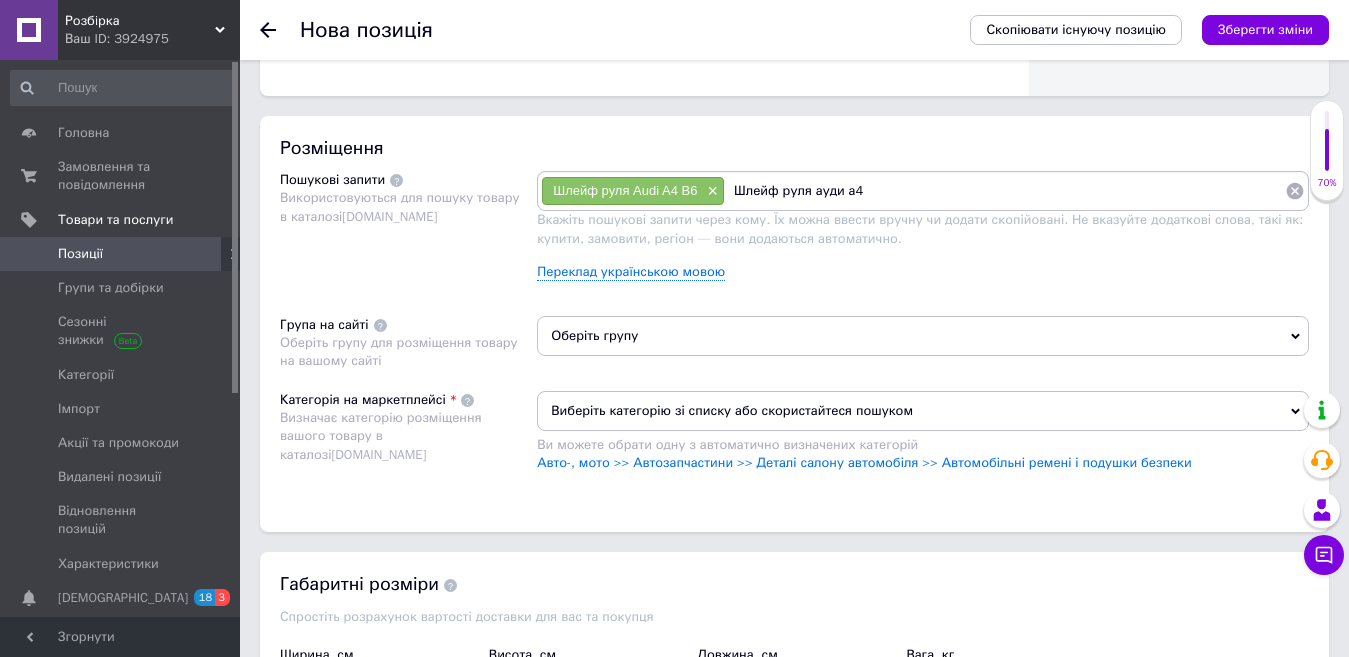 type 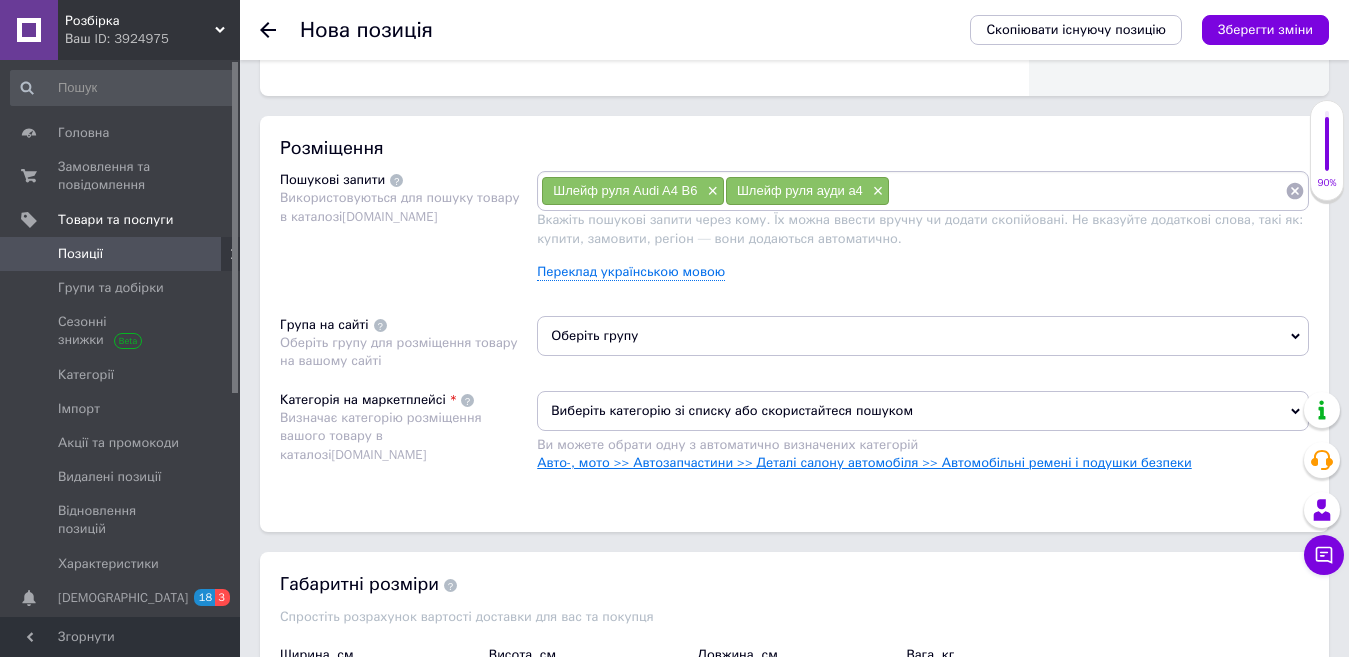 click on "Авто-, мото >> Автозапчастини >> Деталі салону автомобіля >> Автомобільні ремені і подушки безпеки" at bounding box center [864, 462] 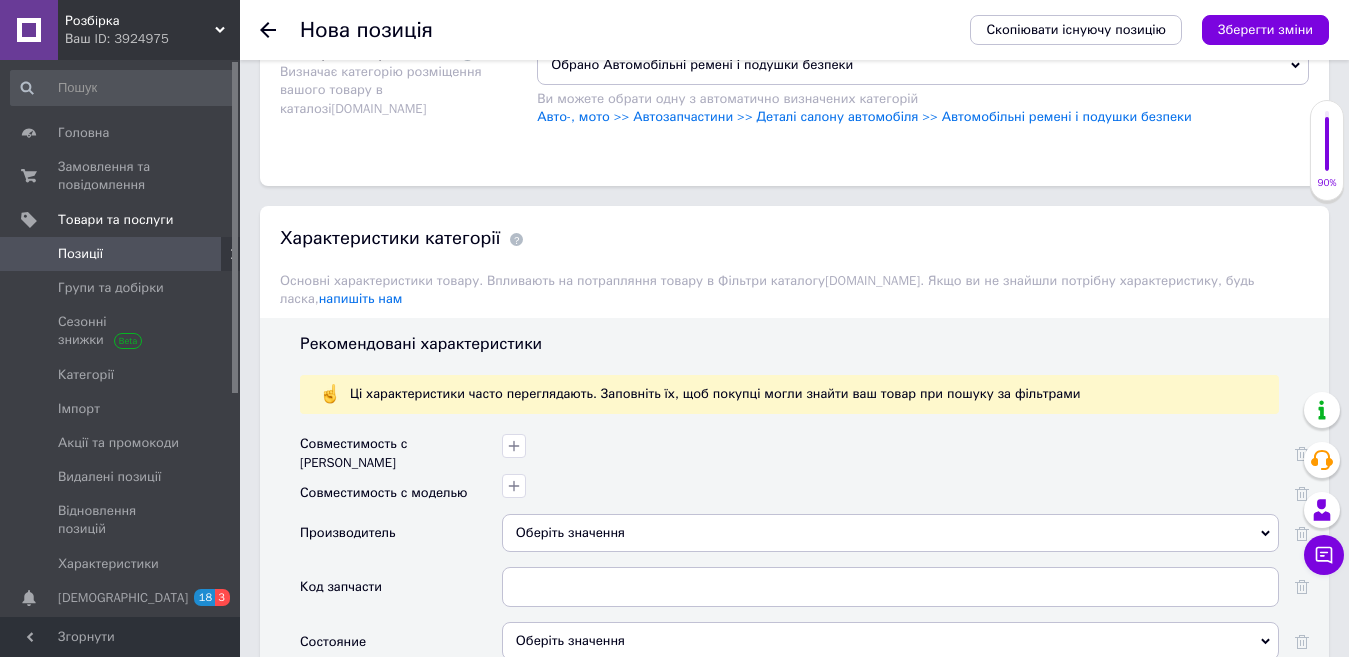 scroll, scrollTop: 1500, scrollLeft: 0, axis: vertical 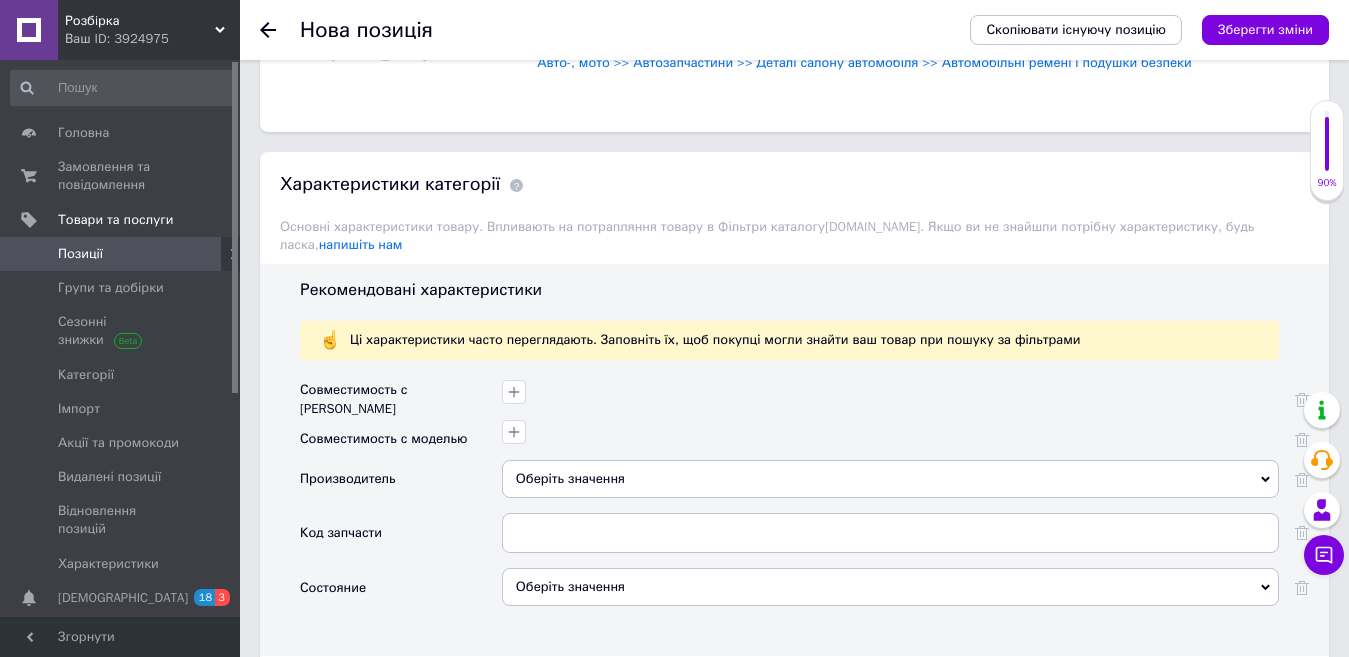 click on "Оберіть значення" at bounding box center [890, 479] 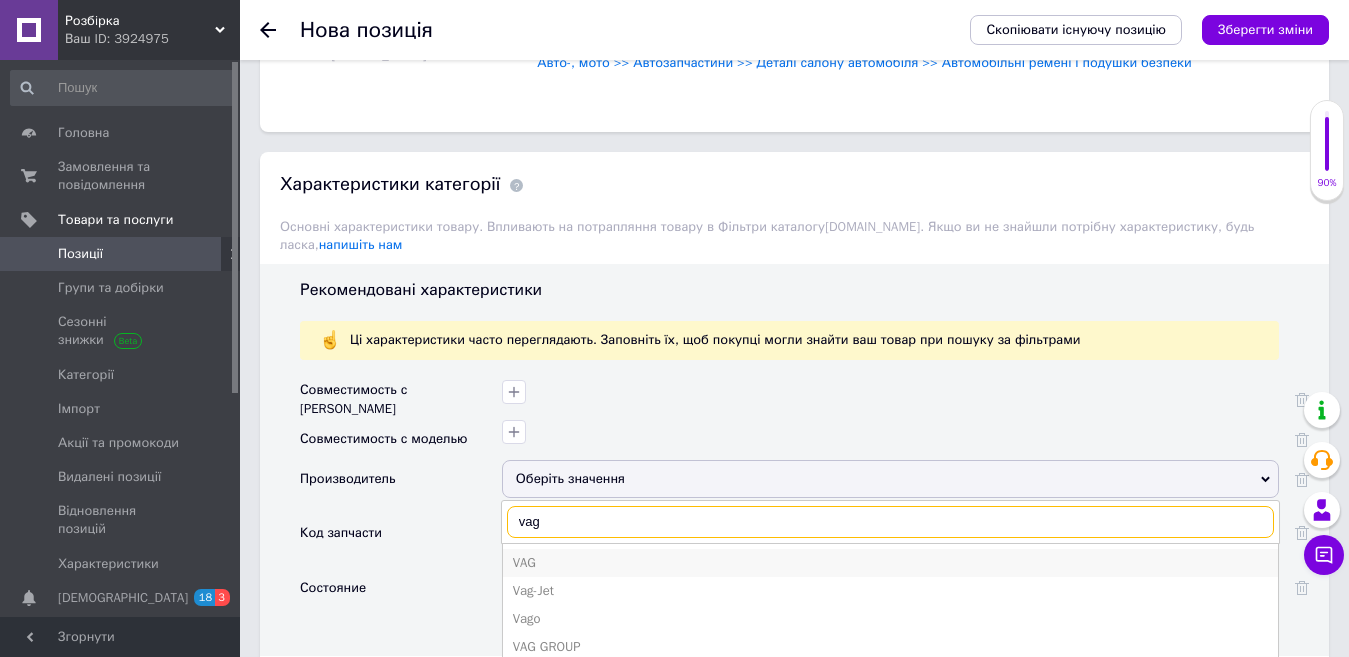 type on "vag" 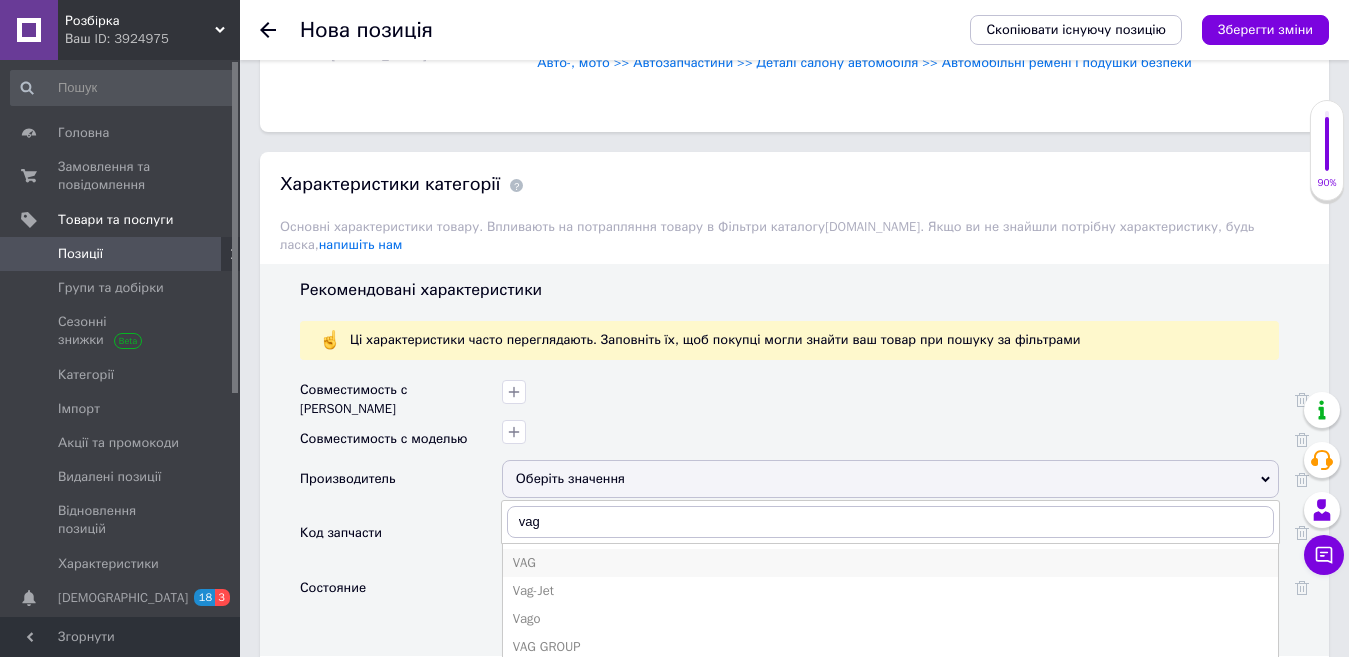 click on "VAG" at bounding box center [890, 563] 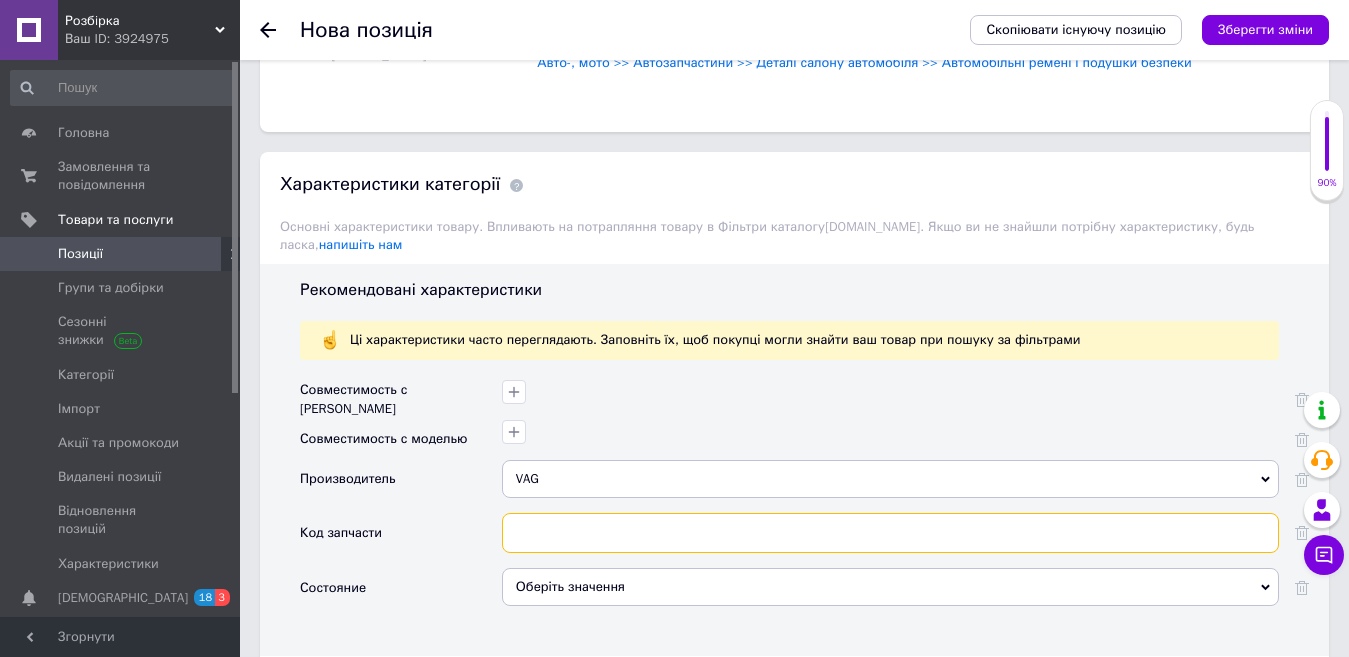click at bounding box center (890, 533) 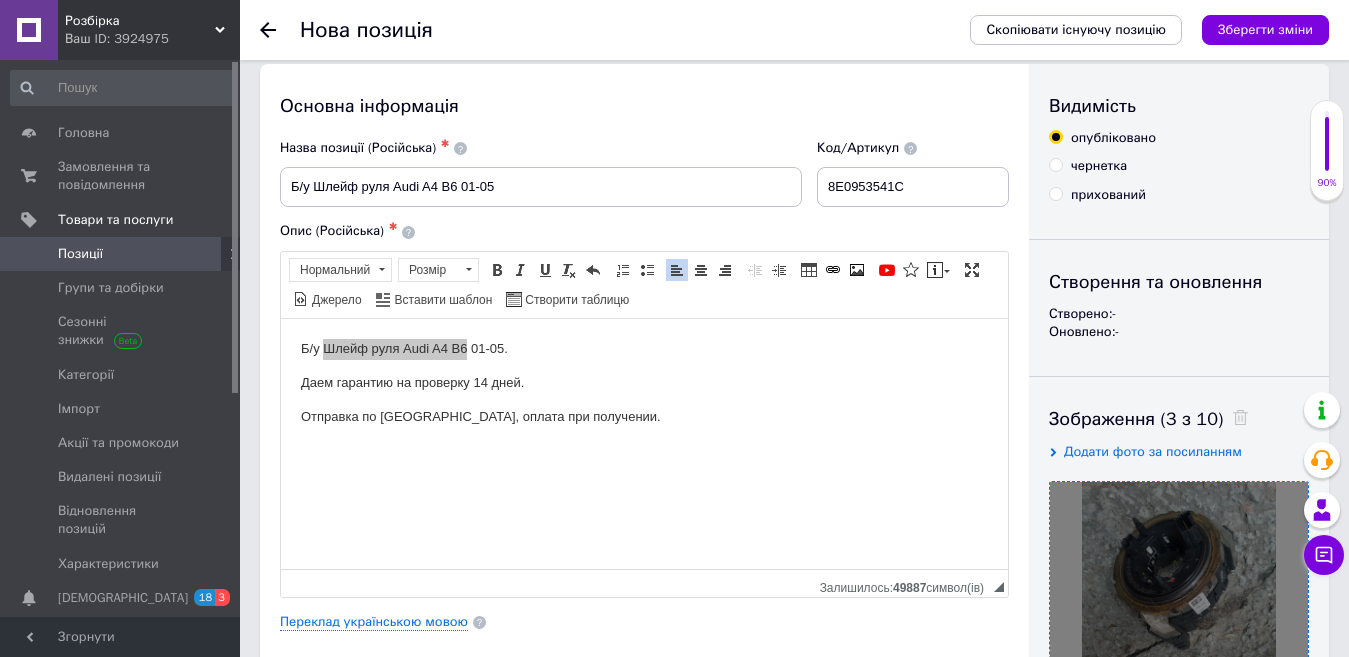 scroll, scrollTop: 0, scrollLeft: 0, axis: both 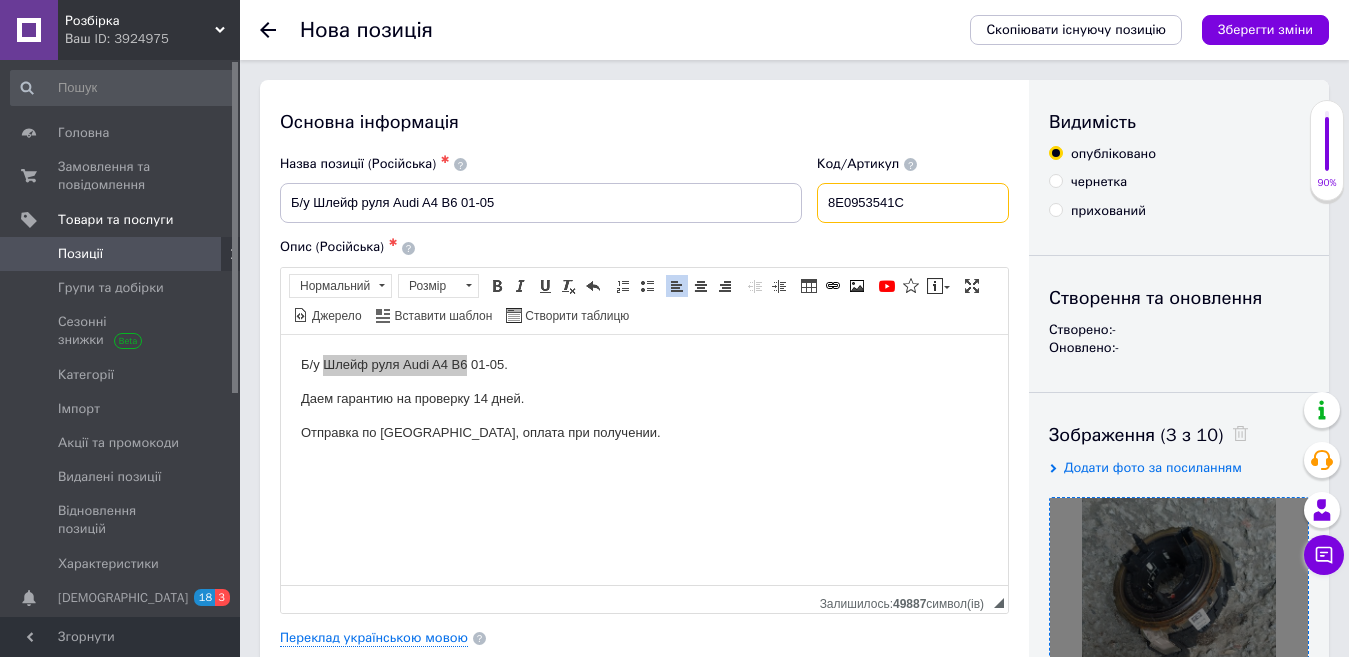 drag, startPoint x: 932, startPoint y: 204, endPoint x: 814, endPoint y: 207, distance: 118.03813 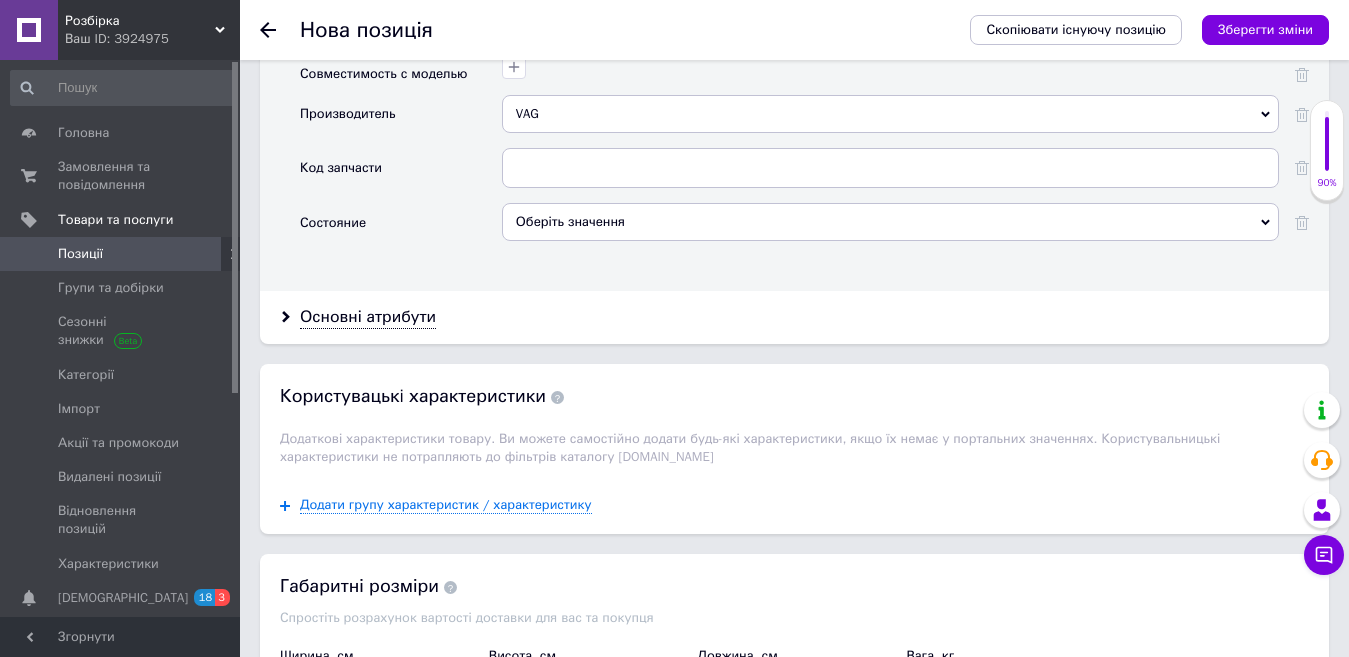 scroll, scrollTop: 1883, scrollLeft: 0, axis: vertical 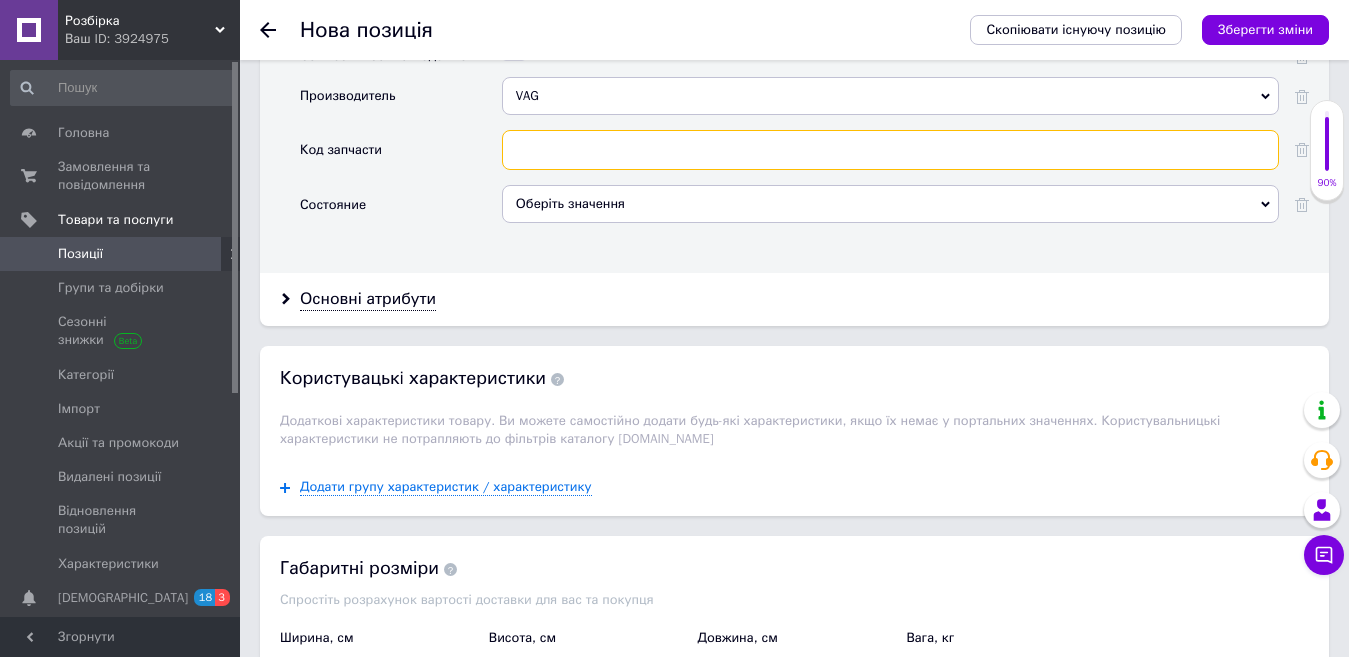 click at bounding box center (890, 150) 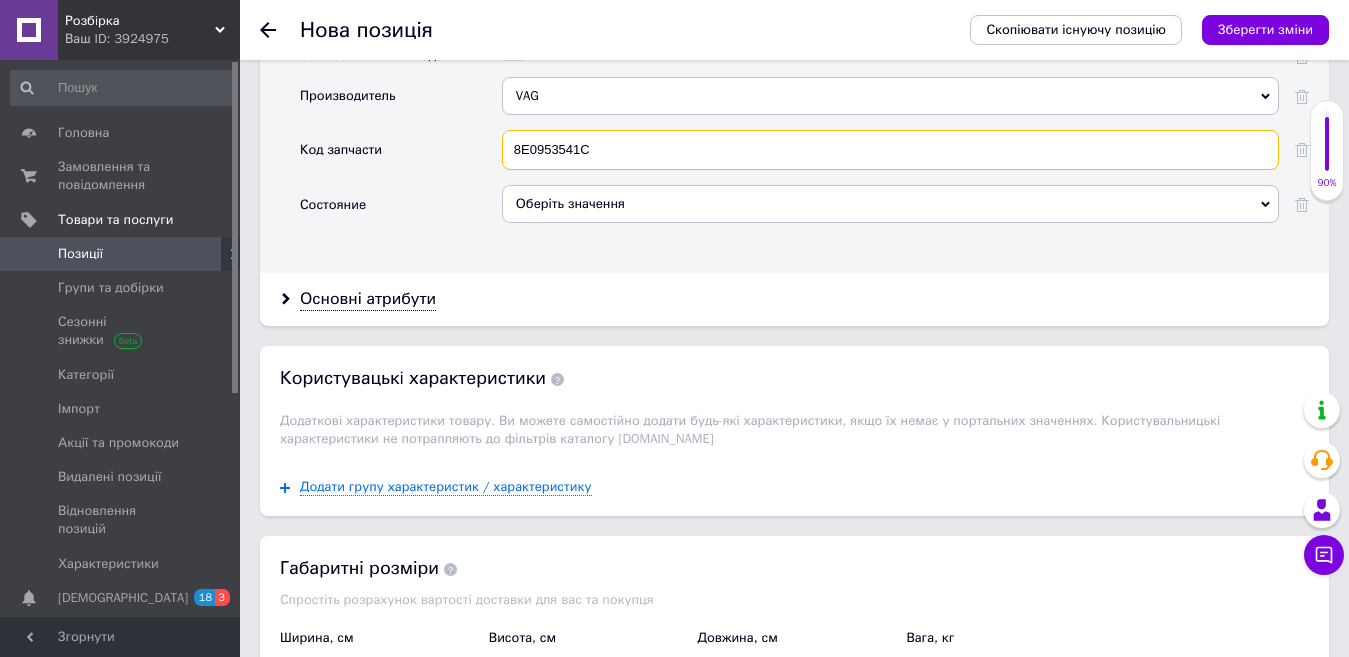 type on "8E0953541C" 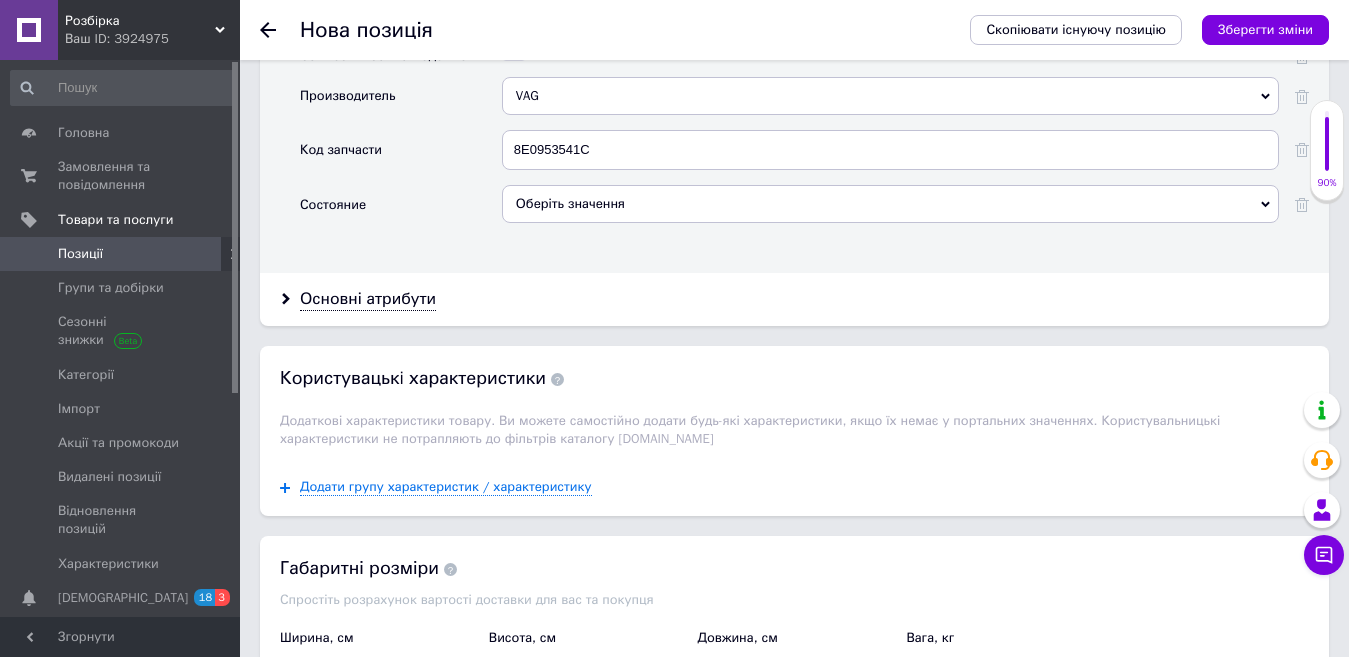 click on "Оберіть значення" at bounding box center [890, 204] 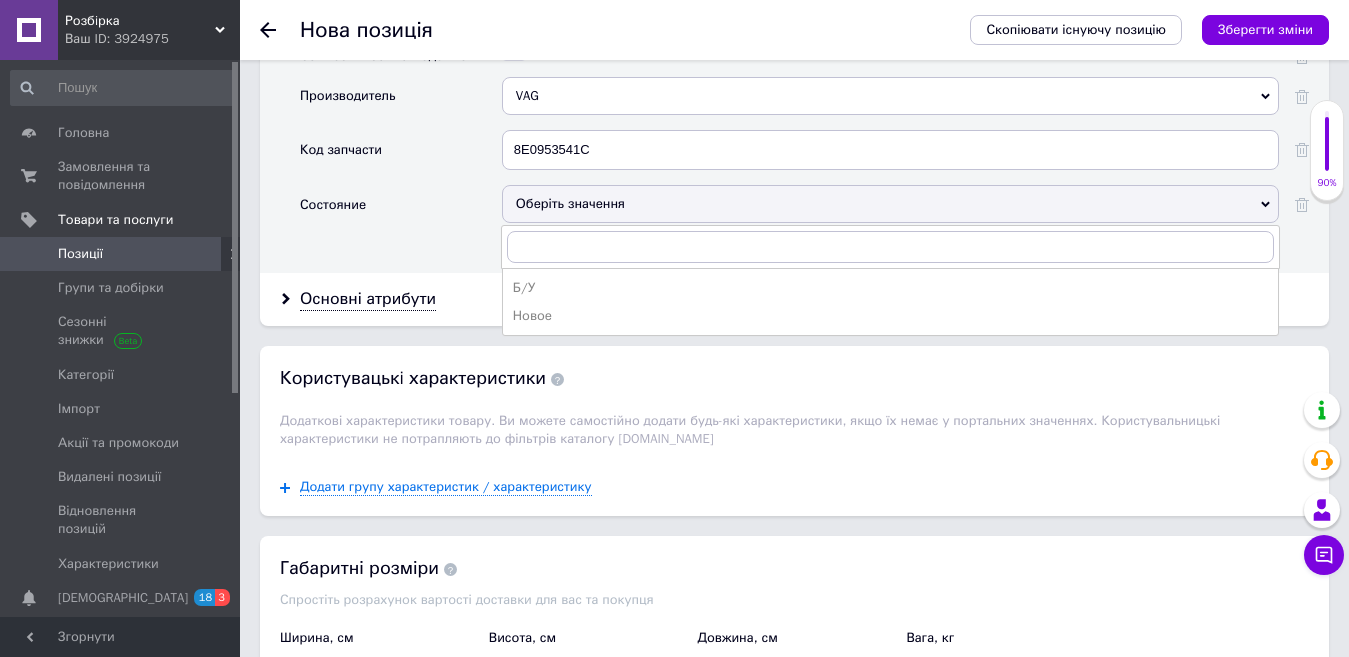 click on "Б/У" at bounding box center (890, 288) 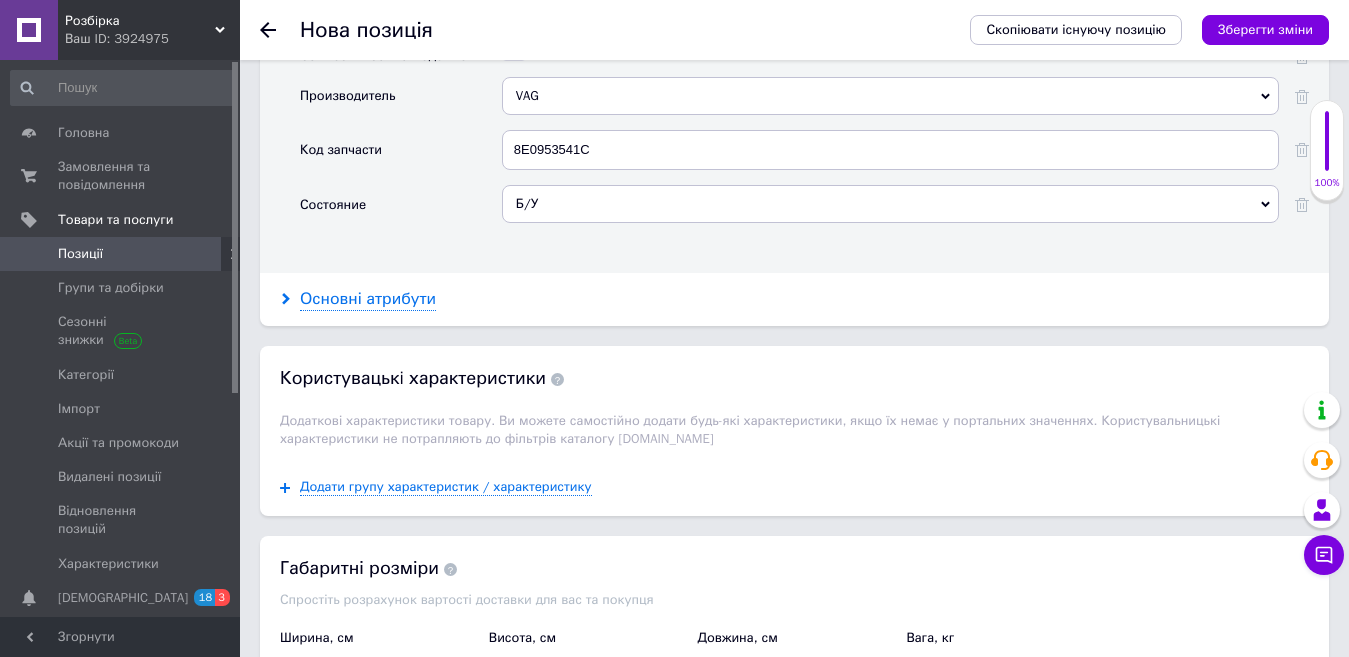 click on "Основні атрибути" at bounding box center (368, 299) 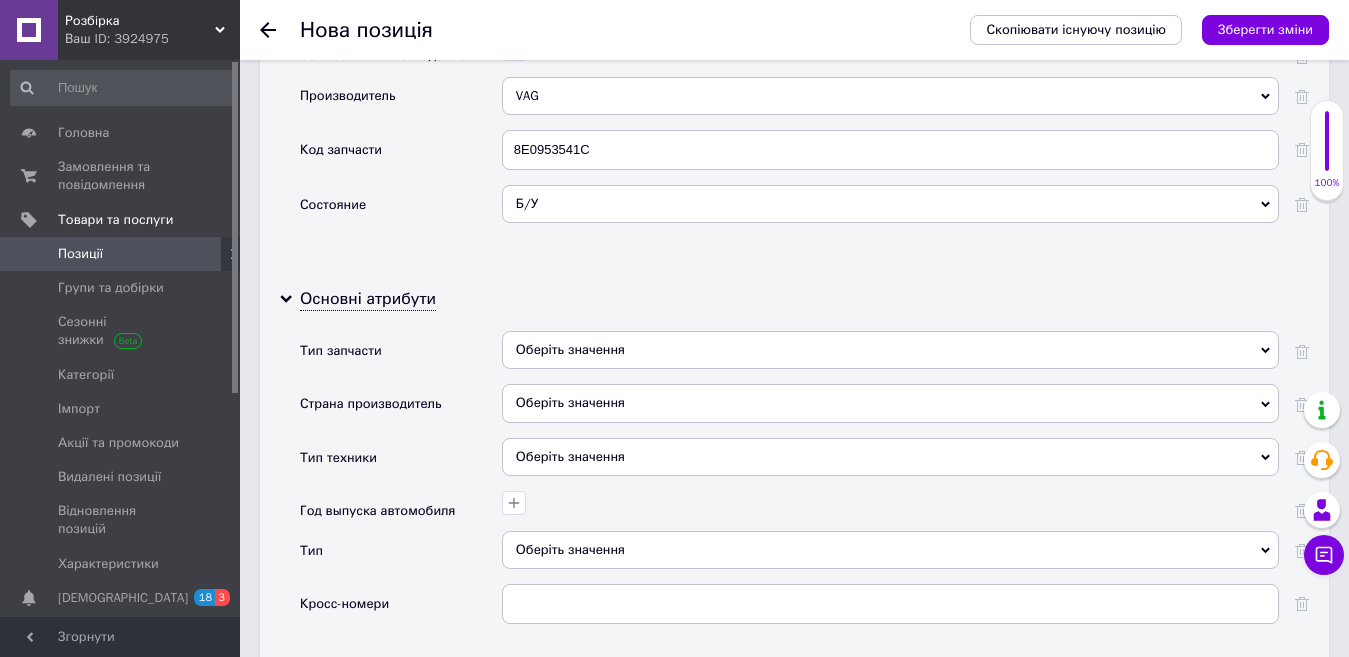 click on "Оберіть значення" at bounding box center (890, 350) 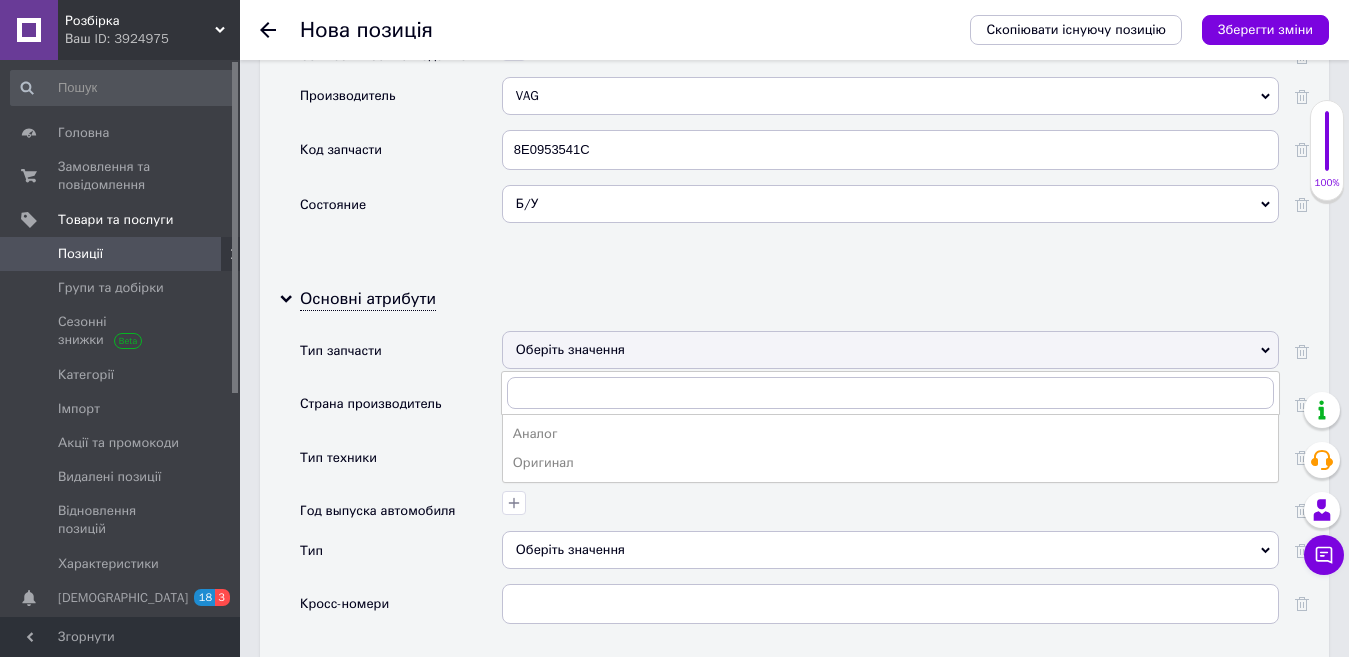 click on "Оригинал" at bounding box center (890, 463) 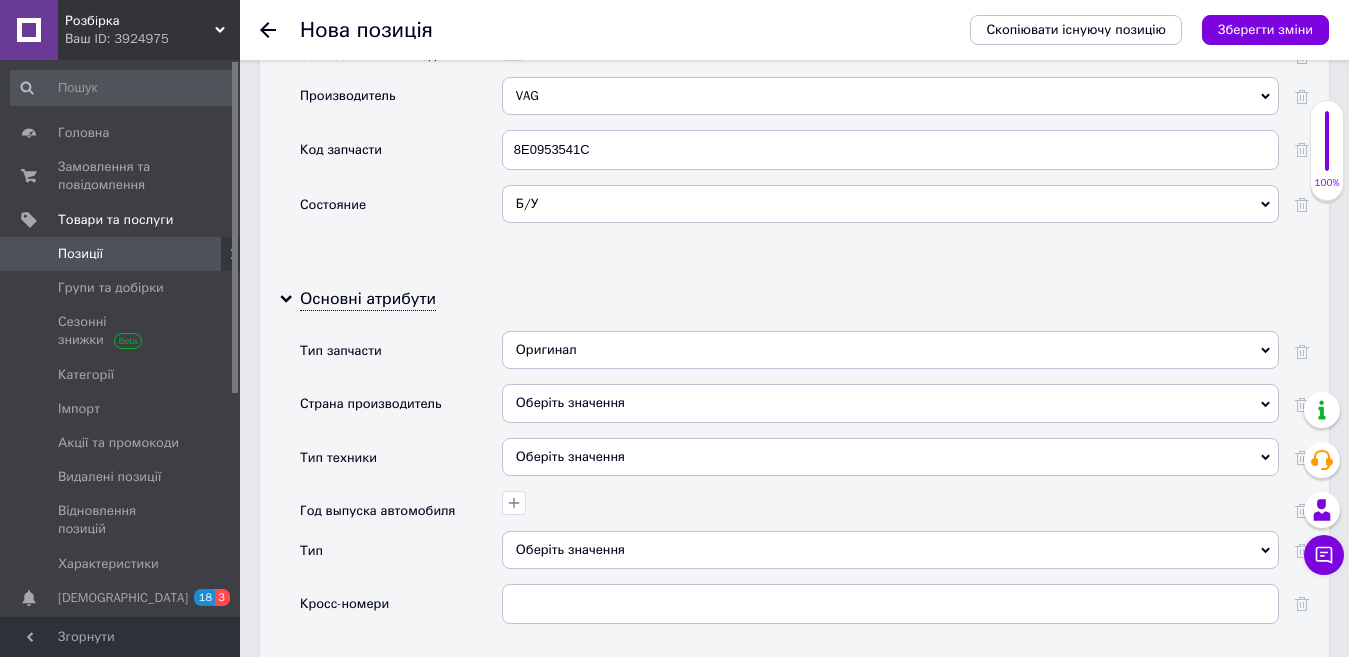 click on "Оберіть значення" at bounding box center [890, 403] 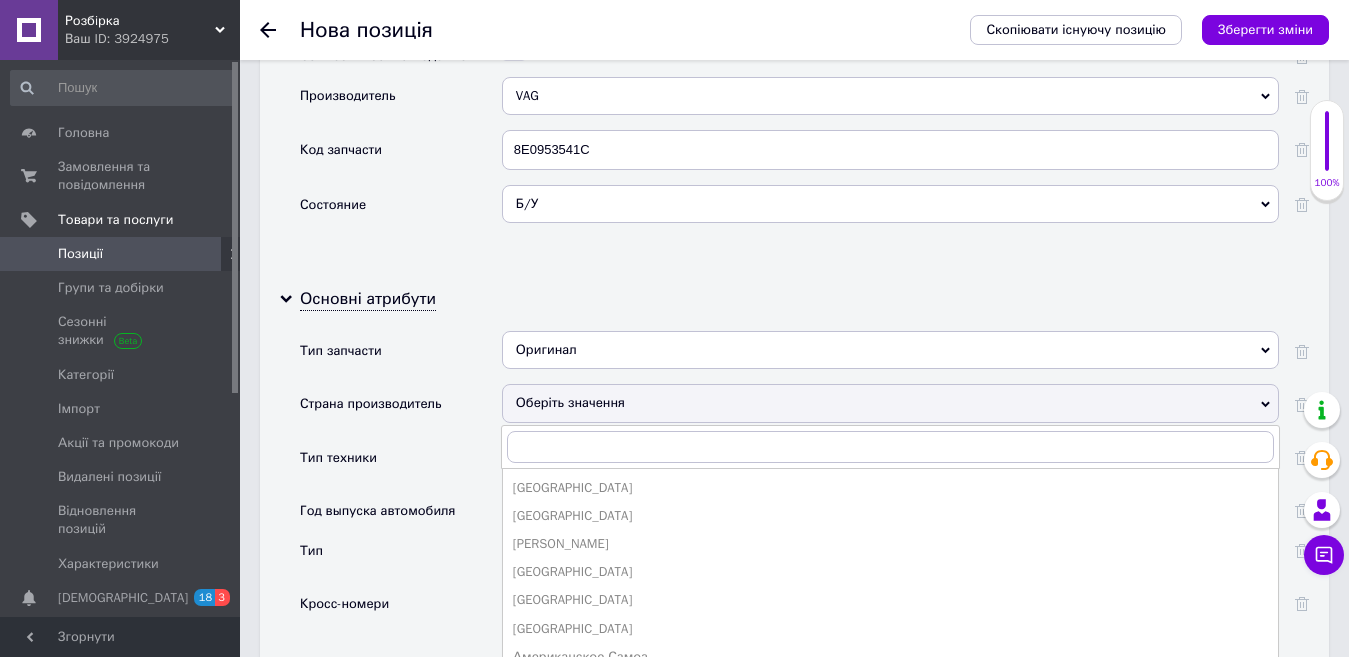click on "Основні атрибути Тип запчасти Оригинал Аналог Оригинал Страна производитель Оберіть значення Австралия Австрия Азад Кашмир Азербайджан Албания Алжир Американское Самоа Аомынь Аргентина Армения Афганистан Багамские Острова Бангладеш Барбадос Бахрейн Беларусь Белиз Бельгия Бенин Болгария Боливия Босния и Герцеговина Бразилия Бруней Буркина-Фасо Вануату Великобритания Венгрия Венесуэла Восточный Тимор Вьетнам Гавайи Гаити Гайана Гана Гватемала Германия Голландия Гондурас Гонконг Гренада Греция Грузия Дания Демократическая Республика Конго" at bounding box center [794, 473] 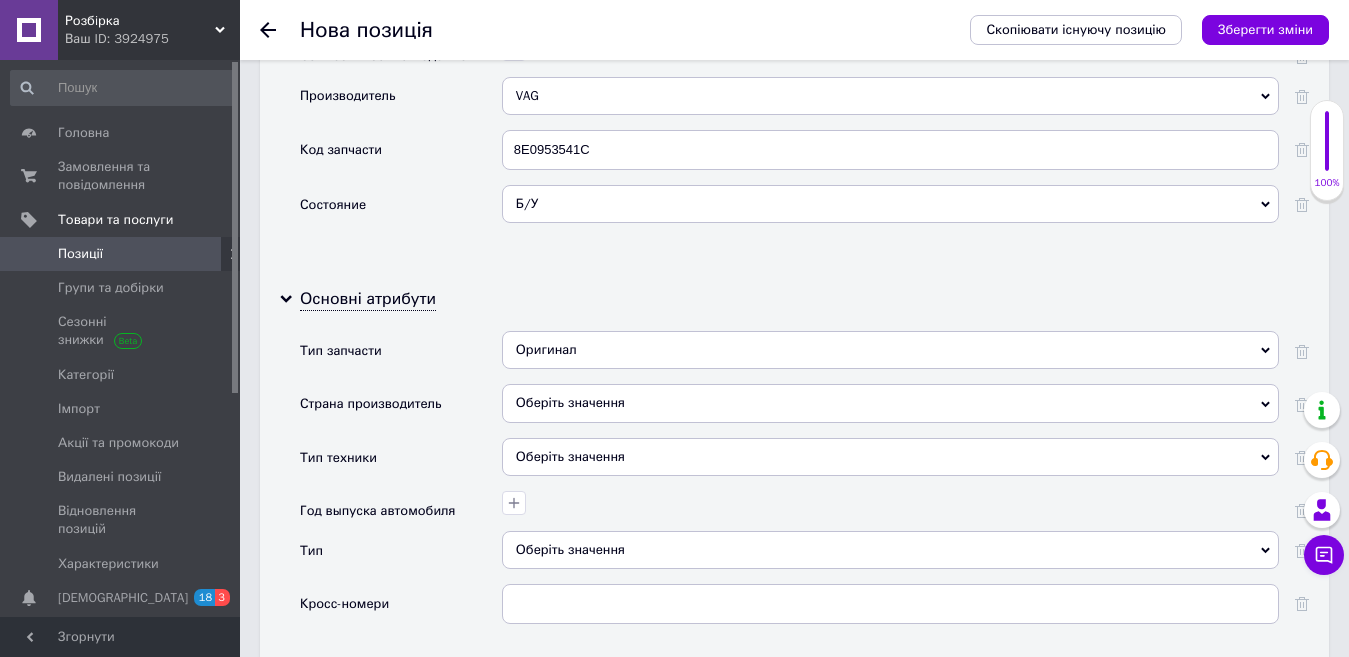 click on "Оберіть значення" at bounding box center [890, 457] 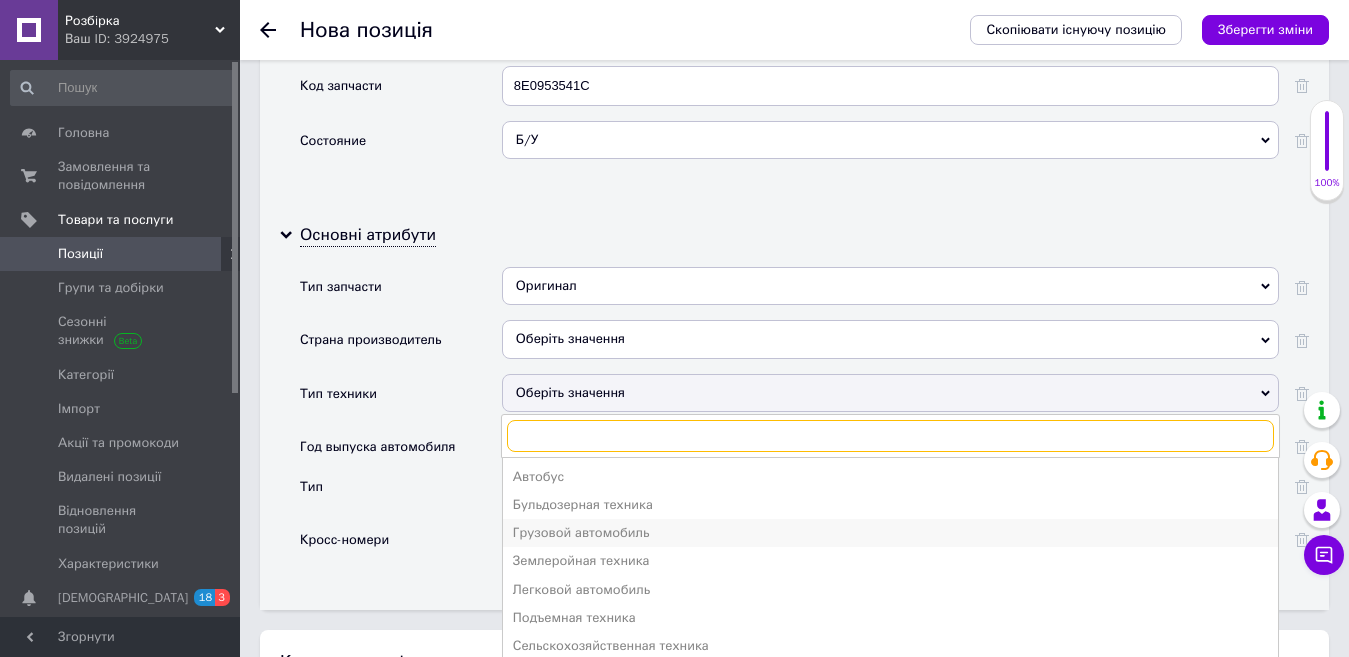 scroll, scrollTop: 1983, scrollLeft: 0, axis: vertical 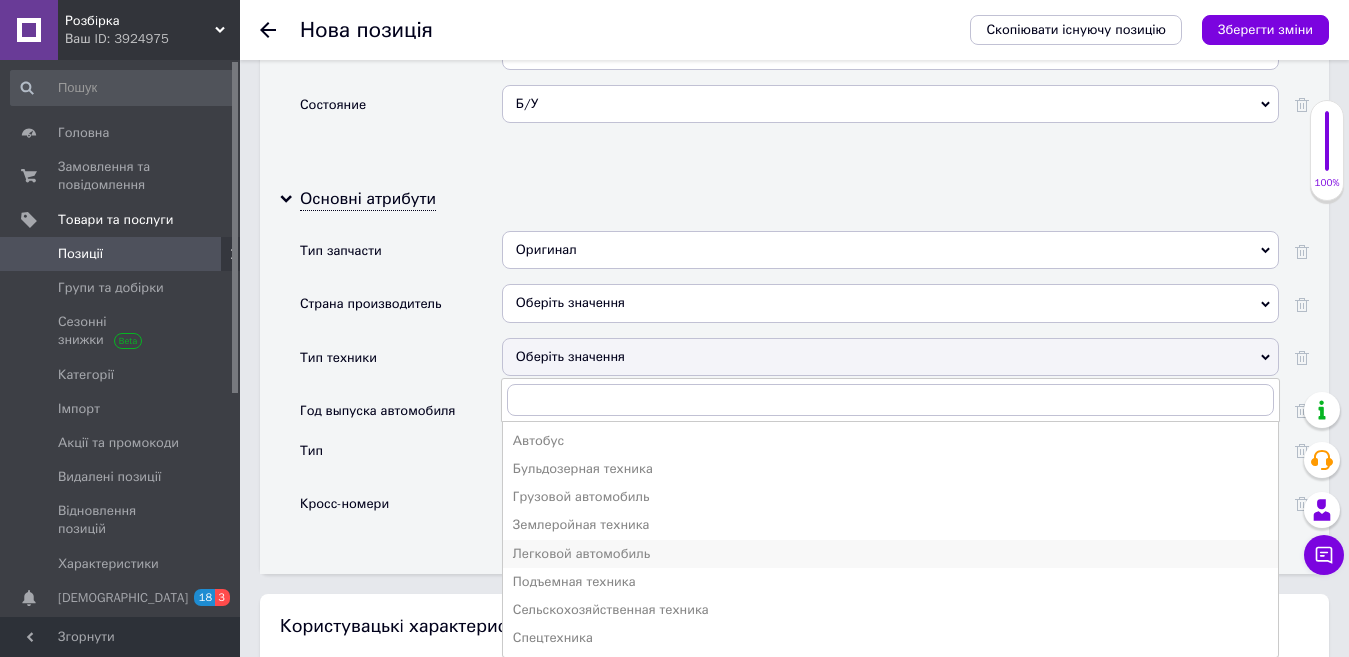 click on "Легковой автомобиль" at bounding box center (890, 554) 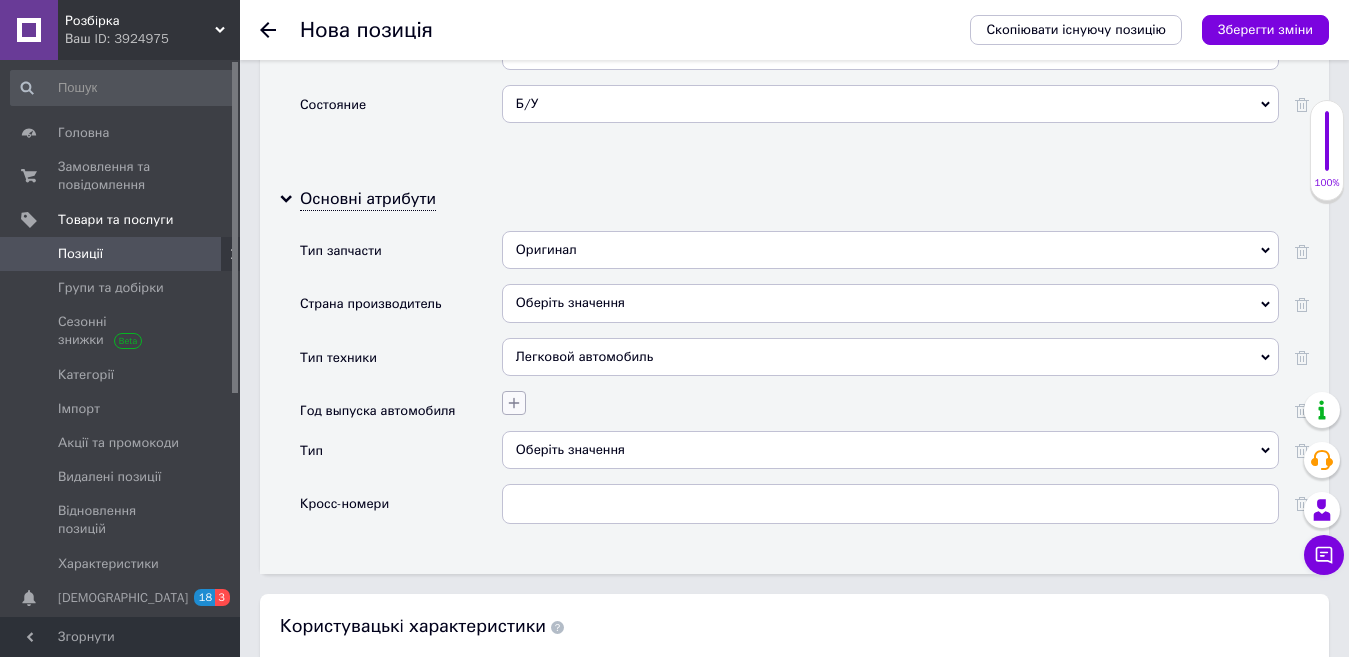 click 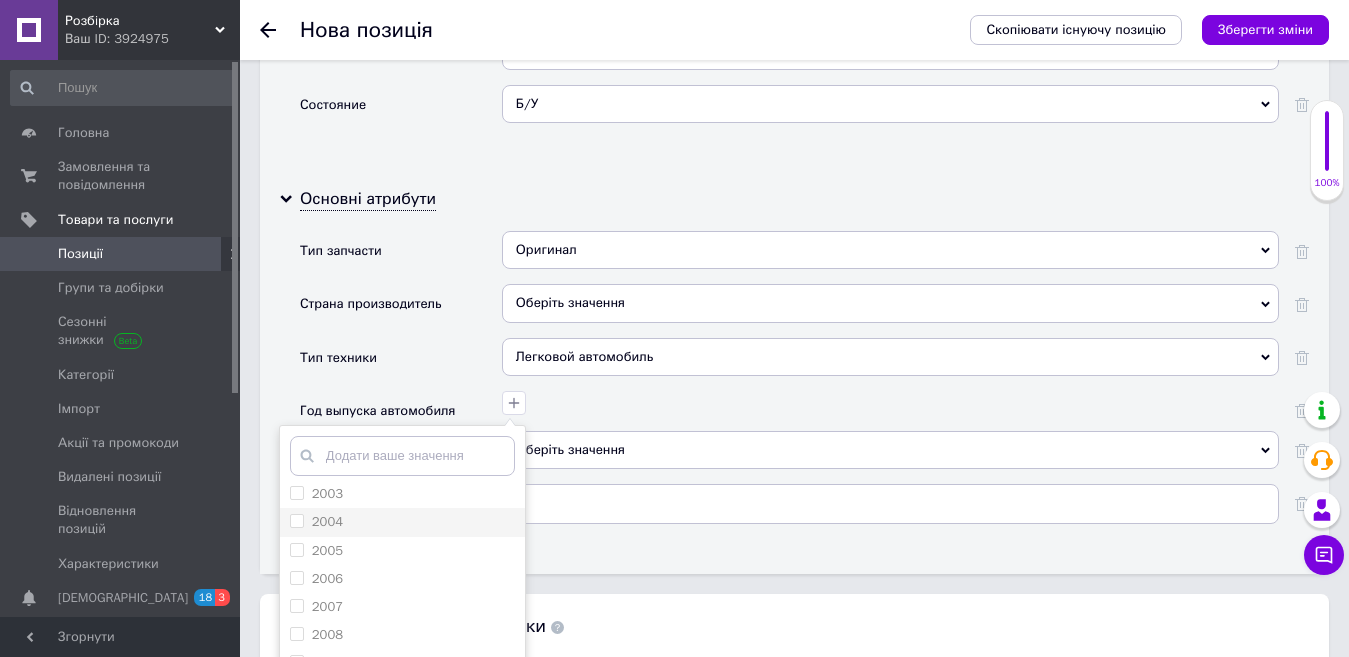 scroll, scrollTop: 1400, scrollLeft: 0, axis: vertical 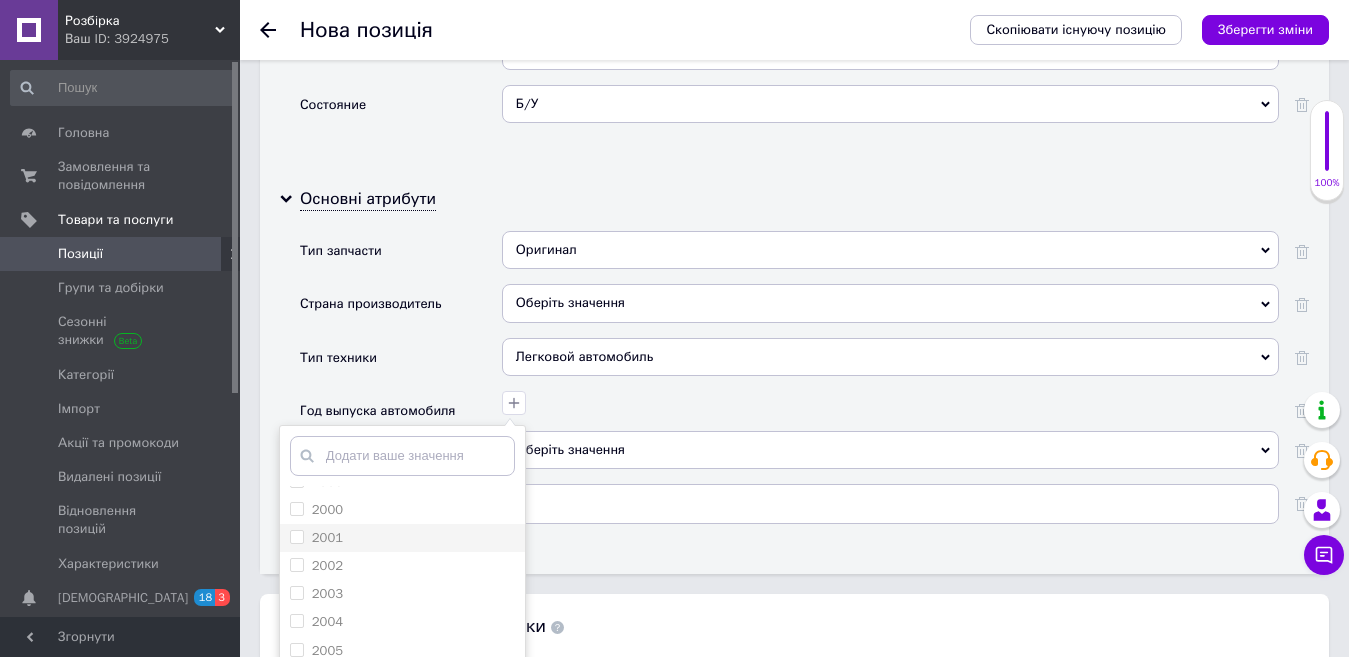 click on "2001" at bounding box center [327, 537] 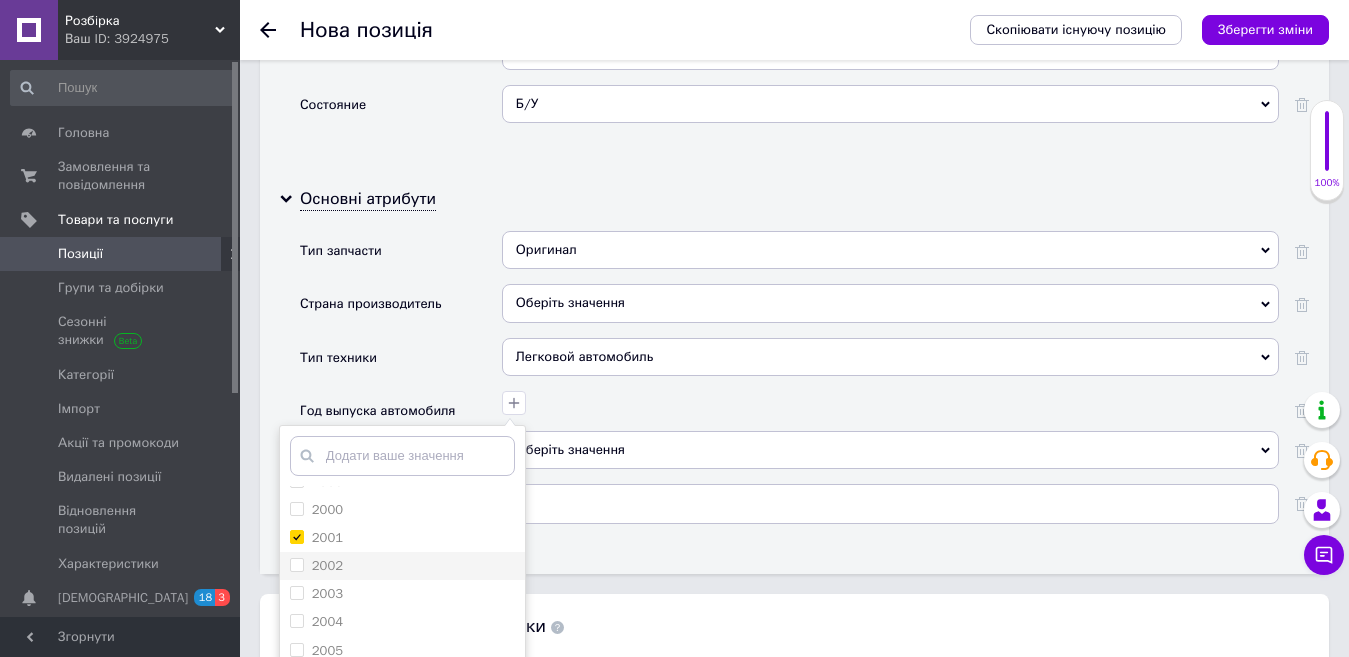 checkbox on "true" 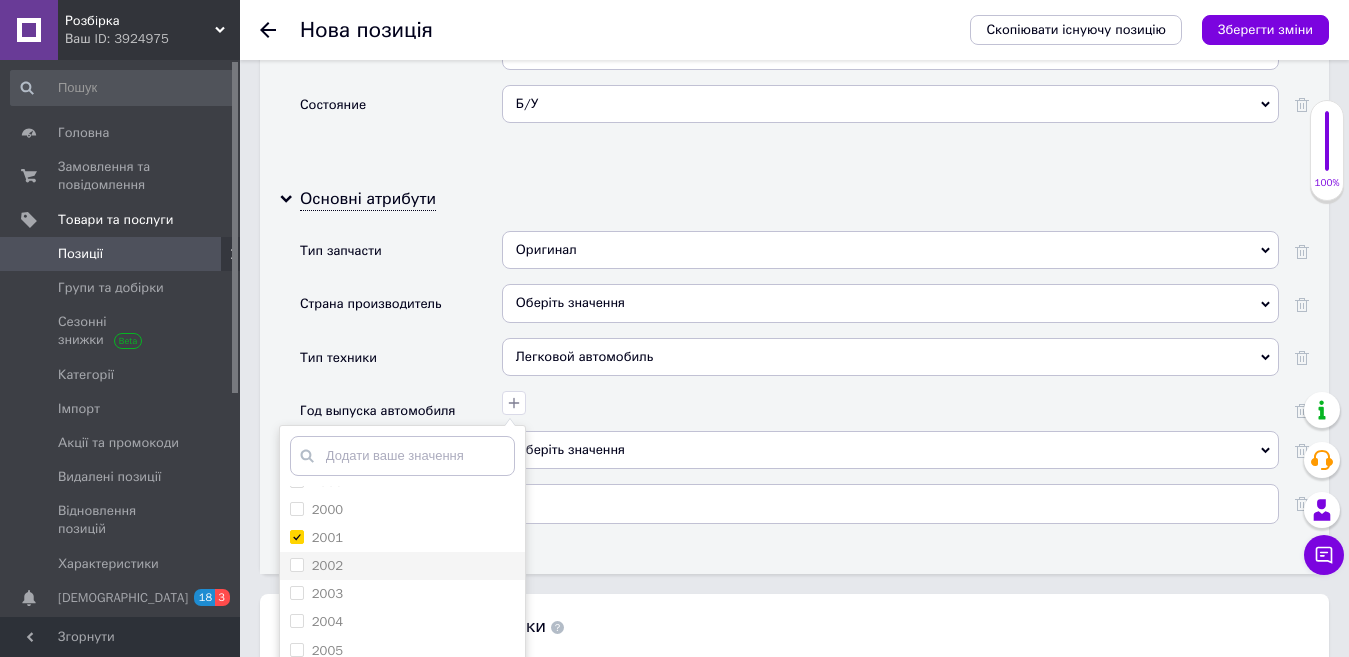 click on "2002" at bounding box center [327, 565] 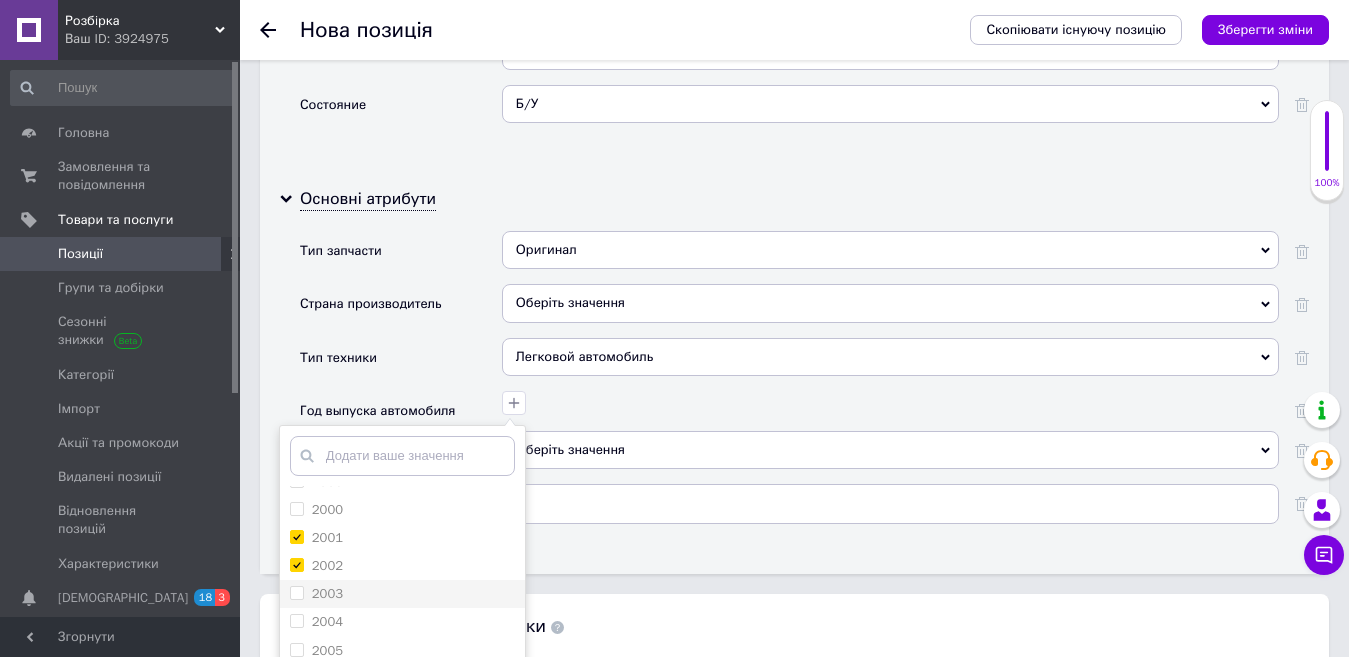 checkbox on "true" 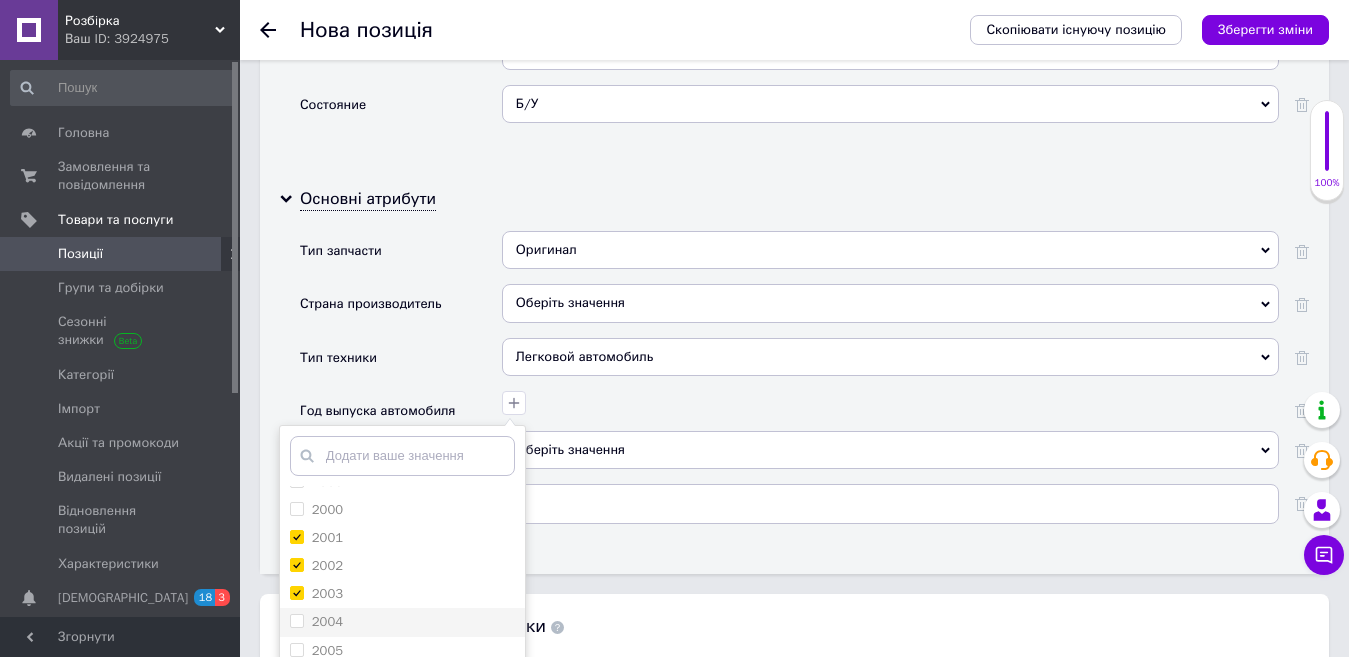 checkbox on "true" 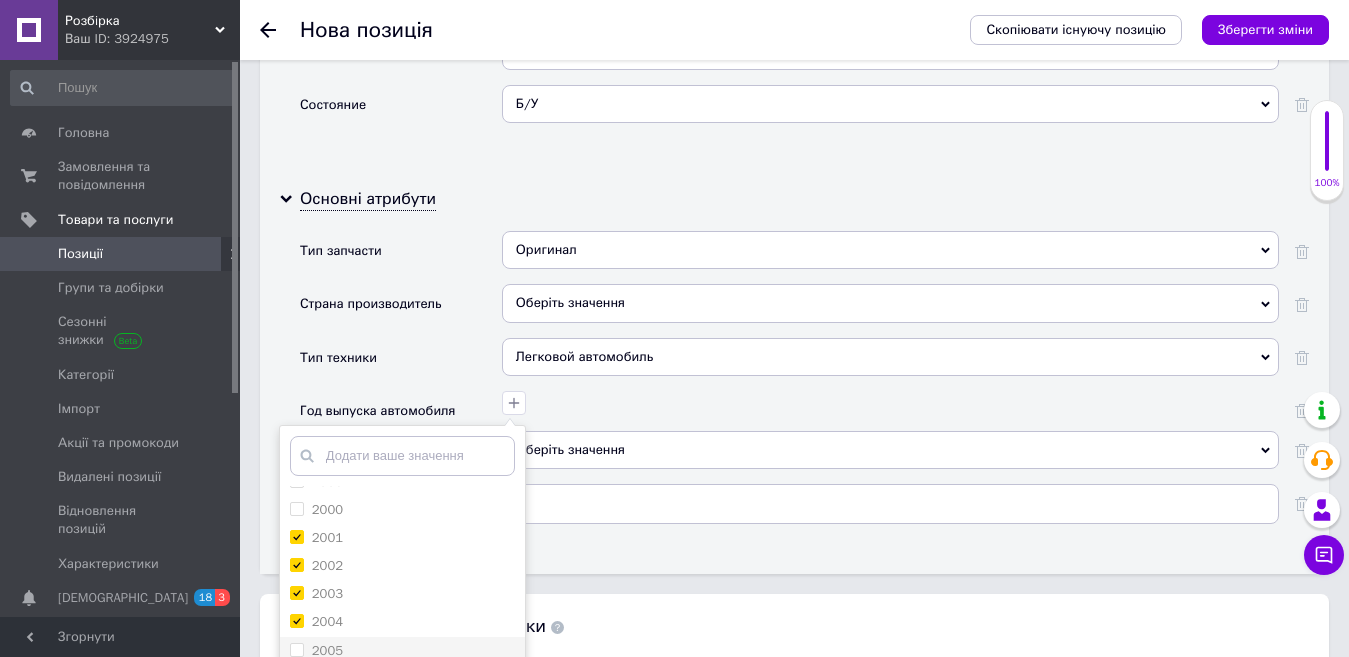 checkbox on "true" 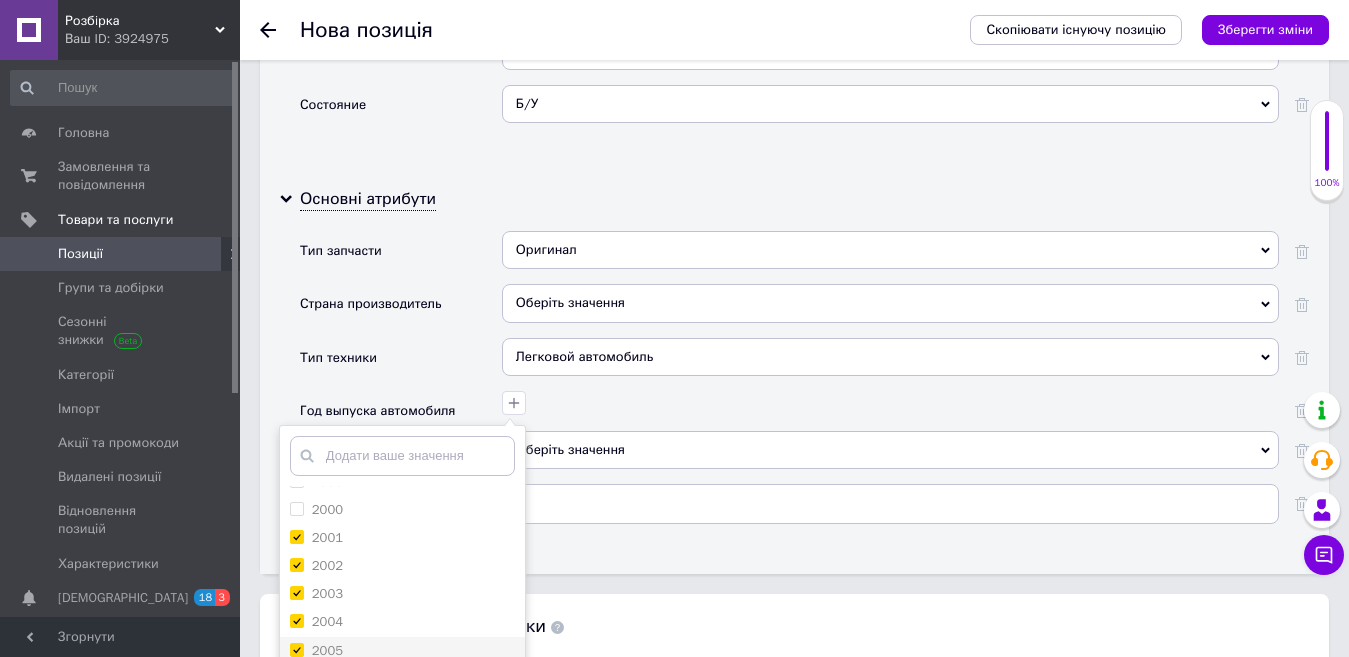 checkbox on "true" 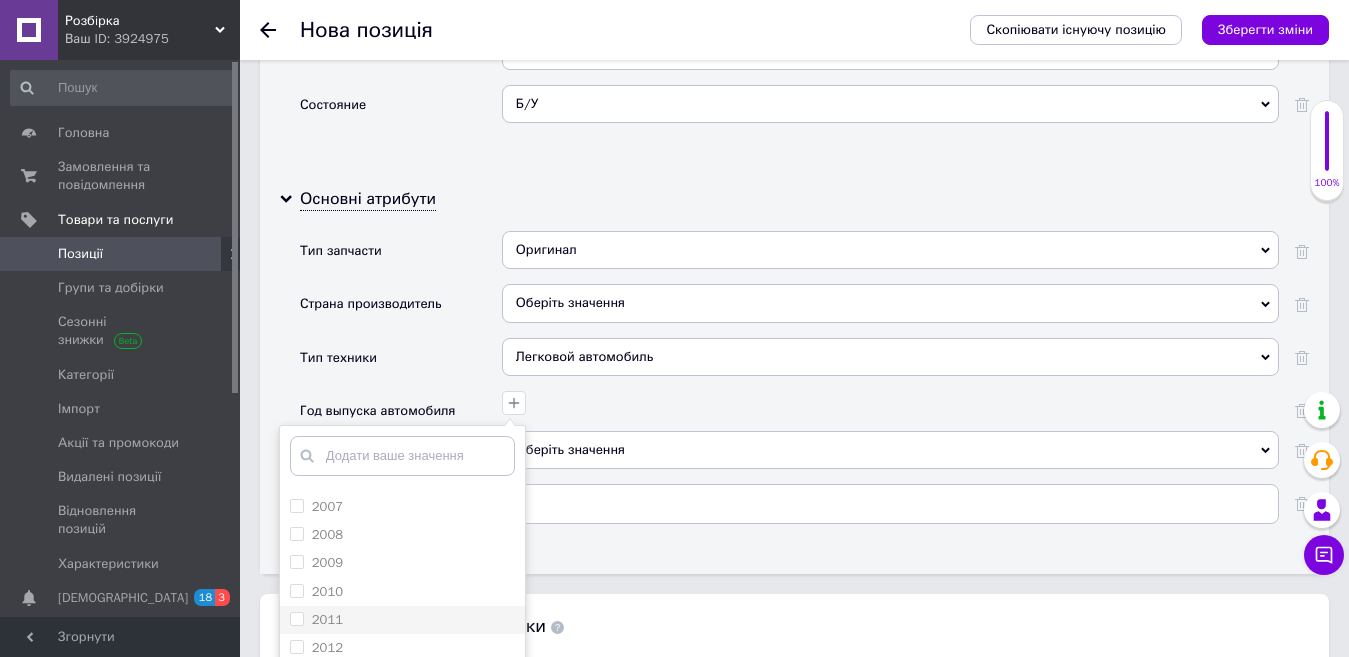 scroll, scrollTop: 1500, scrollLeft: 0, axis: vertical 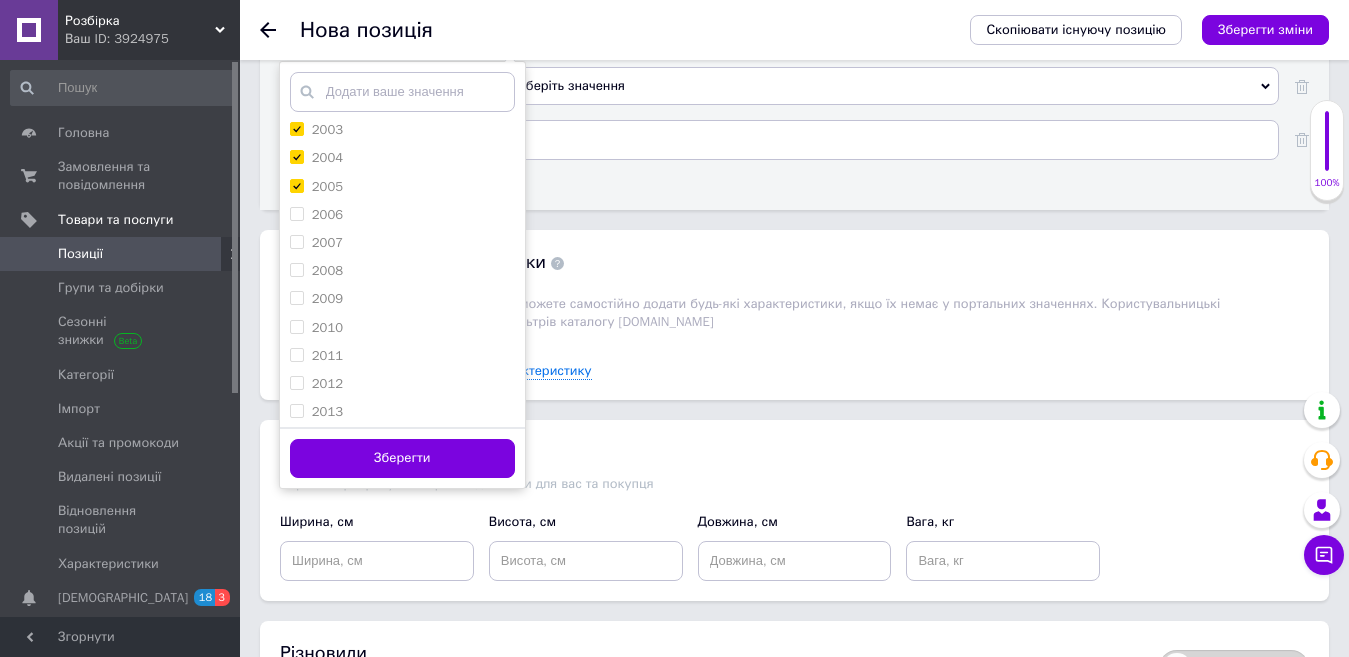 drag, startPoint x: 409, startPoint y: 429, endPoint x: 375, endPoint y: 411, distance: 38.470768 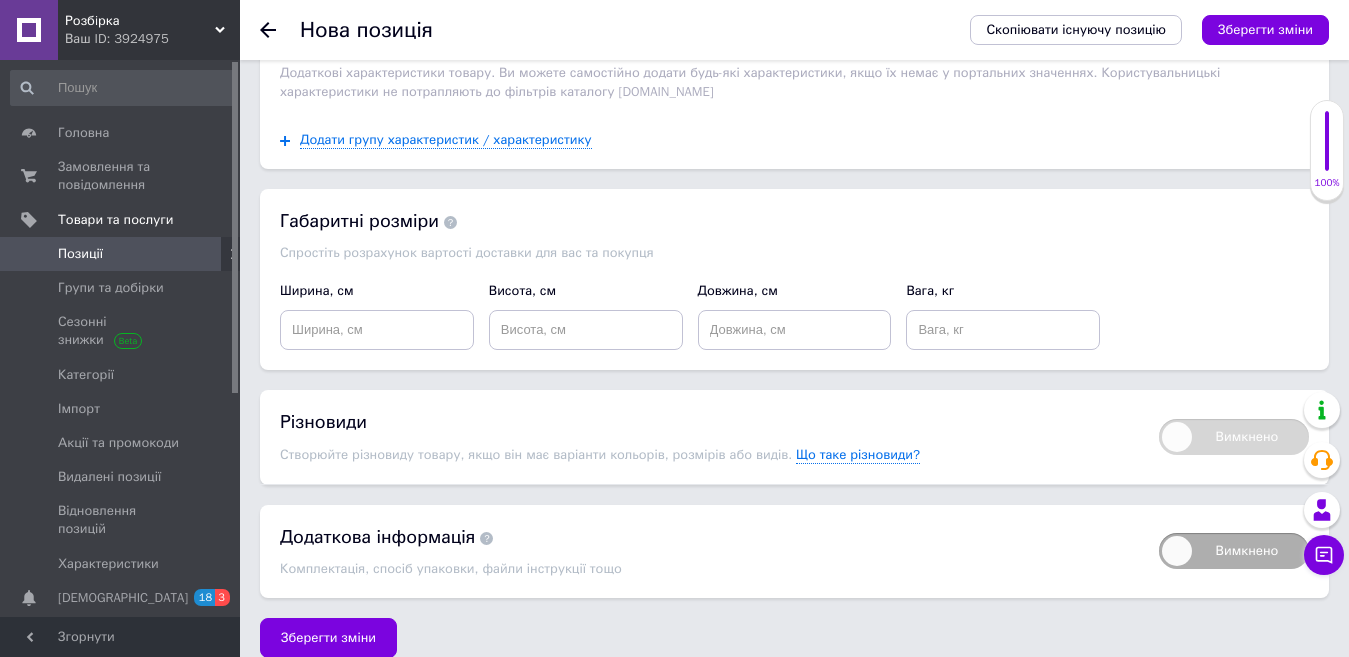 scroll, scrollTop: 2584, scrollLeft: 0, axis: vertical 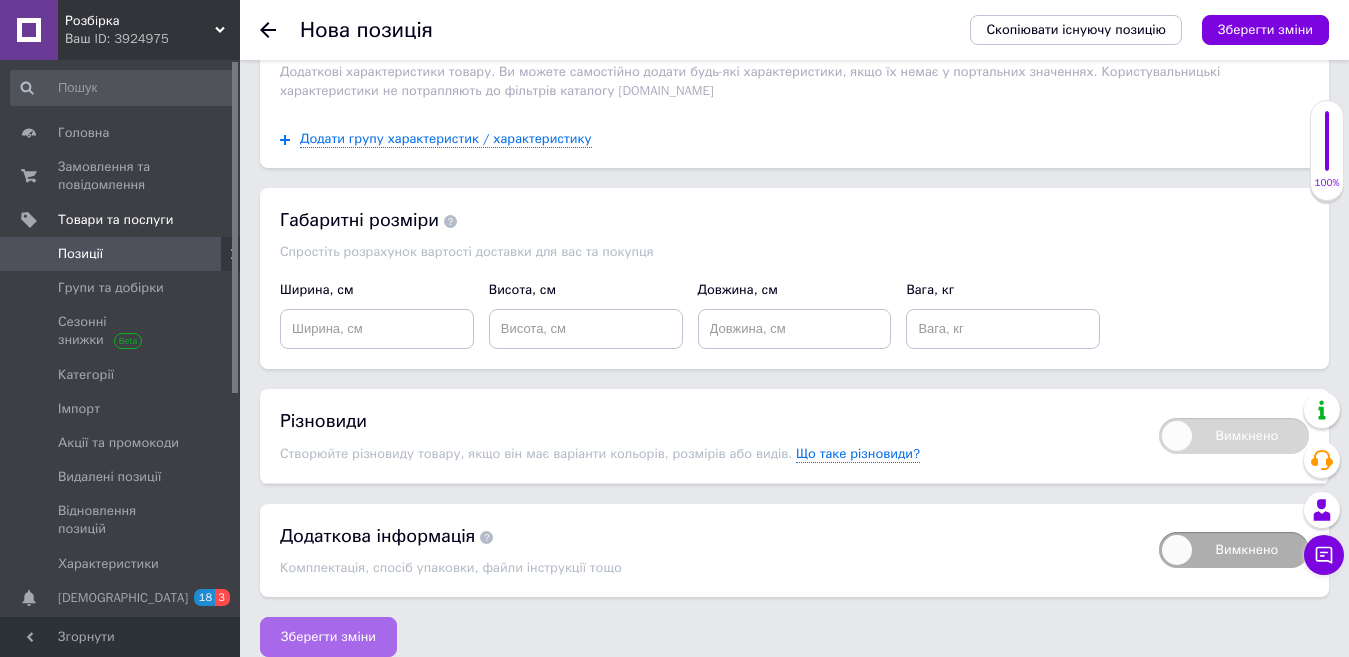 click on "Зберегти зміни" at bounding box center (328, 637) 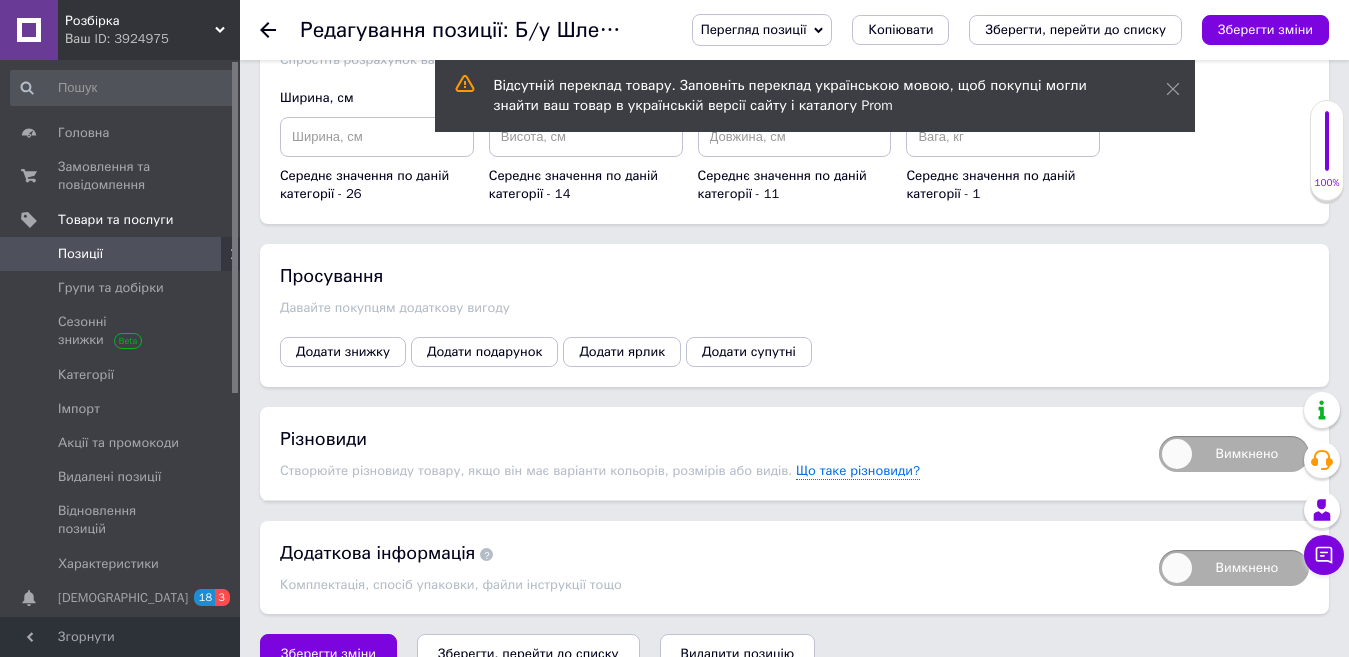 scroll, scrollTop: 2416, scrollLeft: 0, axis: vertical 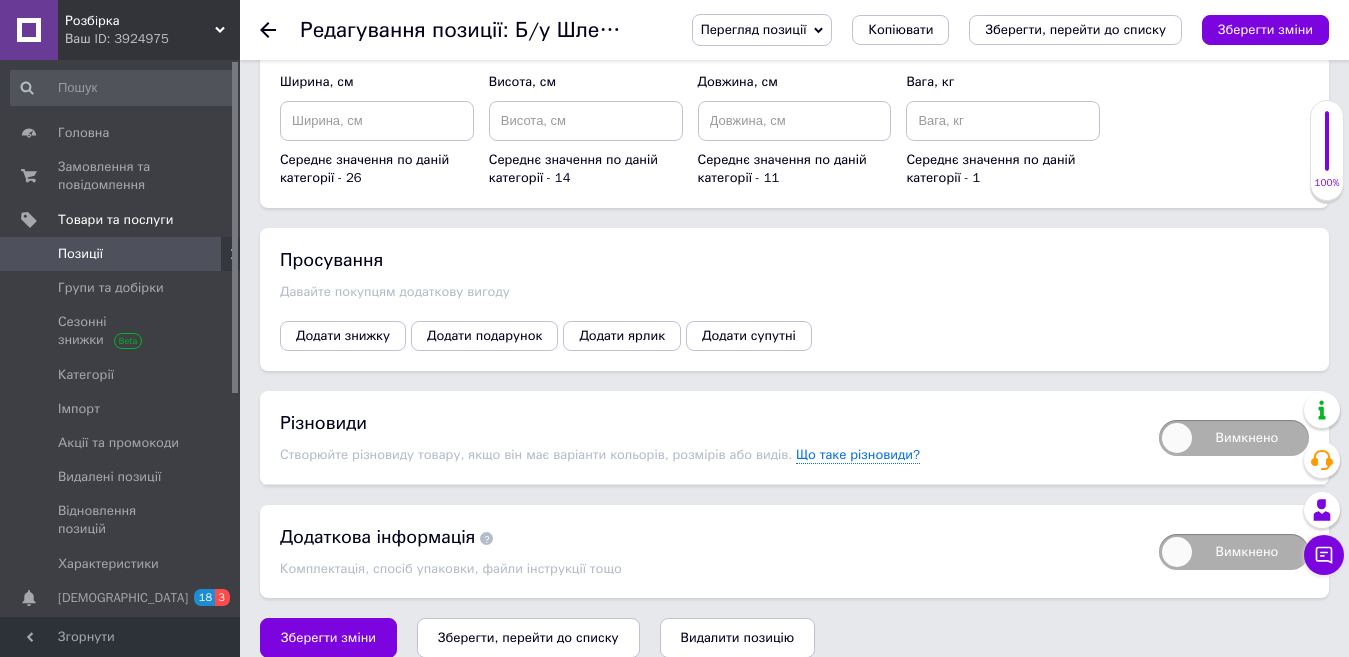 click on "Зберегти, перейти до списку" at bounding box center [528, 637] 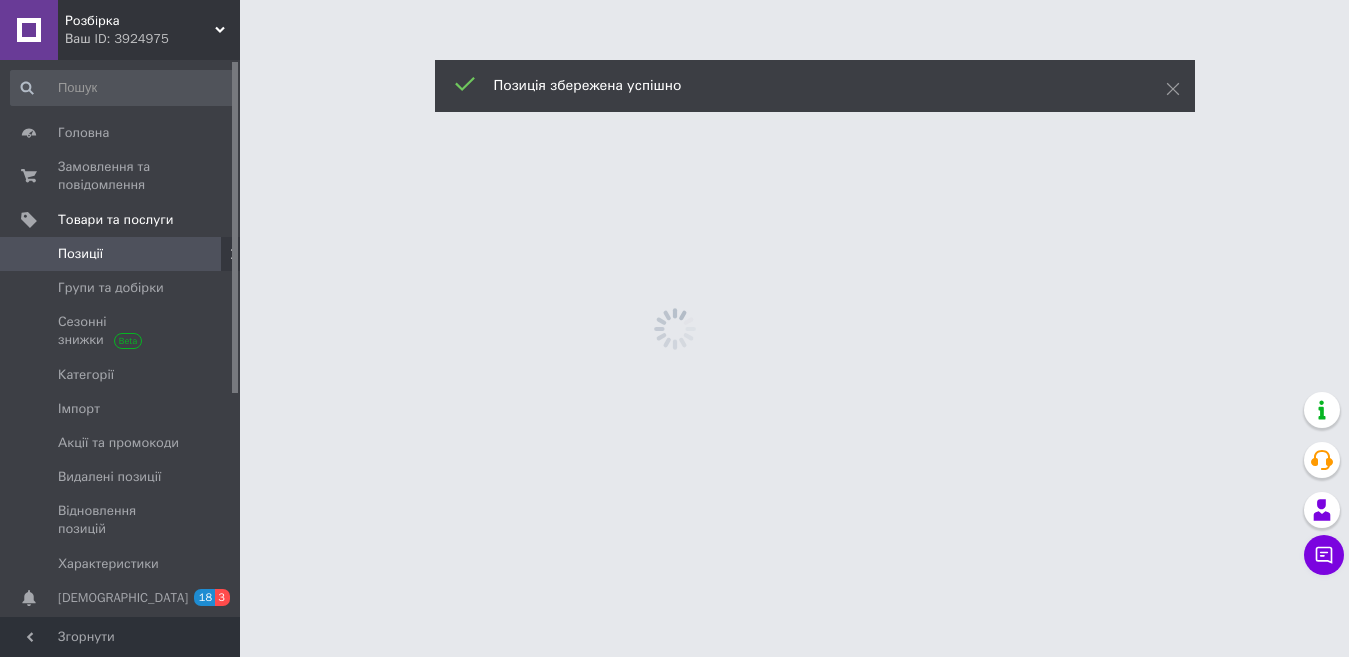 scroll, scrollTop: 0, scrollLeft: 0, axis: both 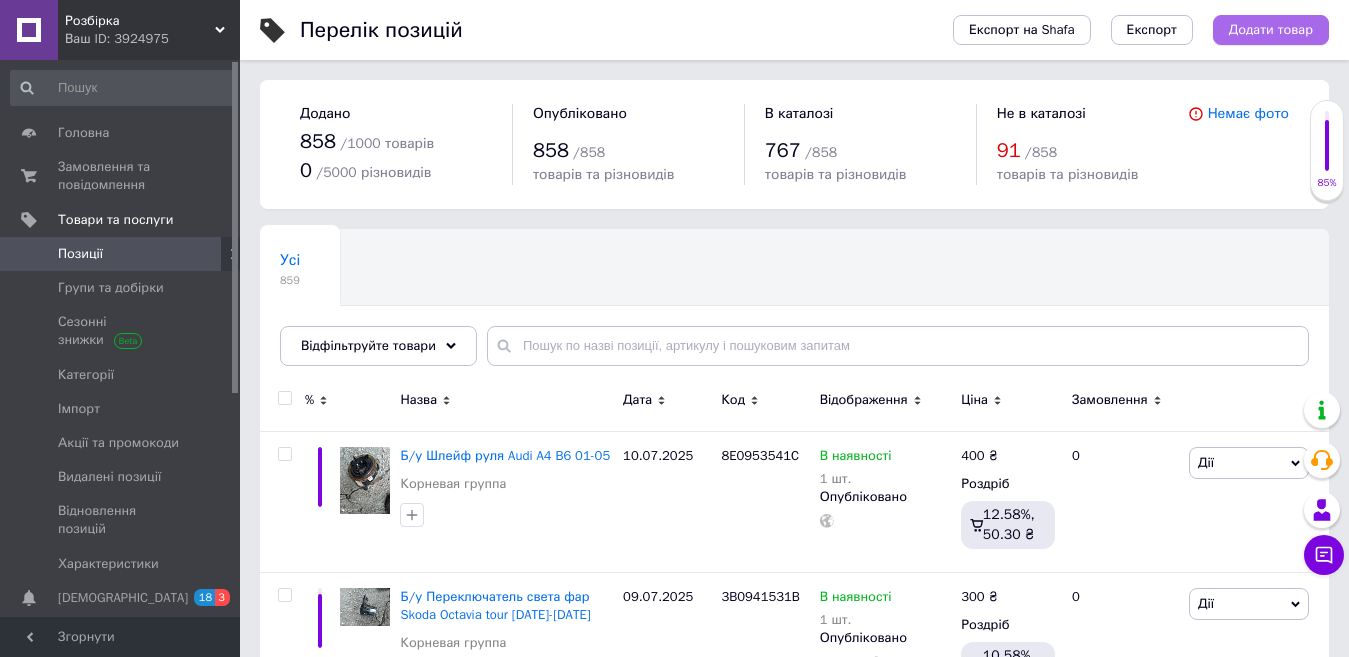 click on "Додати товар" at bounding box center [1271, 30] 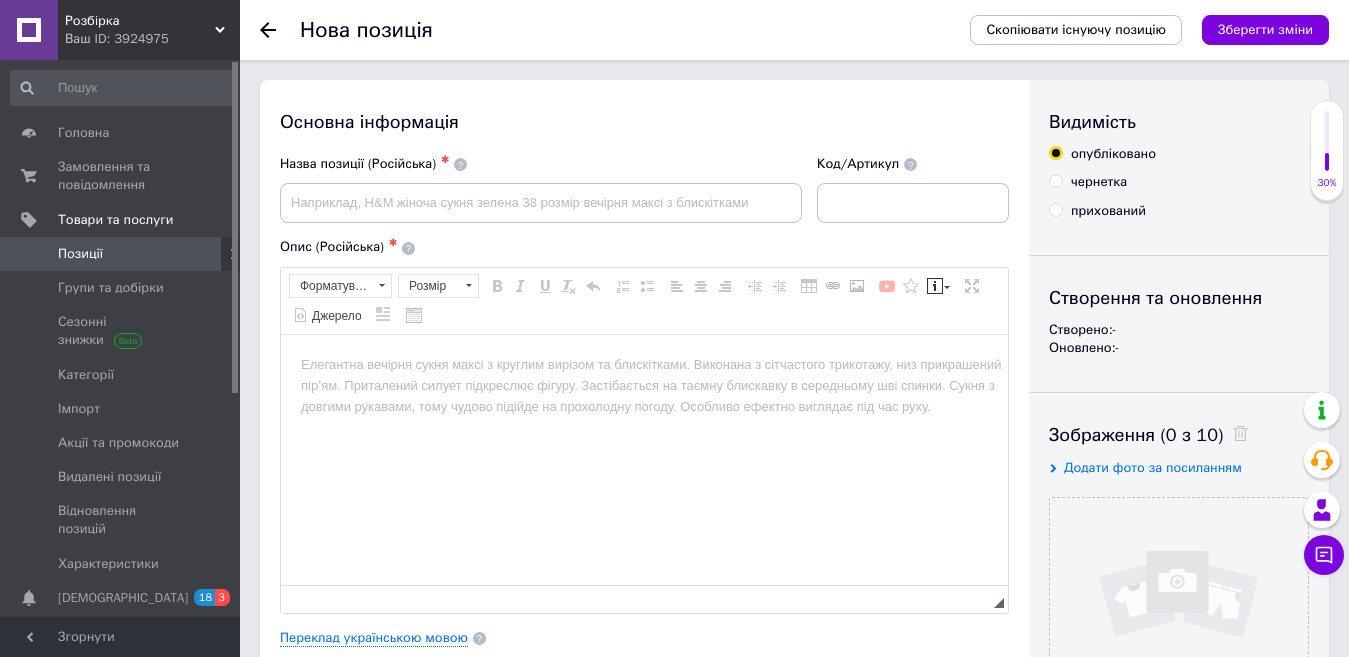 scroll, scrollTop: 0, scrollLeft: 0, axis: both 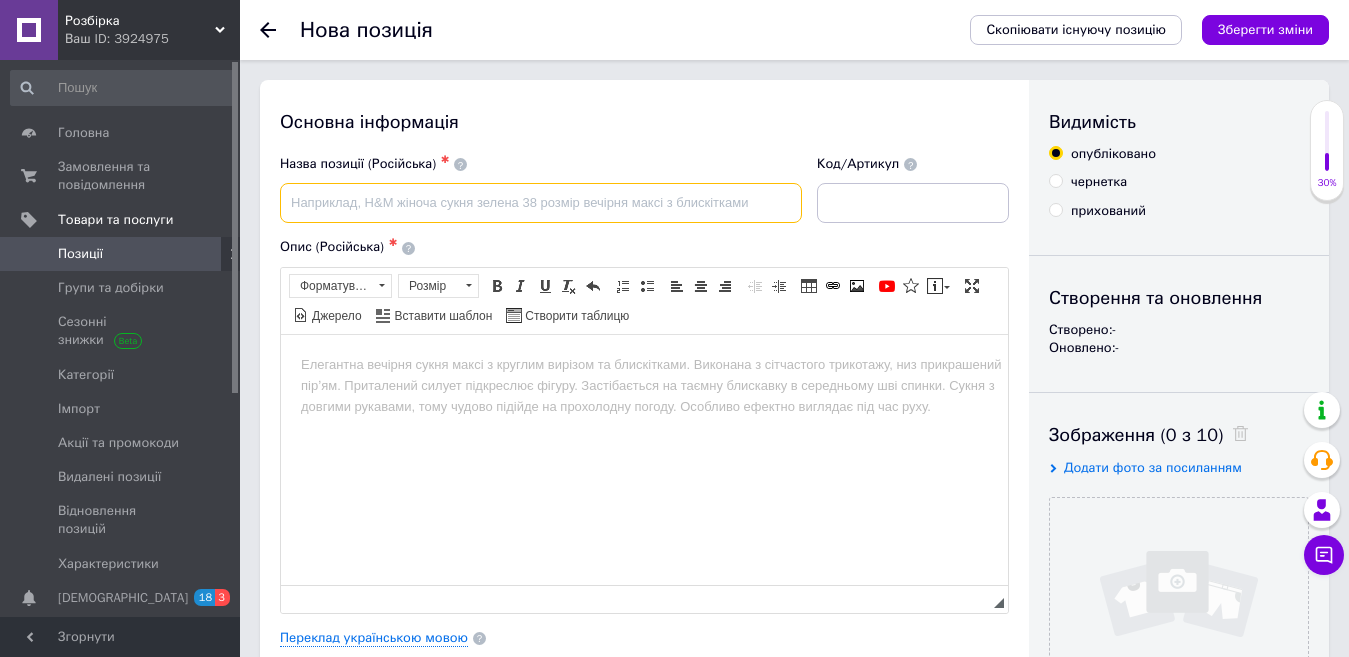 click at bounding box center [541, 203] 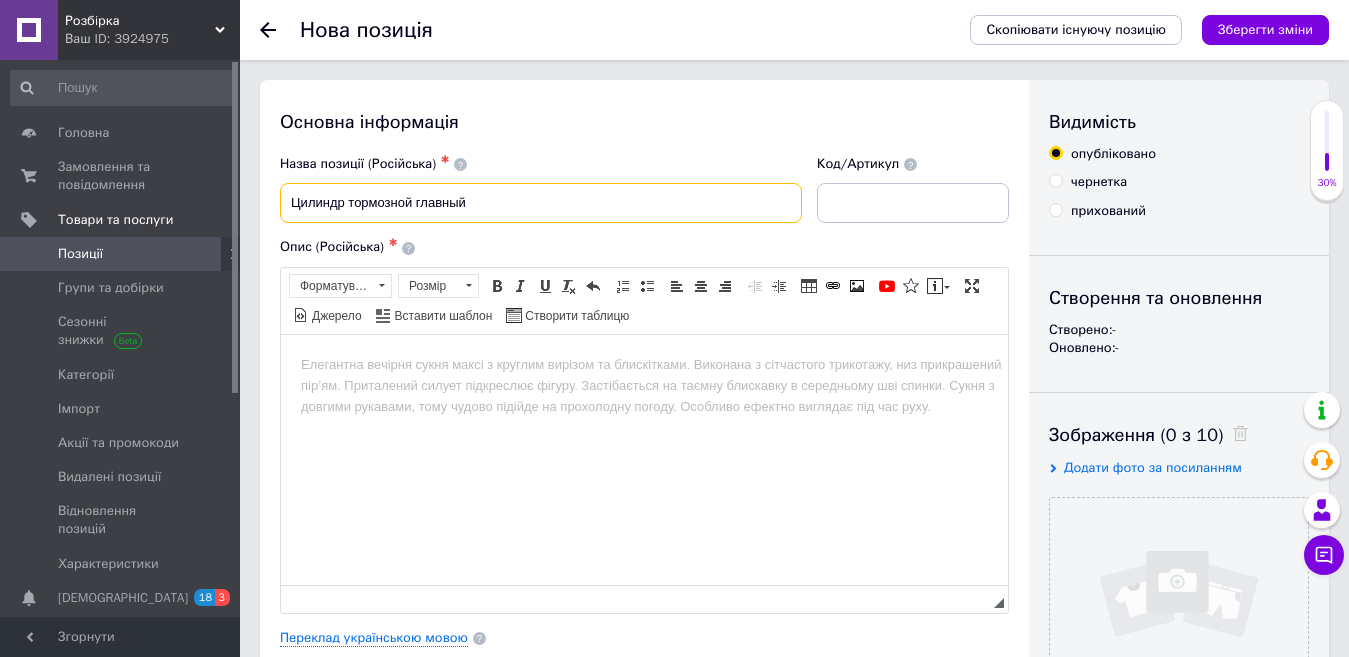 click on "Цилиндр тормозной главный" at bounding box center [541, 203] 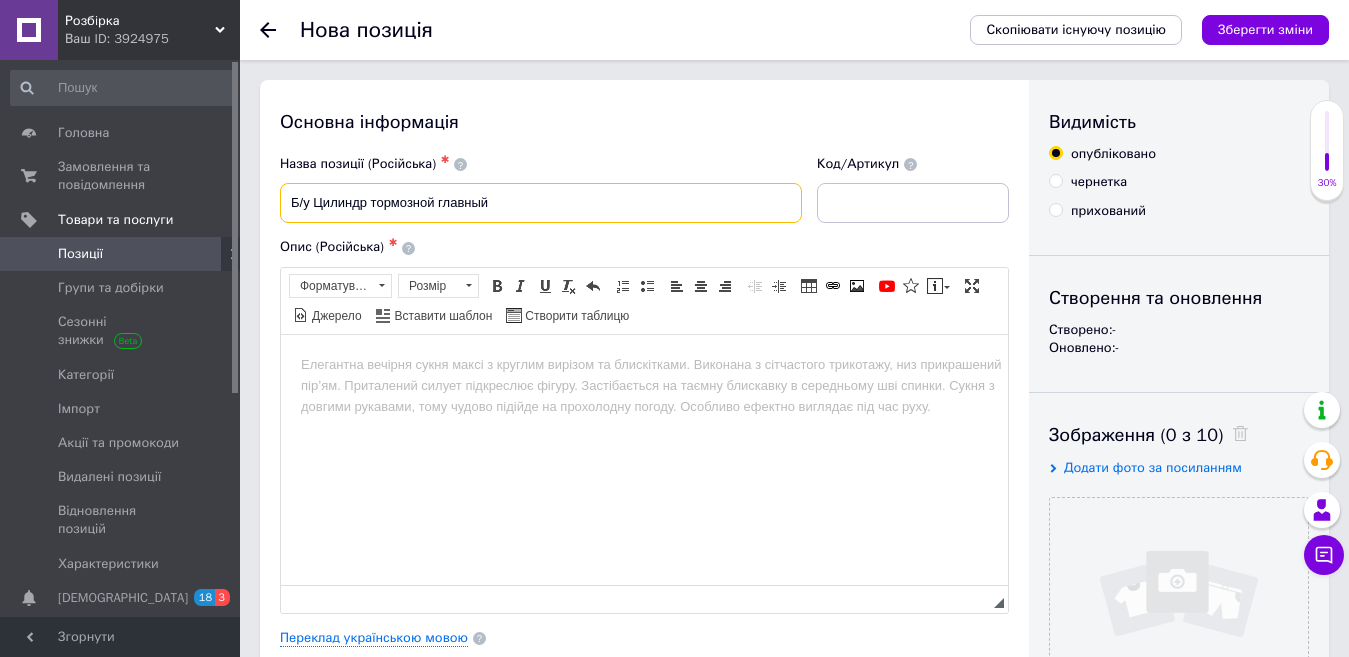 click on "Б/у Цилиндр тормозной главный" at bounding box center (541, 203) 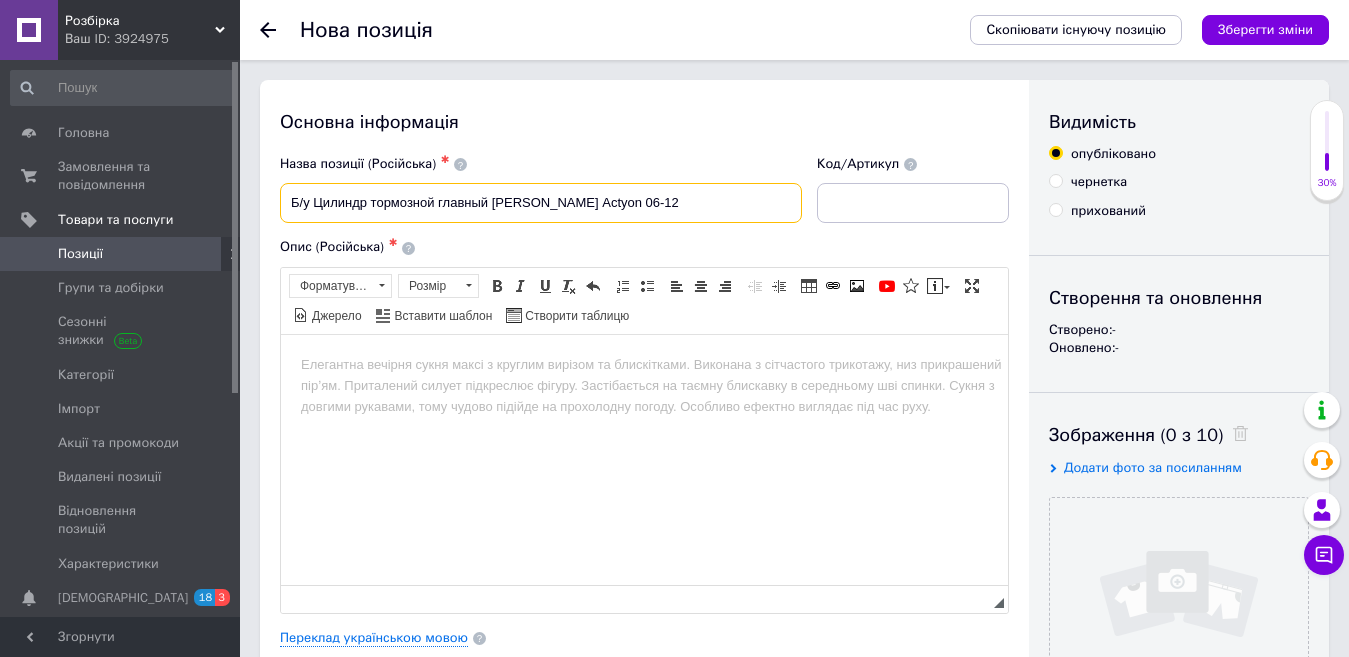 click on "Б/у Цилиндр тормозной главный Ssang yong Actyon 06-12" at bounding box center [541, 203] 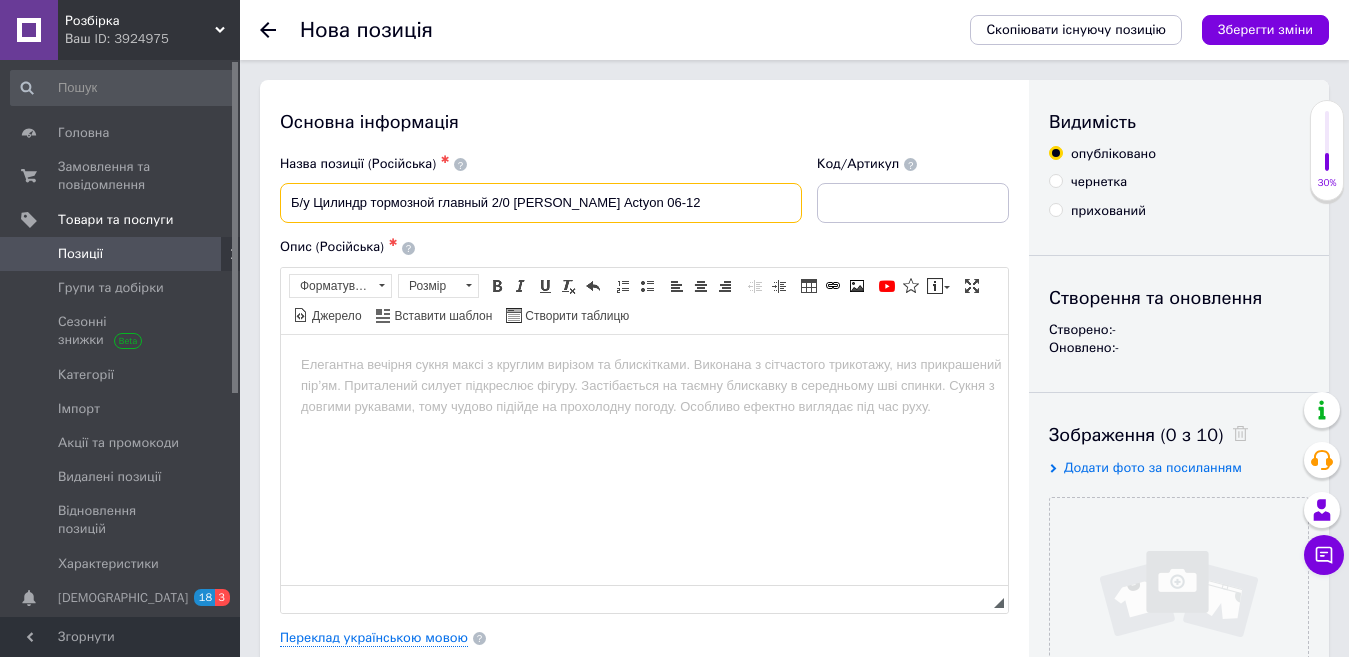 type on "Б/у Цилиндр тормозной главный 2/0 дизель Ssang yong Actyon 06-12" 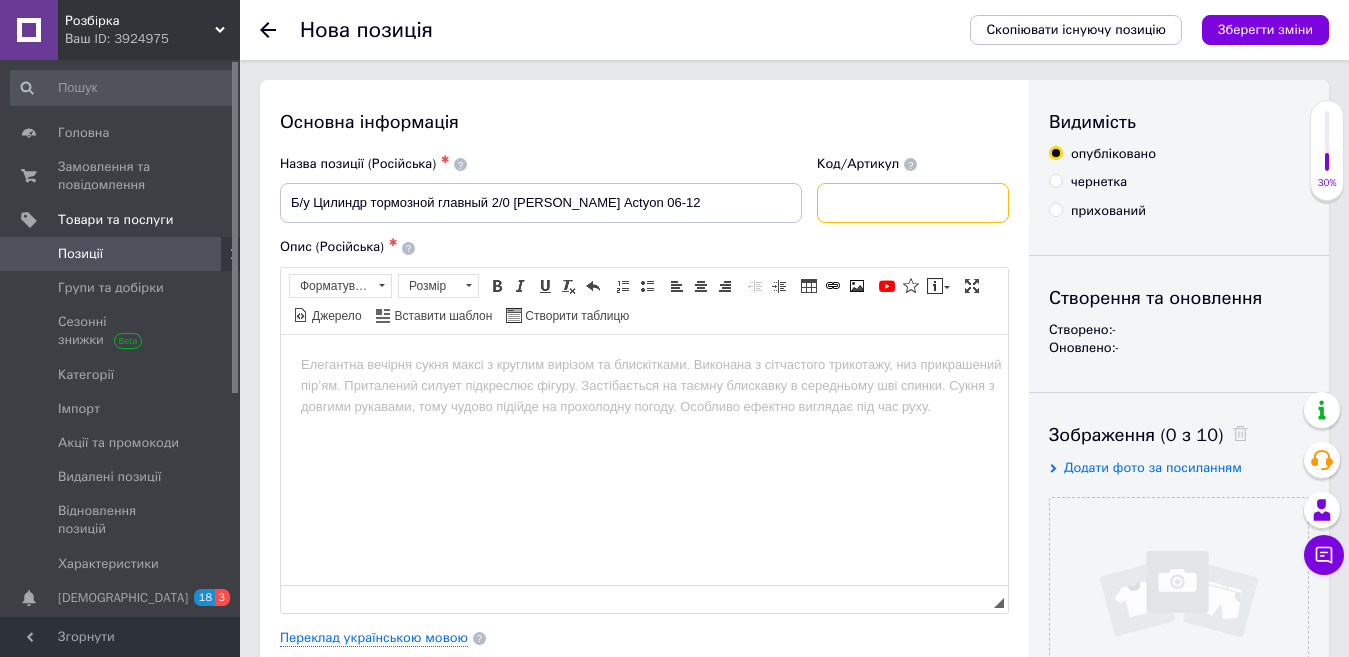 click at bounding box center (913, 203) 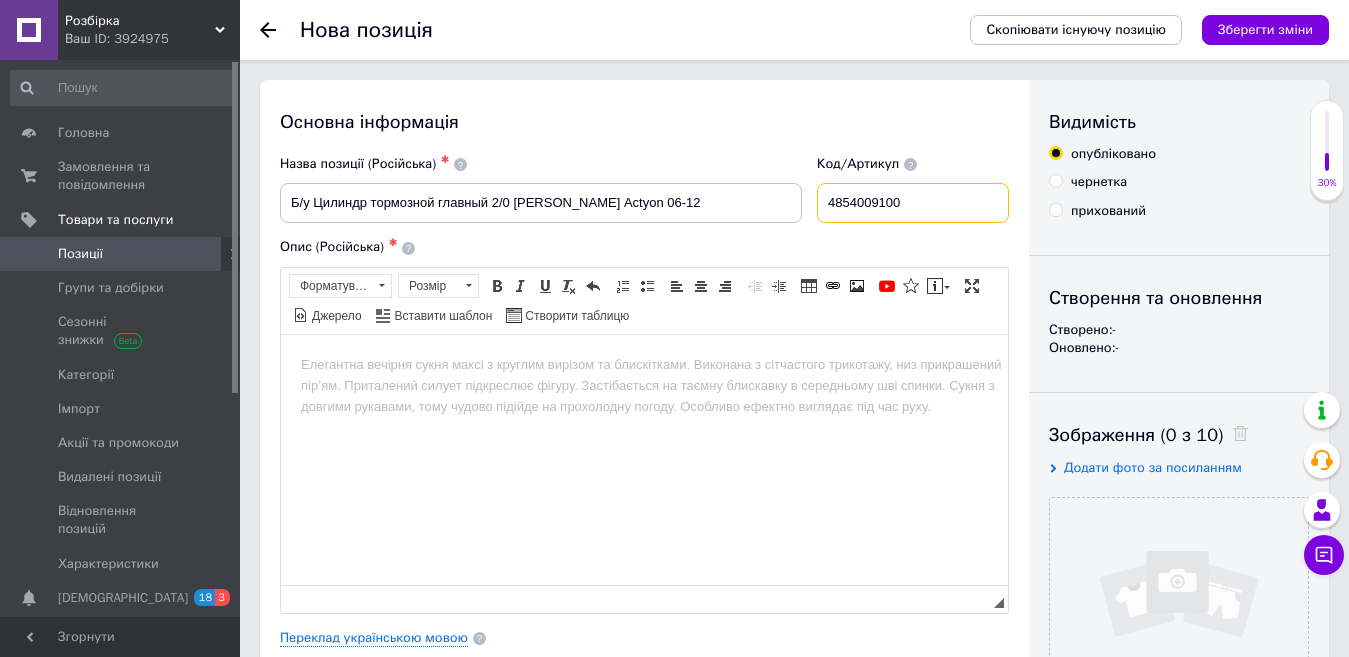type on "4854009100" 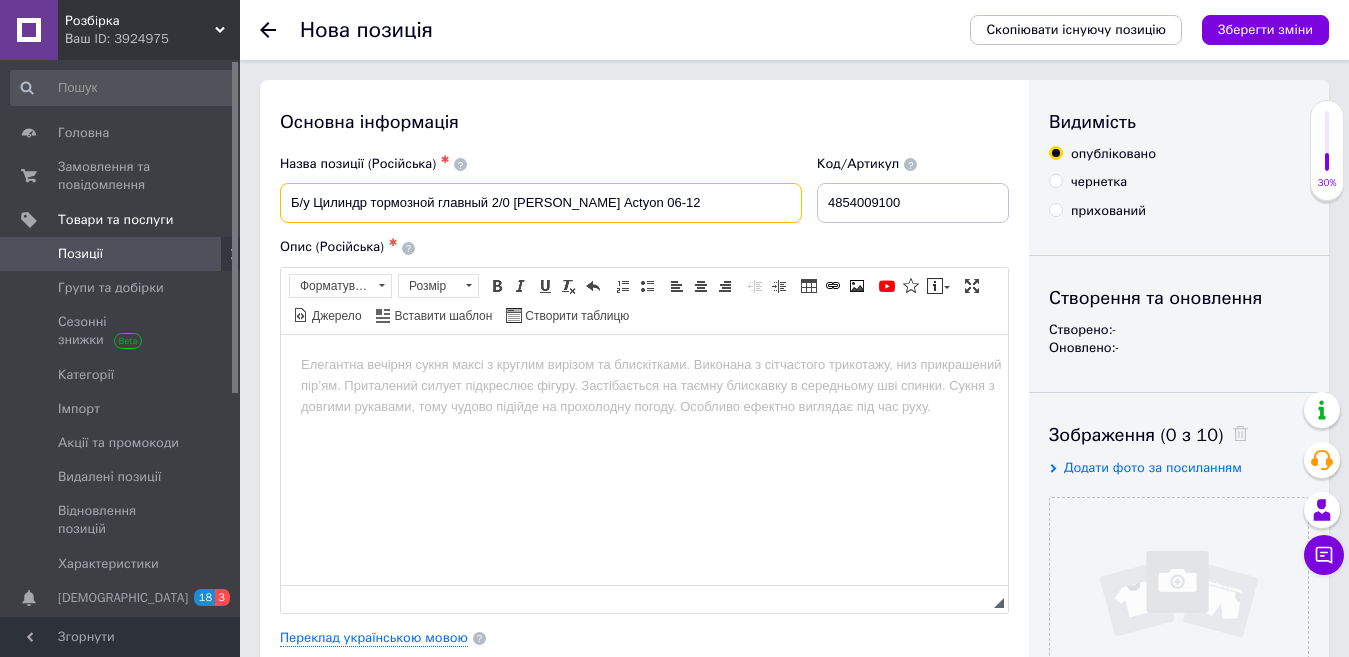drag, startPoint x: 696, startPoint y: 204, endPoint x: 295, endPoint y: 217, distance: 401.21066 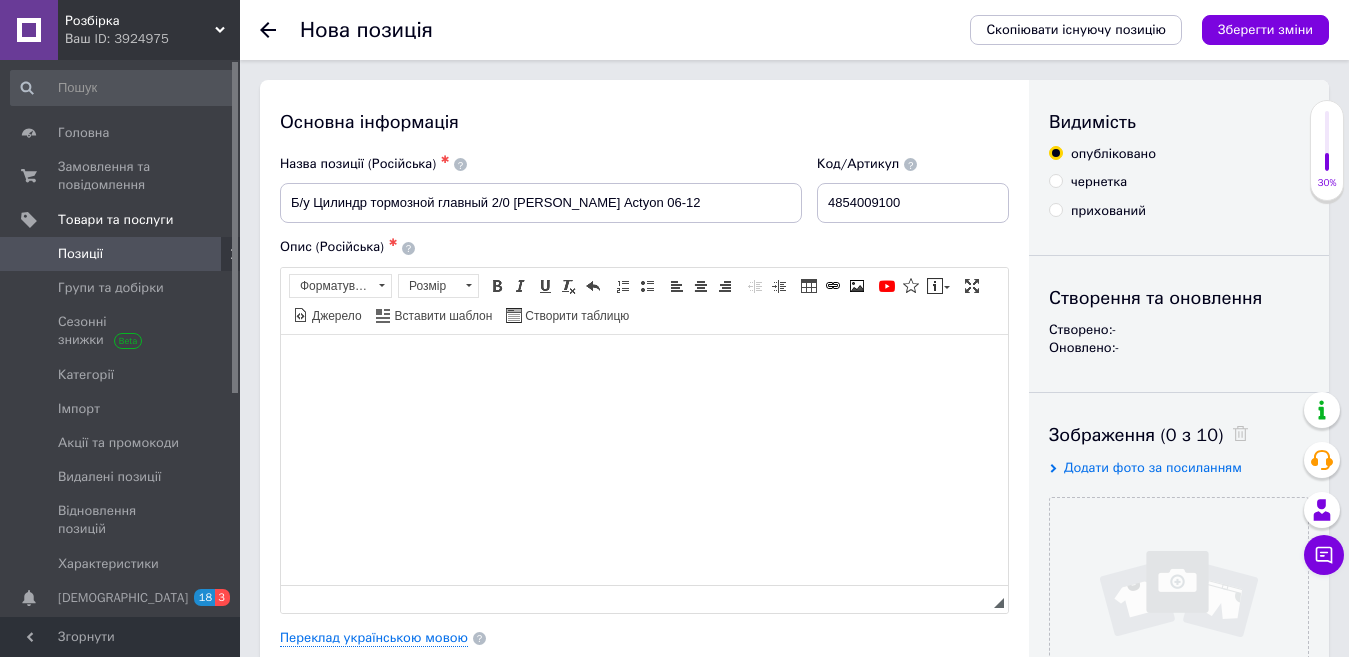 click at bounding box center (644, 364) 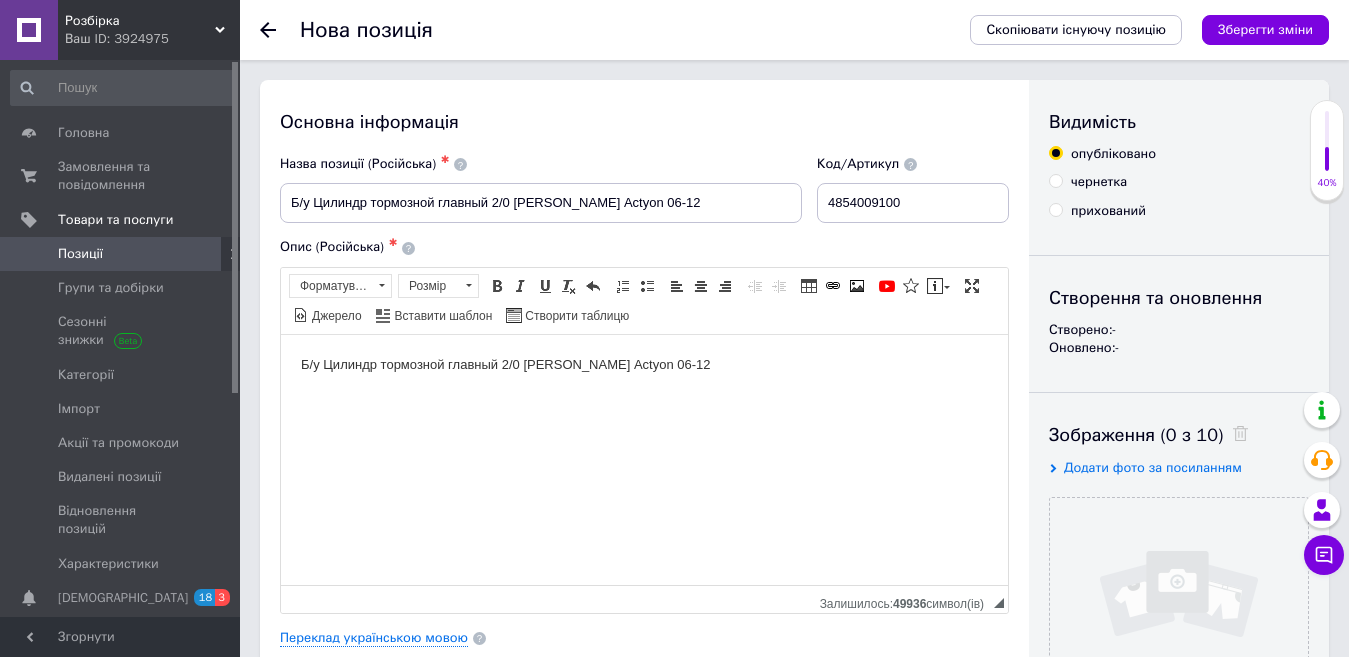 type 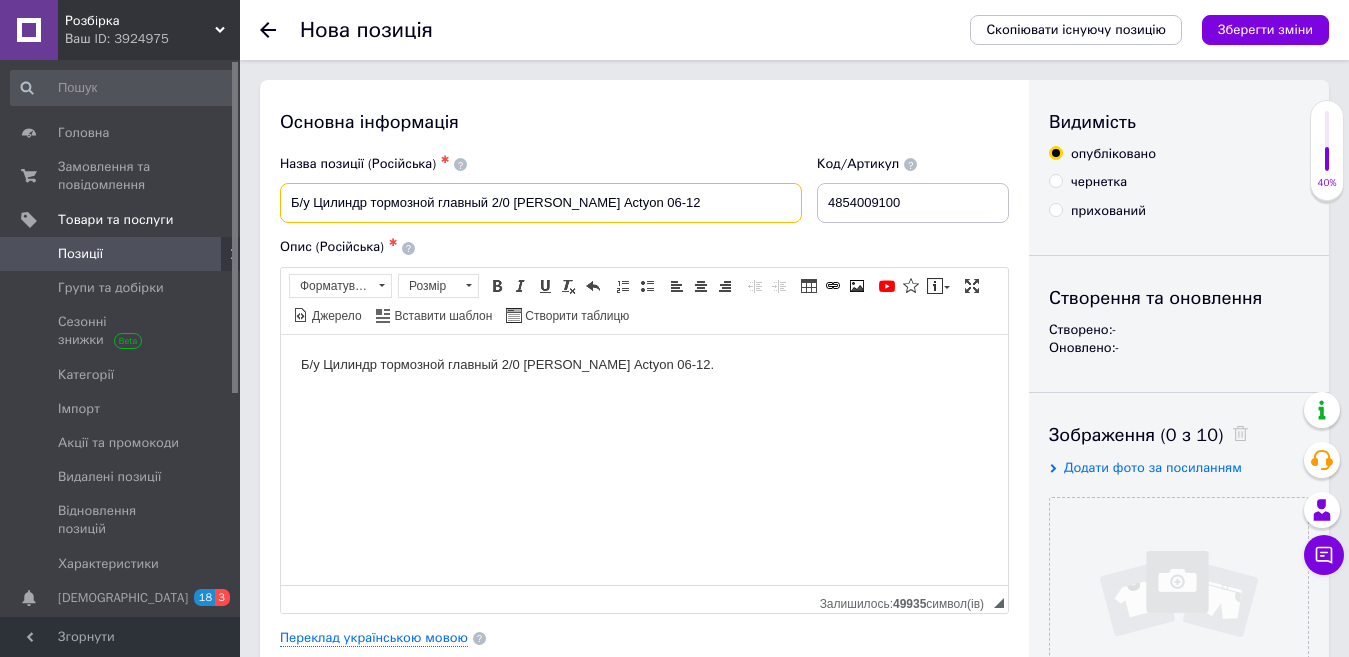 click on "Б/у Цилиндр тормозной главный 2/0 дизель Ssang yong Actyon 06-12" at bounding box center (541, 203) 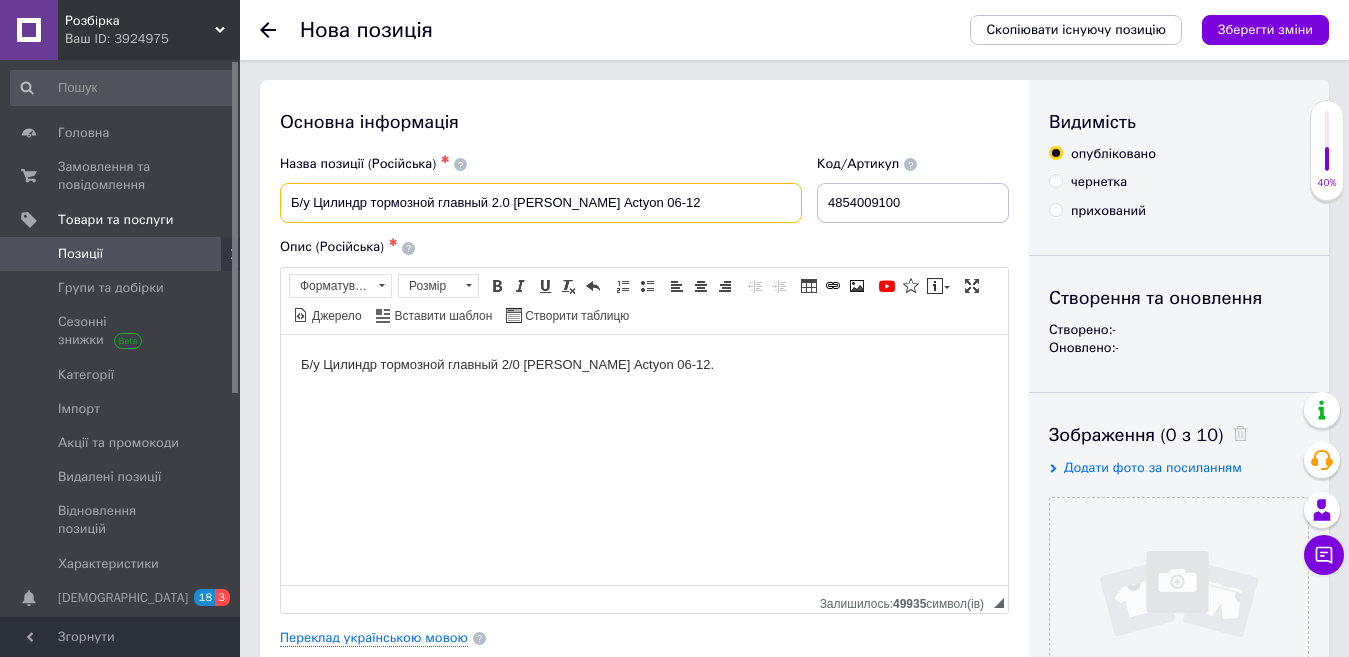 type on "Б/у Цилиндр тормозной главный 2.0 дизель Ssang yong Actyon 06-12" 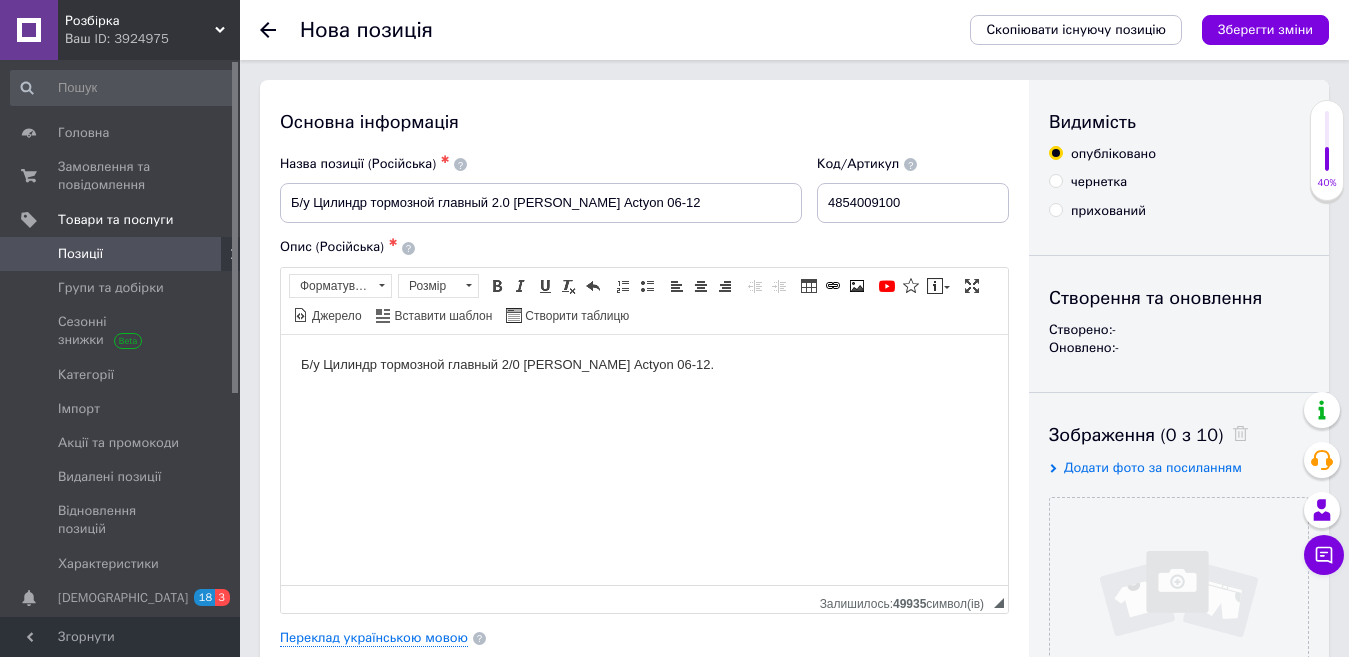 click on "Б/у Цилиндр тормозной главный 2/0 дизель Ssang yong Actyon 06-12." at bounding box center [644, 364] 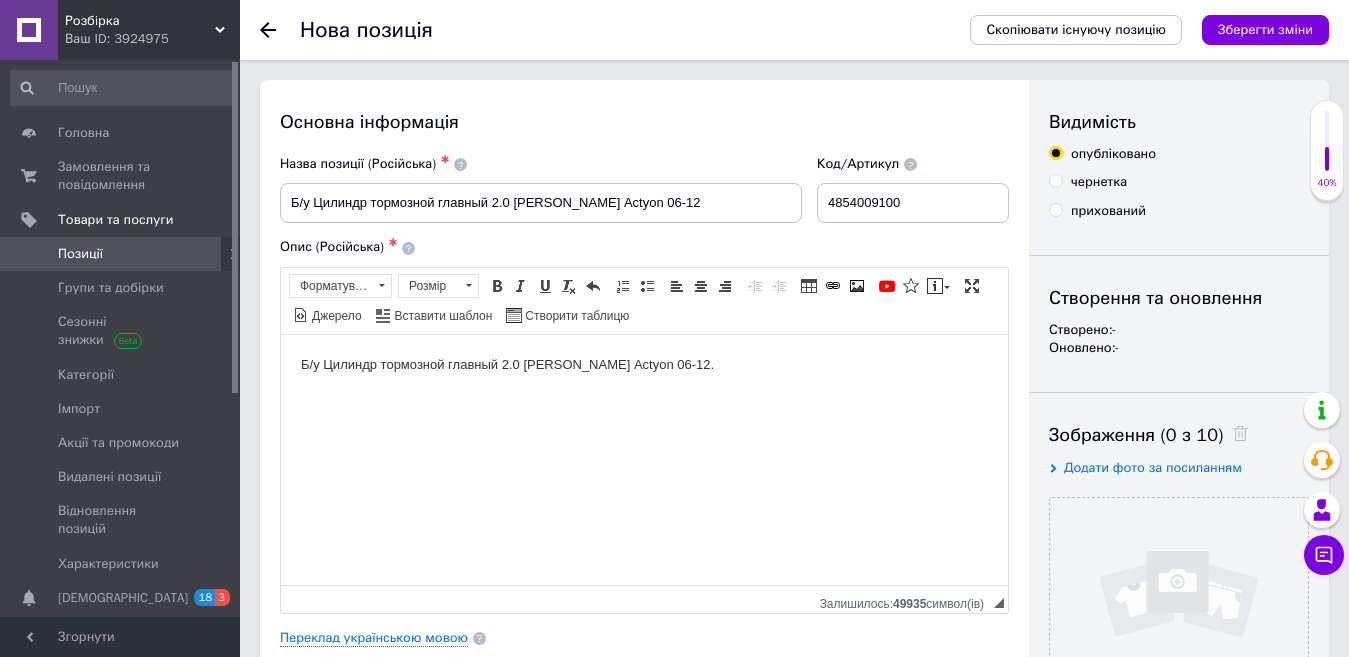 click on "Б/у Цилиндр тормозной главный 2.0 дизель Ssang yong Actyon 06-12." at bounding box center (644, 364) 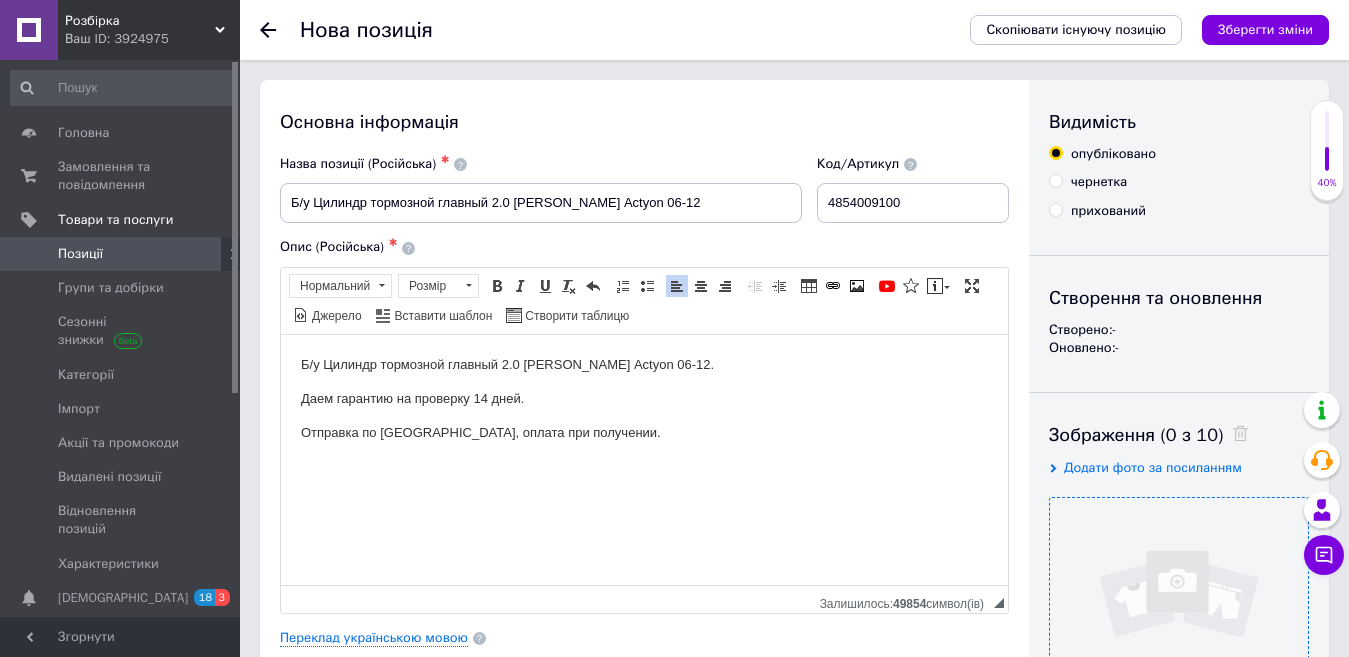 click at bounding box center (1179, 627) 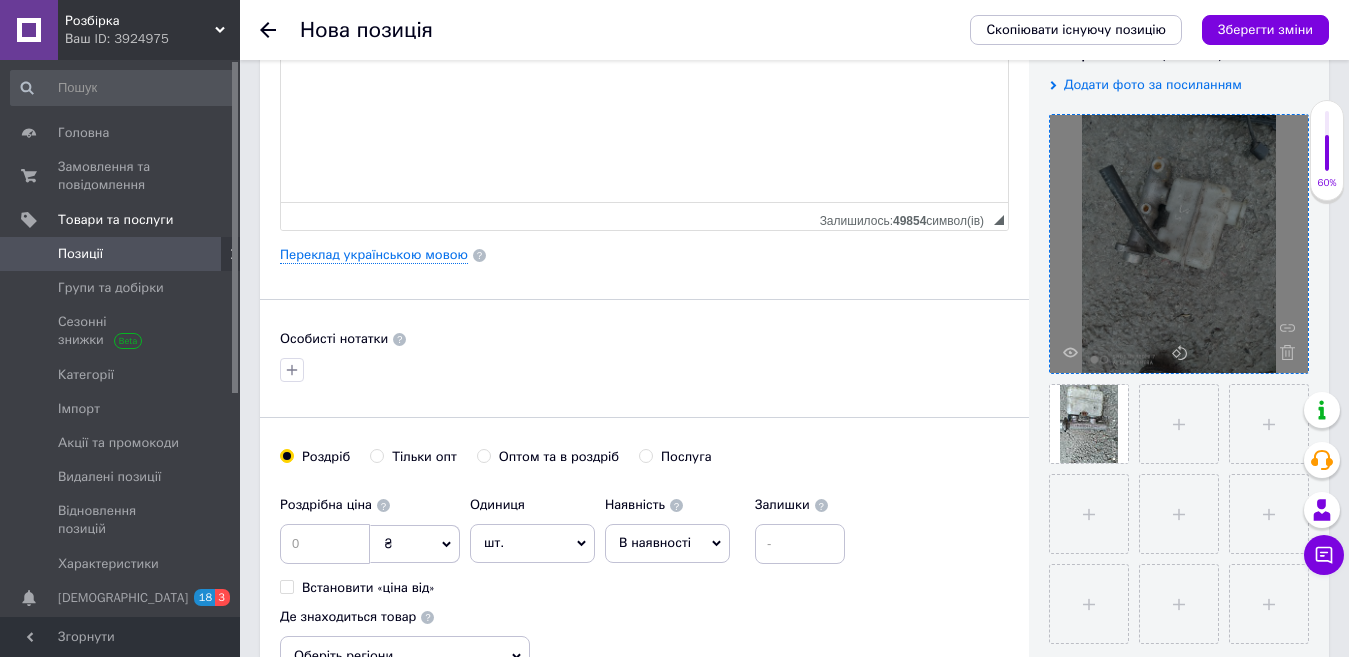 scroll, scrollTop: 500, scrollLeft: 0, axis: vertical 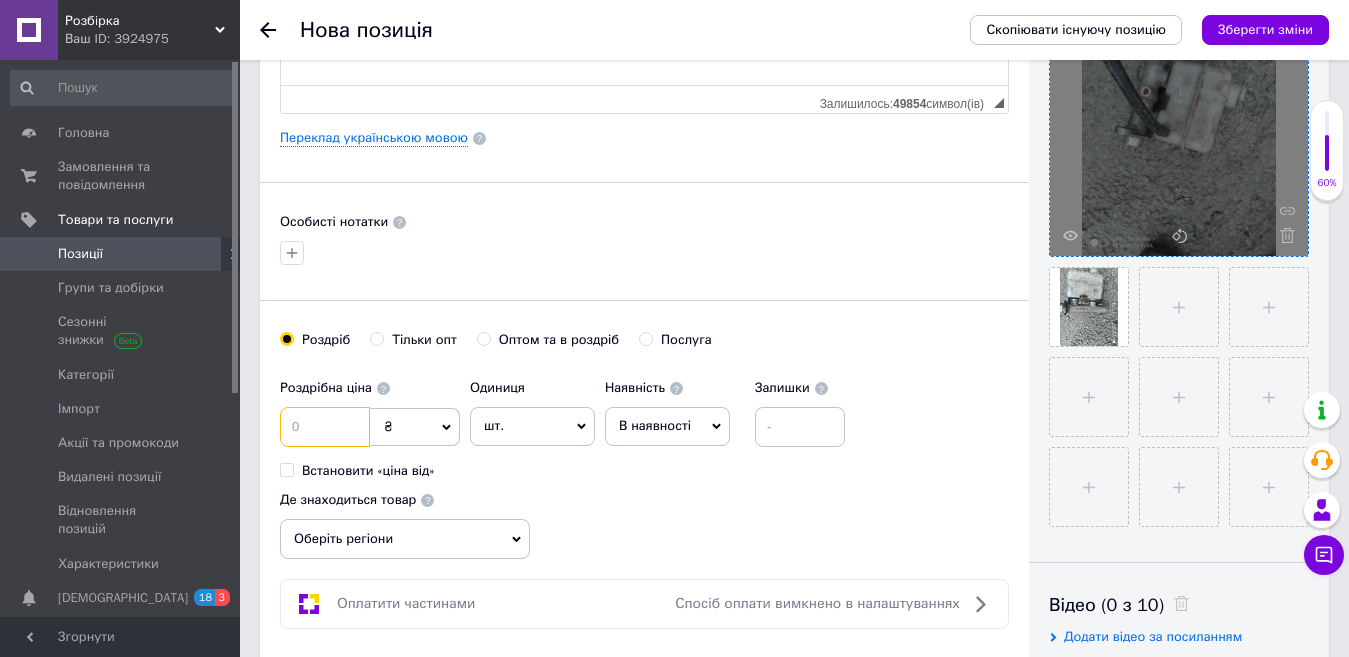 click at bounding box center (325, 427) 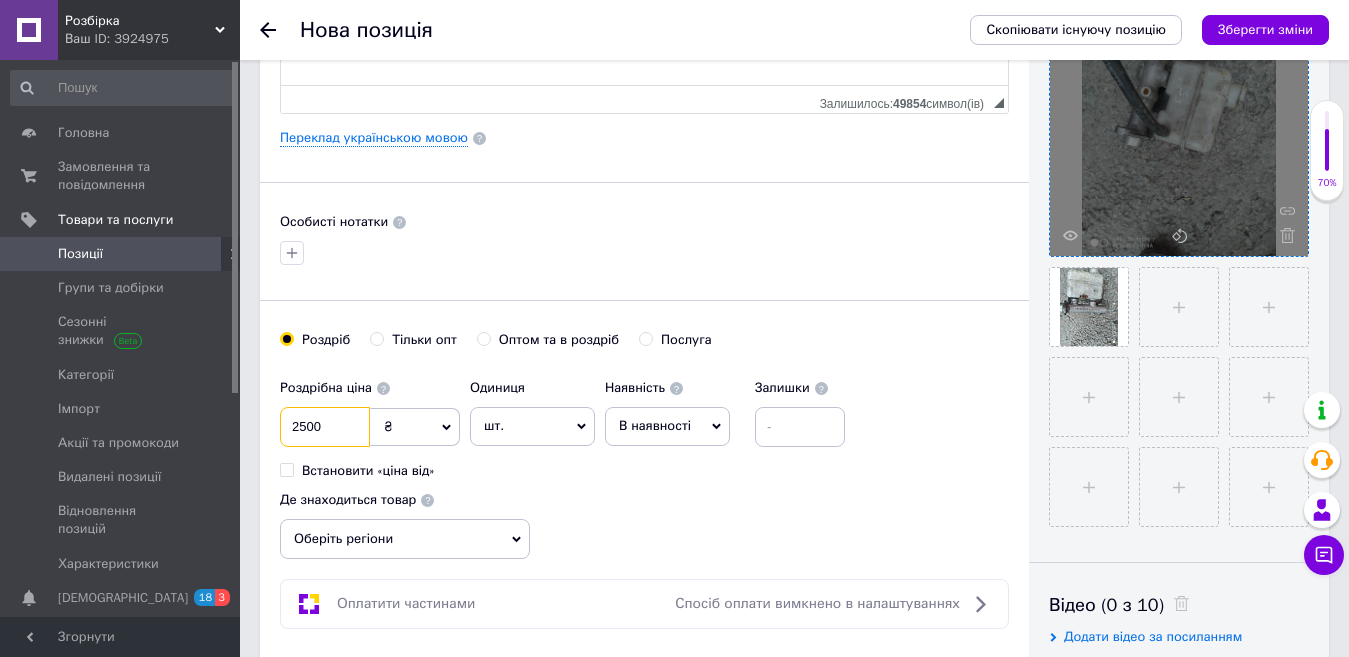 type on "2500" 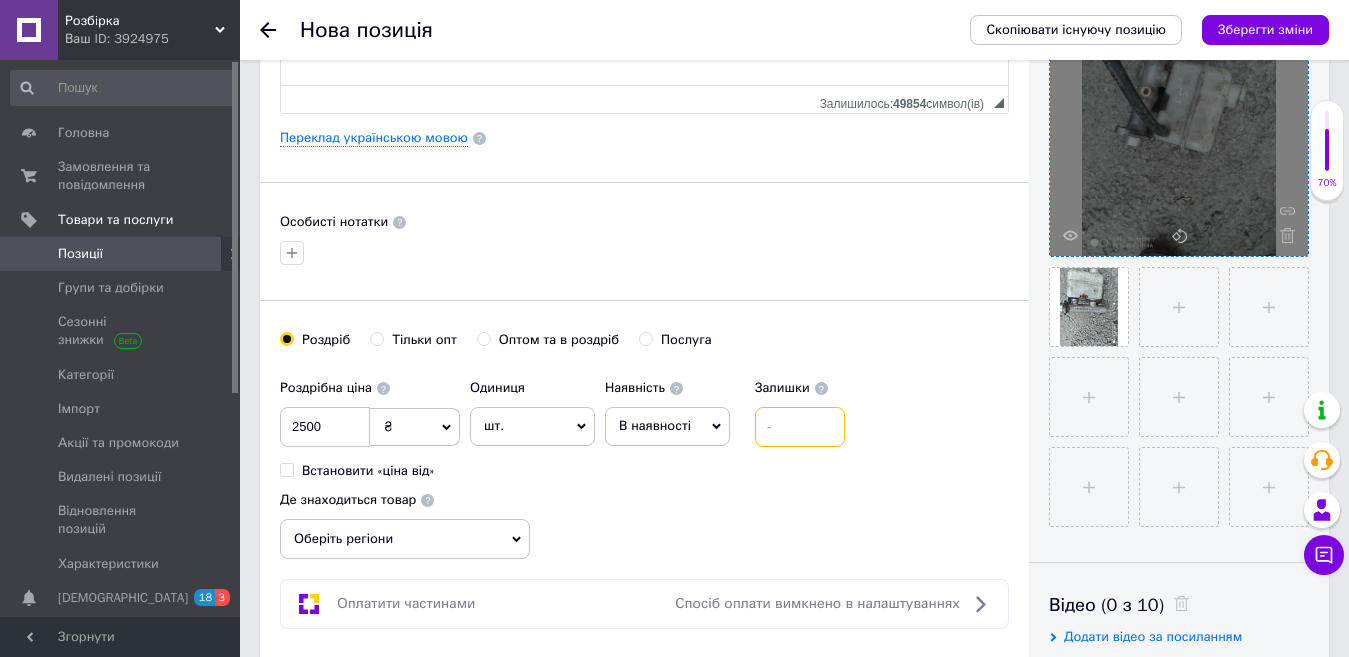 click at bounding box center (800, 427) 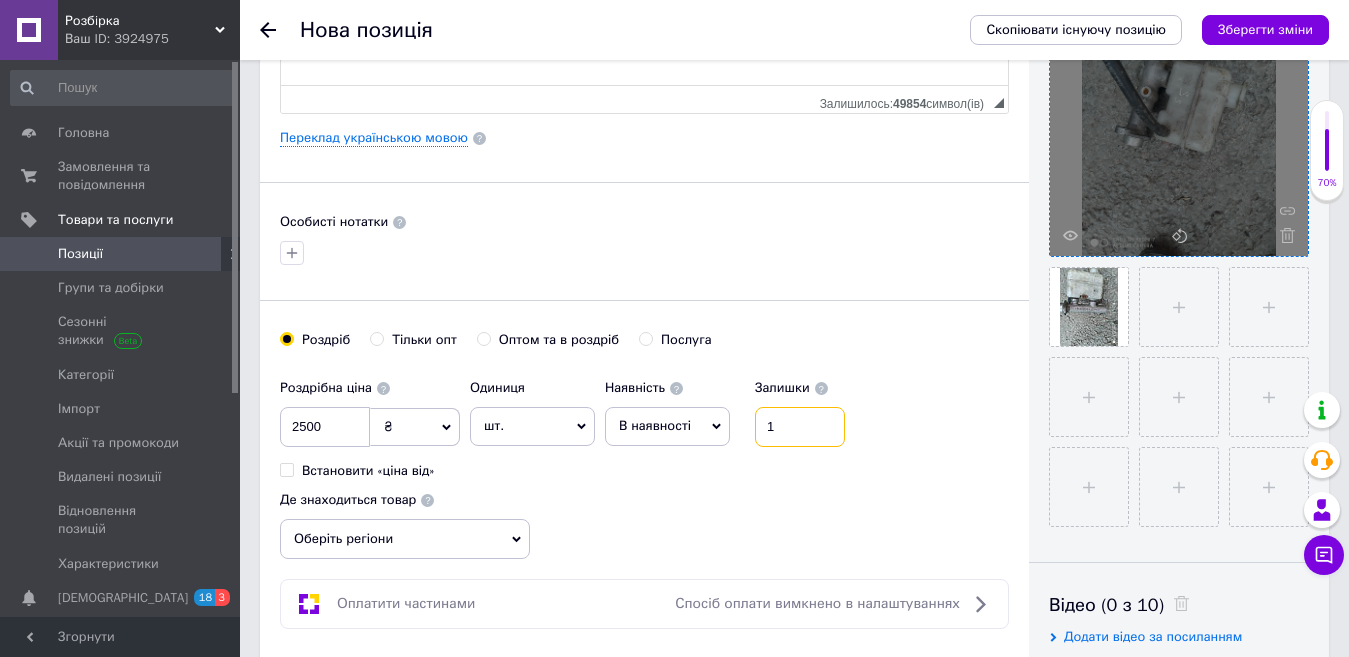 type on "1" 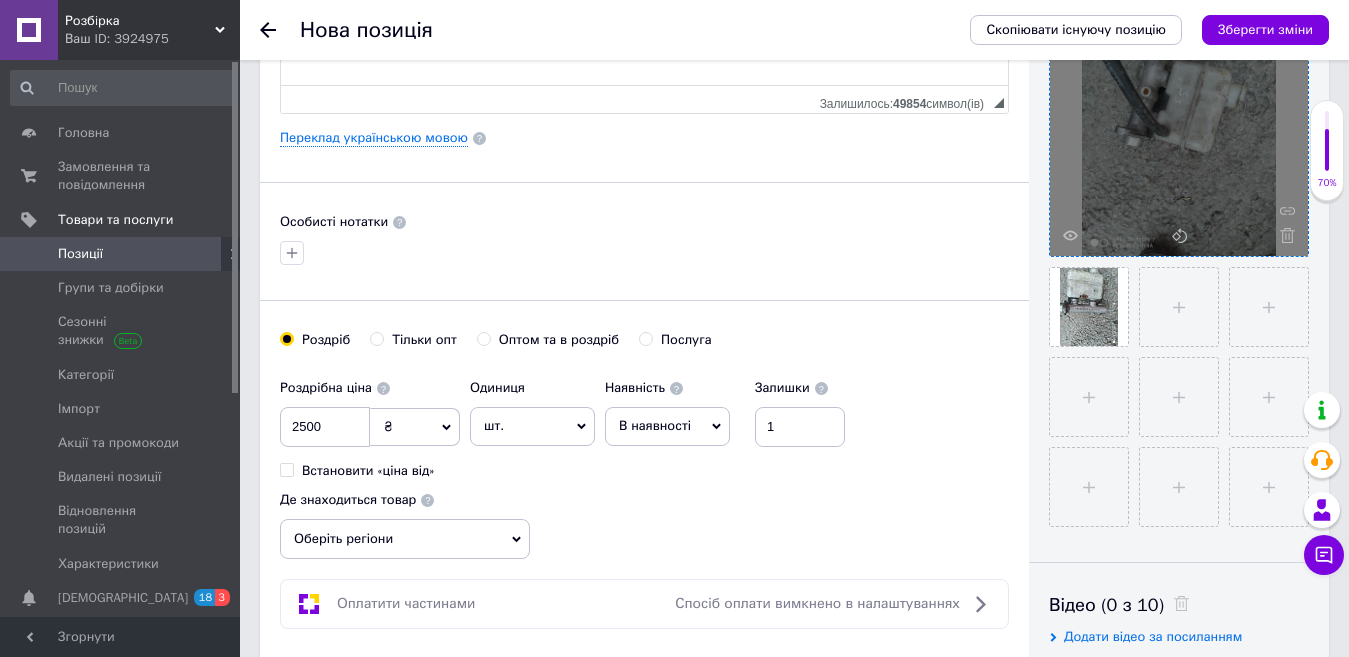 click on "Оберіть регіони" at bounding box center (405, 539) 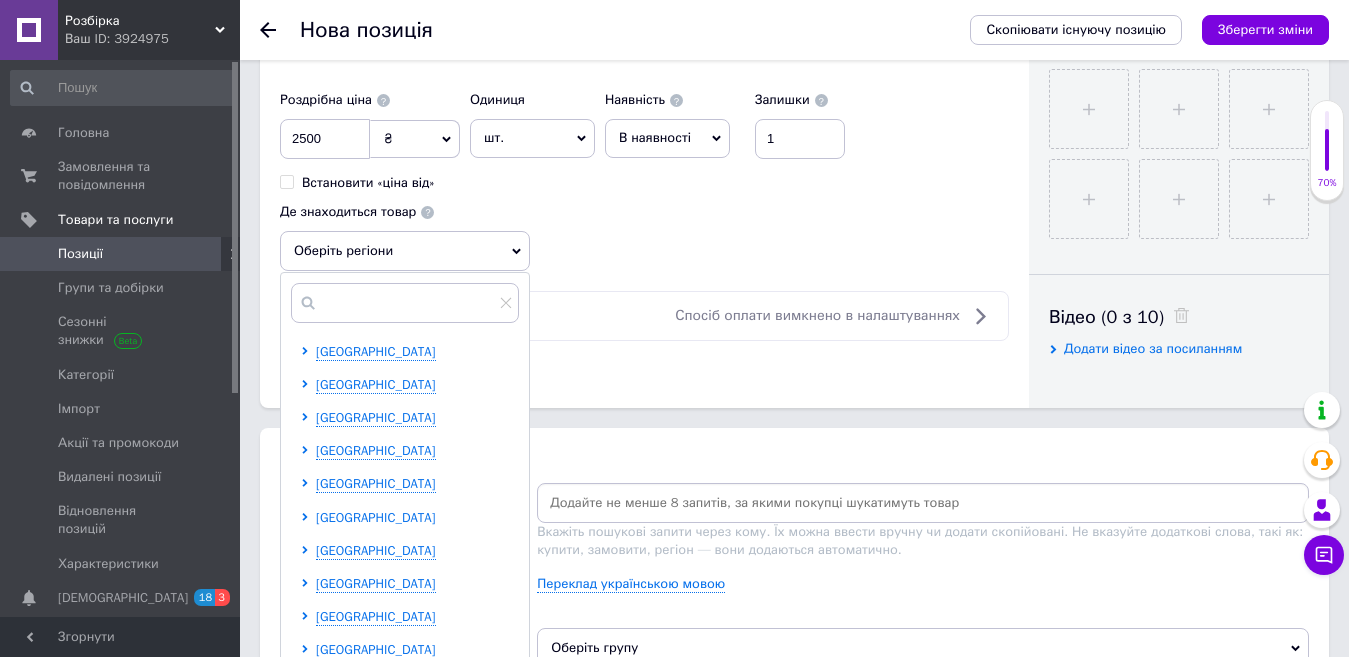 scroll, scrollTop: 800, scrollLeft: 0, axis: vertical 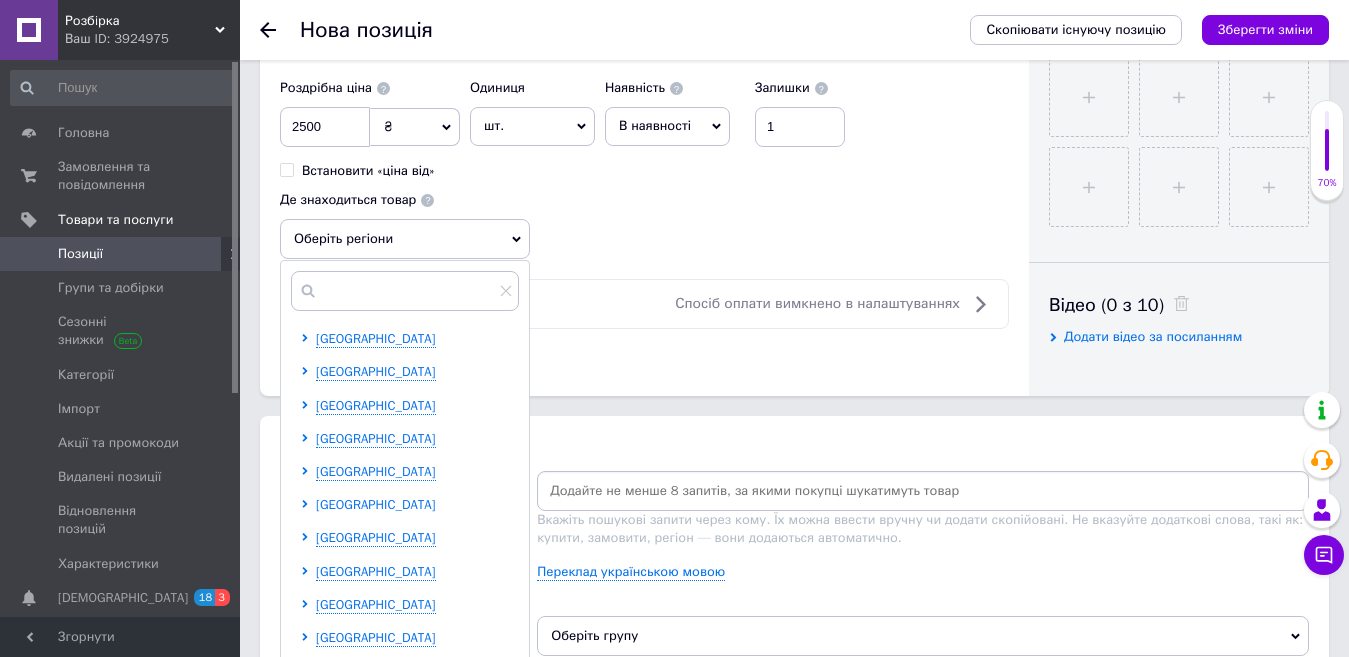 click on "Київська область" at bounding box center (376, 504) 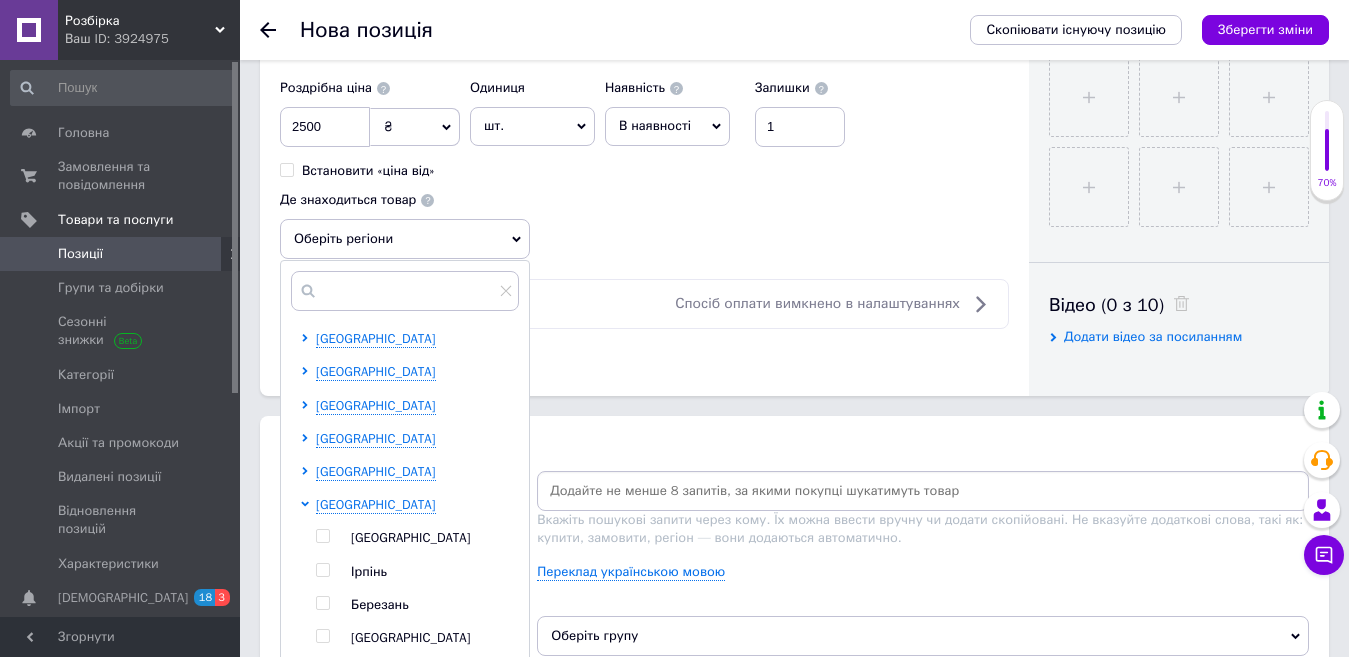 click at bounding box center [322, 536] 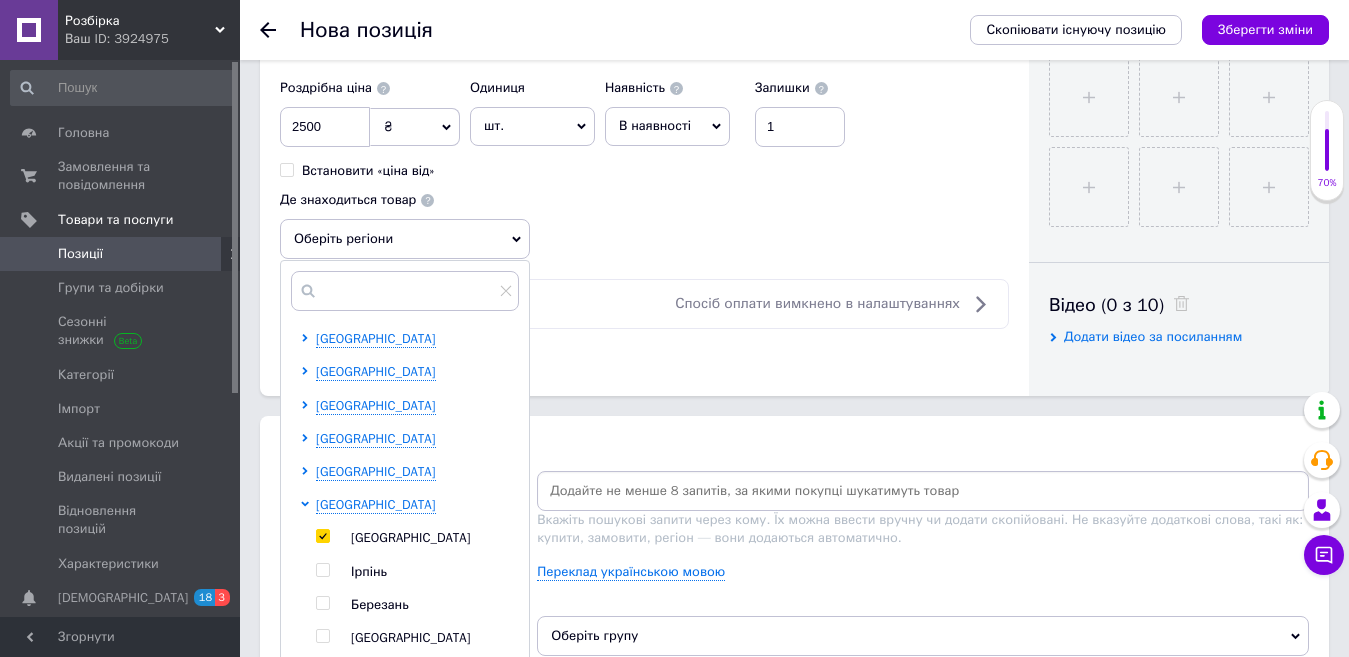 checkbox on "true" 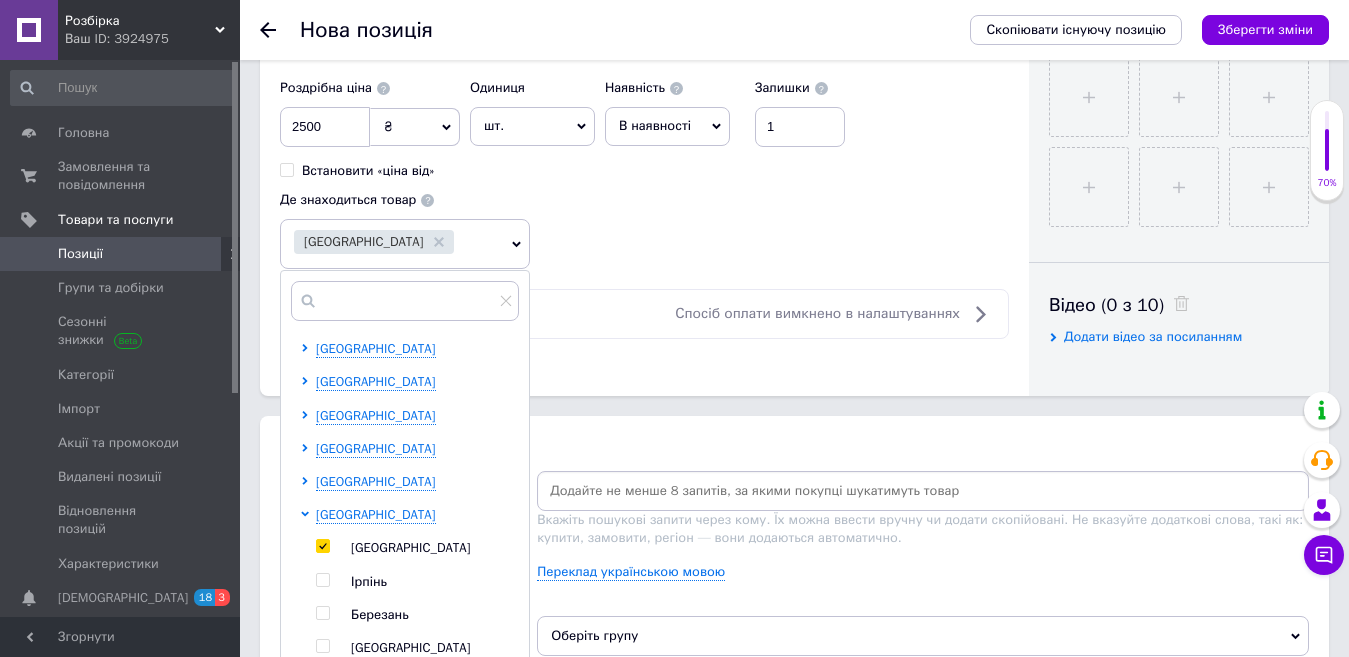 click at bounding box center (923, 491) 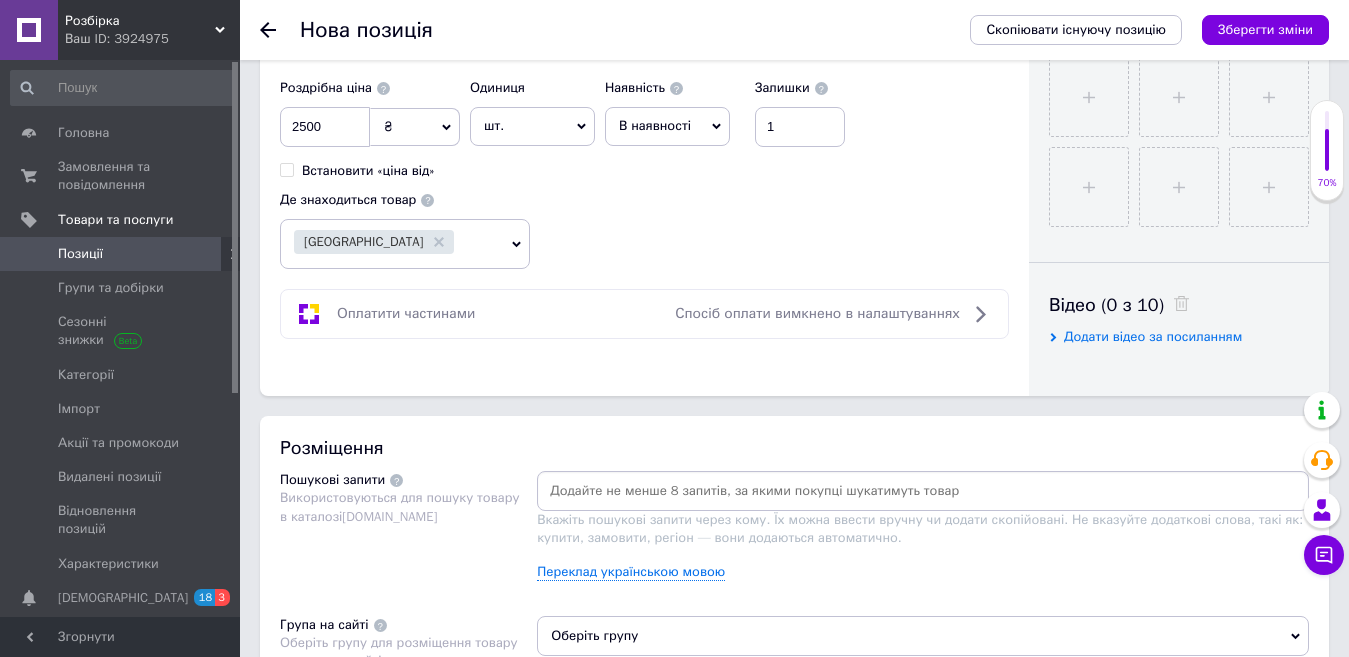 click at bounding box center [923, 491] 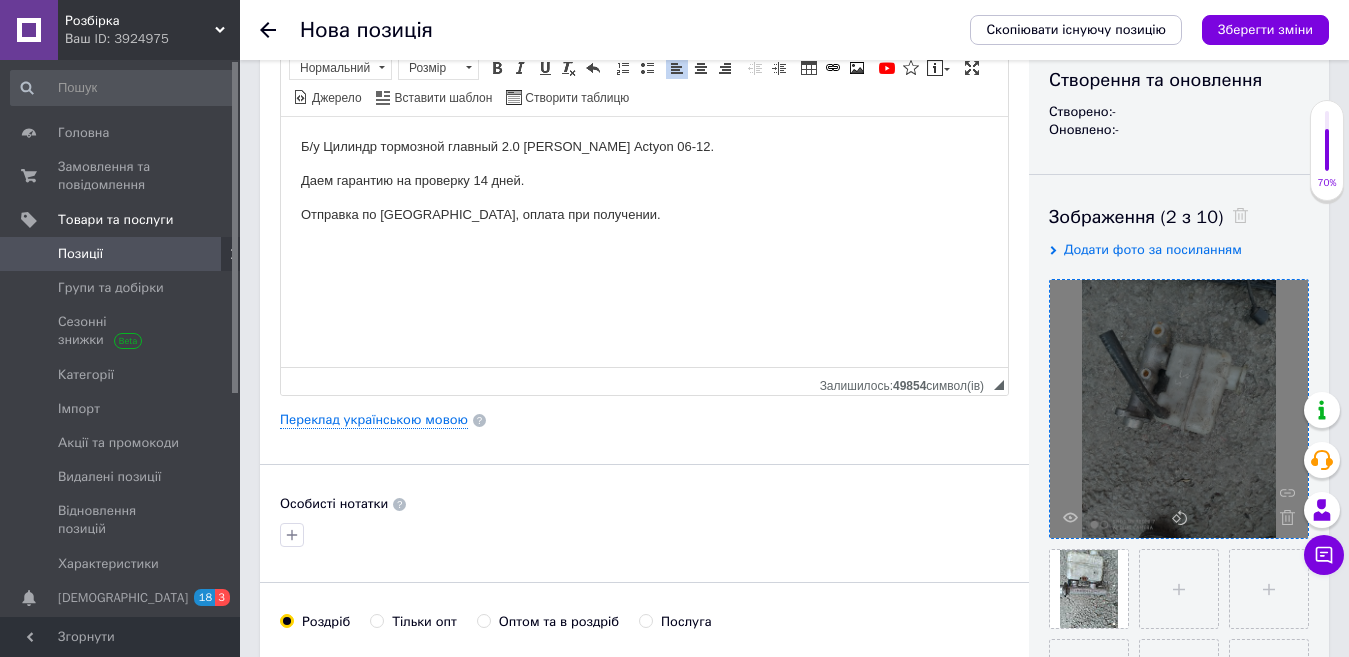 scroll, scrollTop: 0, scrollLeft: 0, axis: both 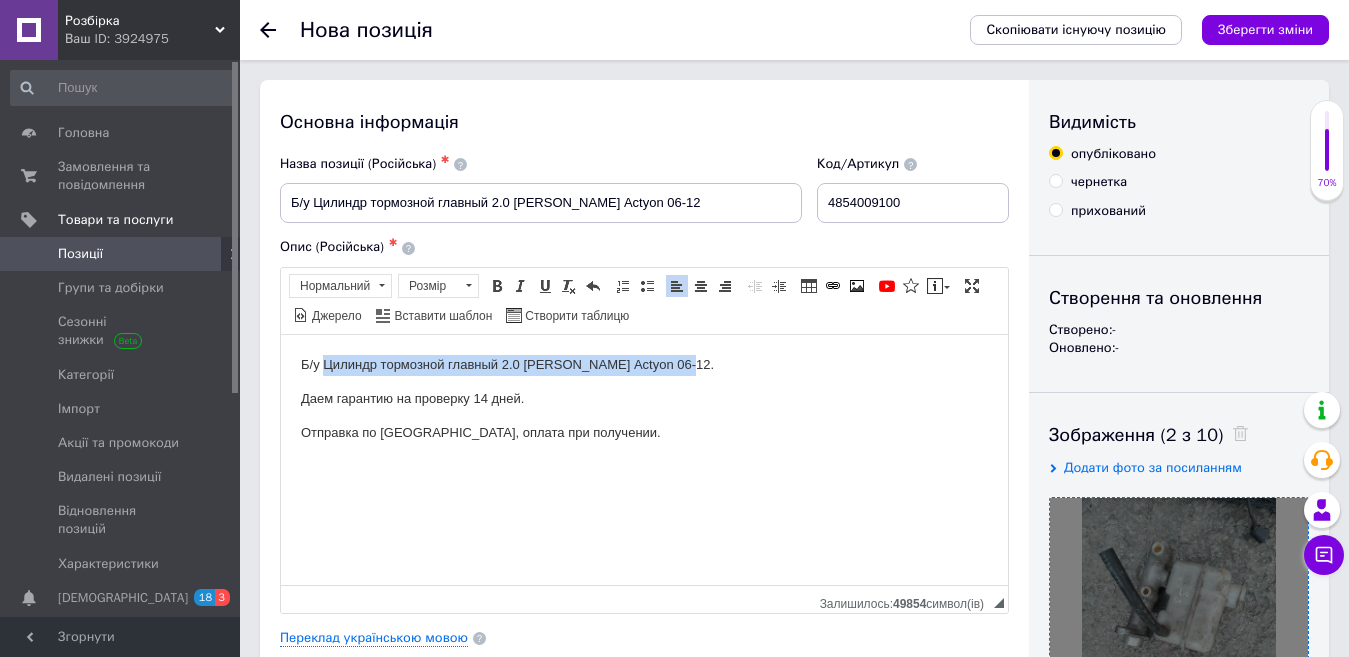 drag, startPoint x: 328, startPoint y: 355, endPoint x: 678, endPoint y: 361, distance: 350.05142 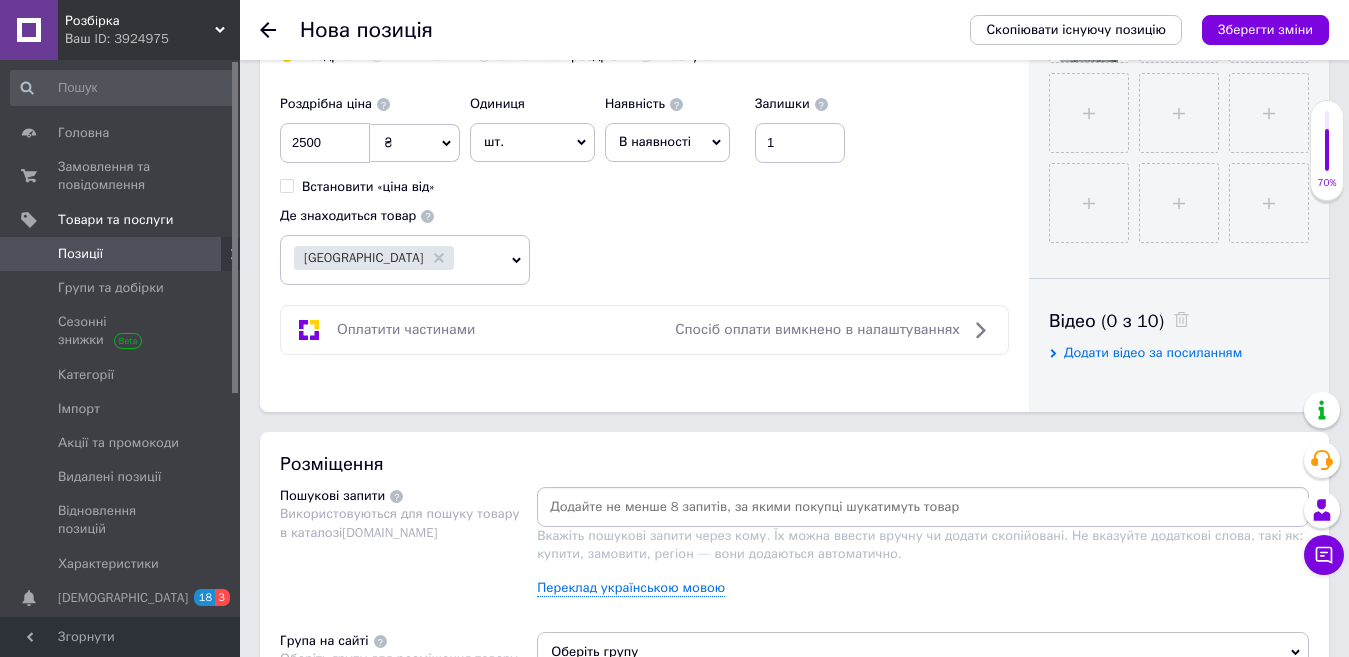 scroll, scrollTop: 800, scrollLeft: 0, axis: vertical 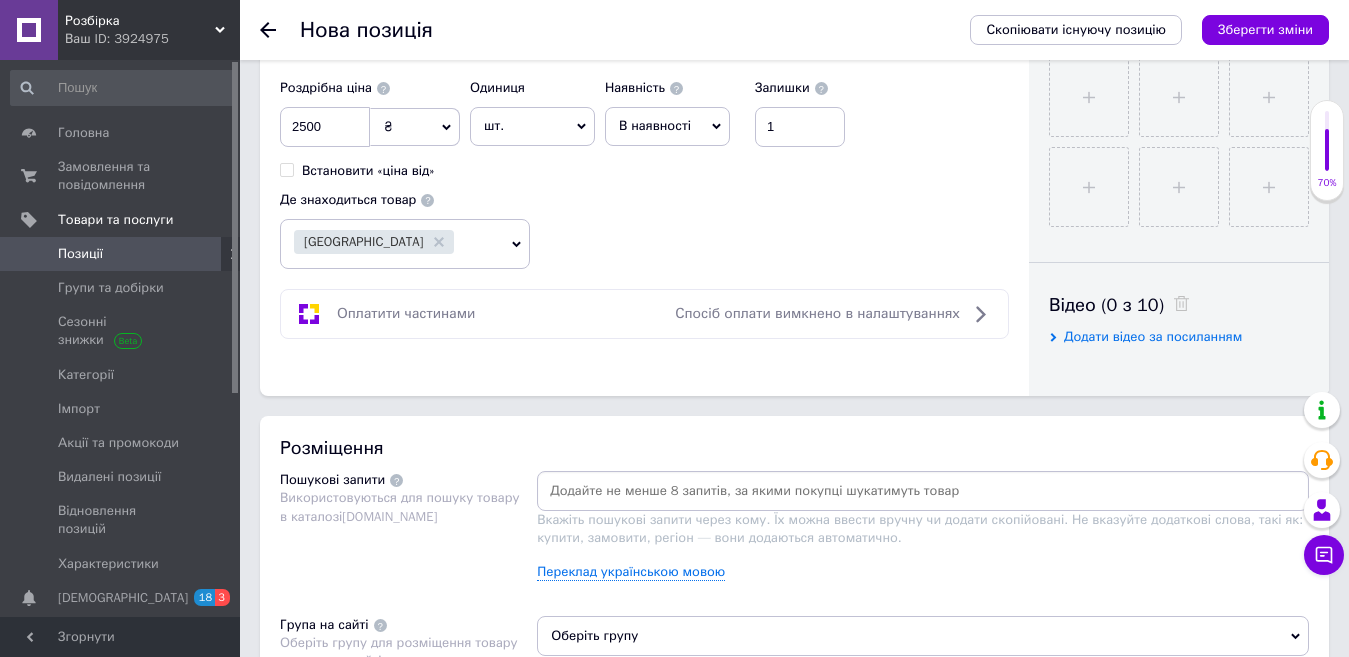 click at bounding box center (923, 491) 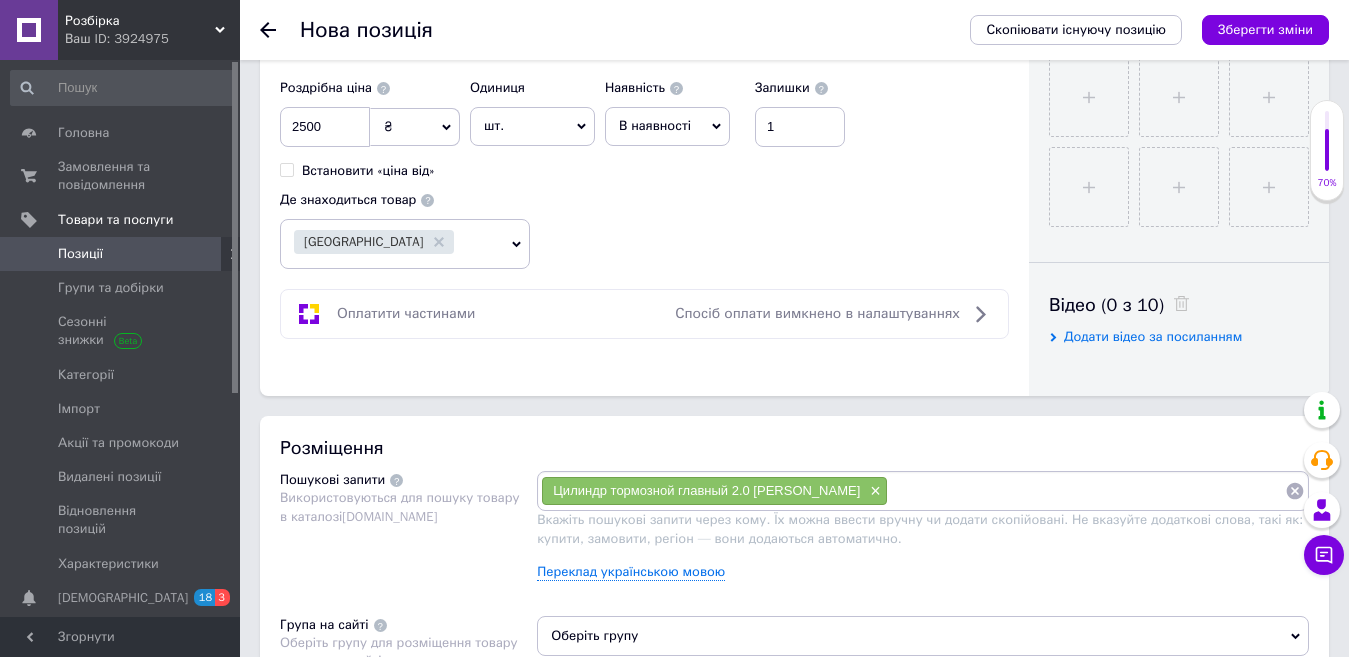paste on "Цилиндр тормозной главный 2.0 дизель Ssang yong Actyon" 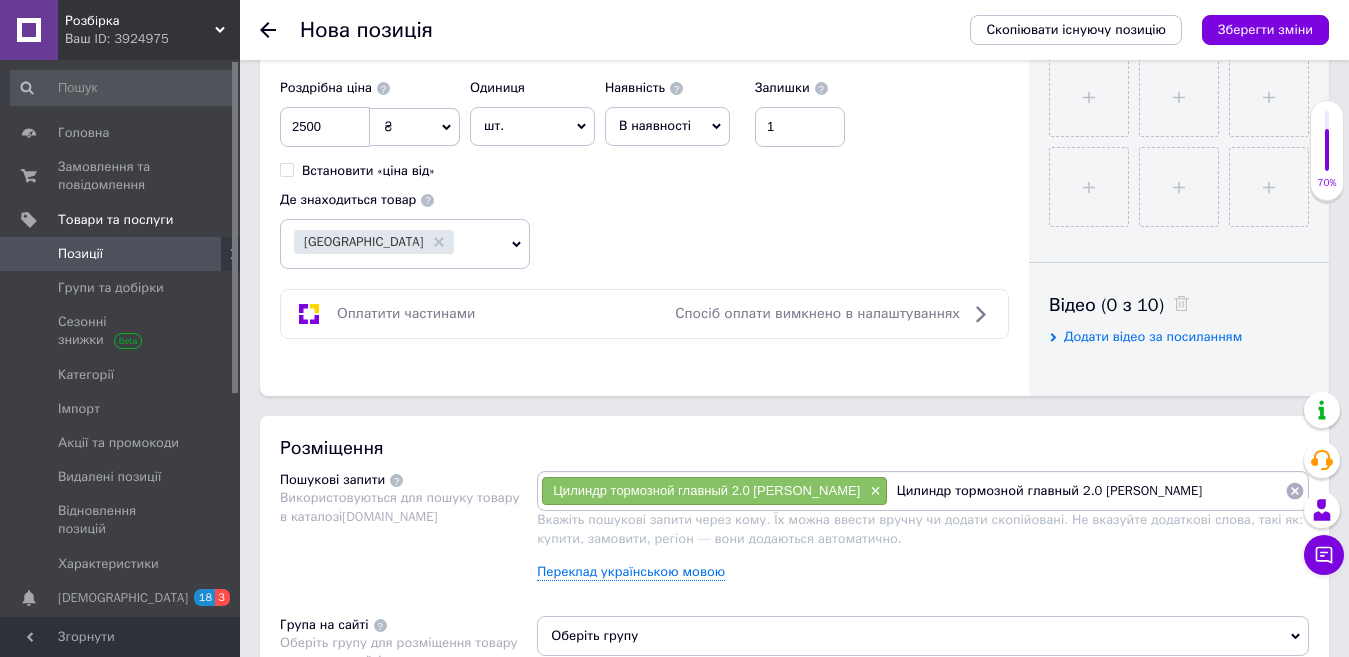 scroll, scrollTop: 0, scrollLeft: 0, axis: both 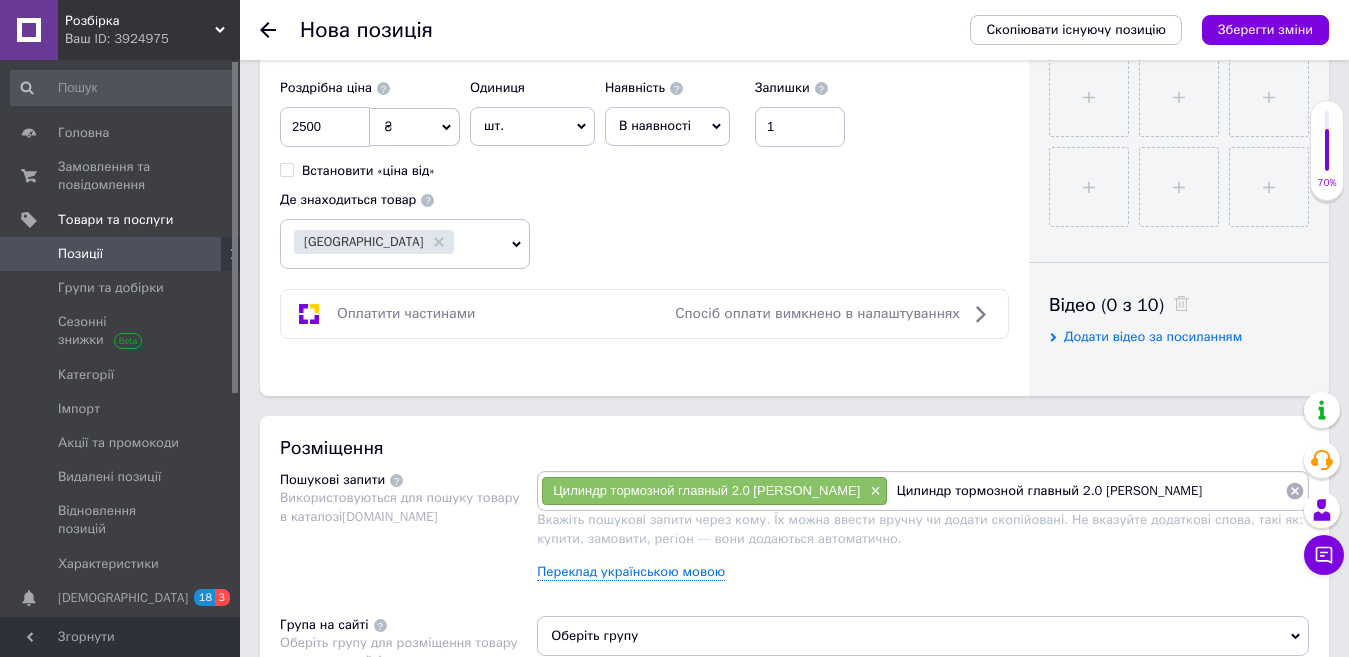 type on "Цилиндр тормозной главный 2.0 дизель Актион" 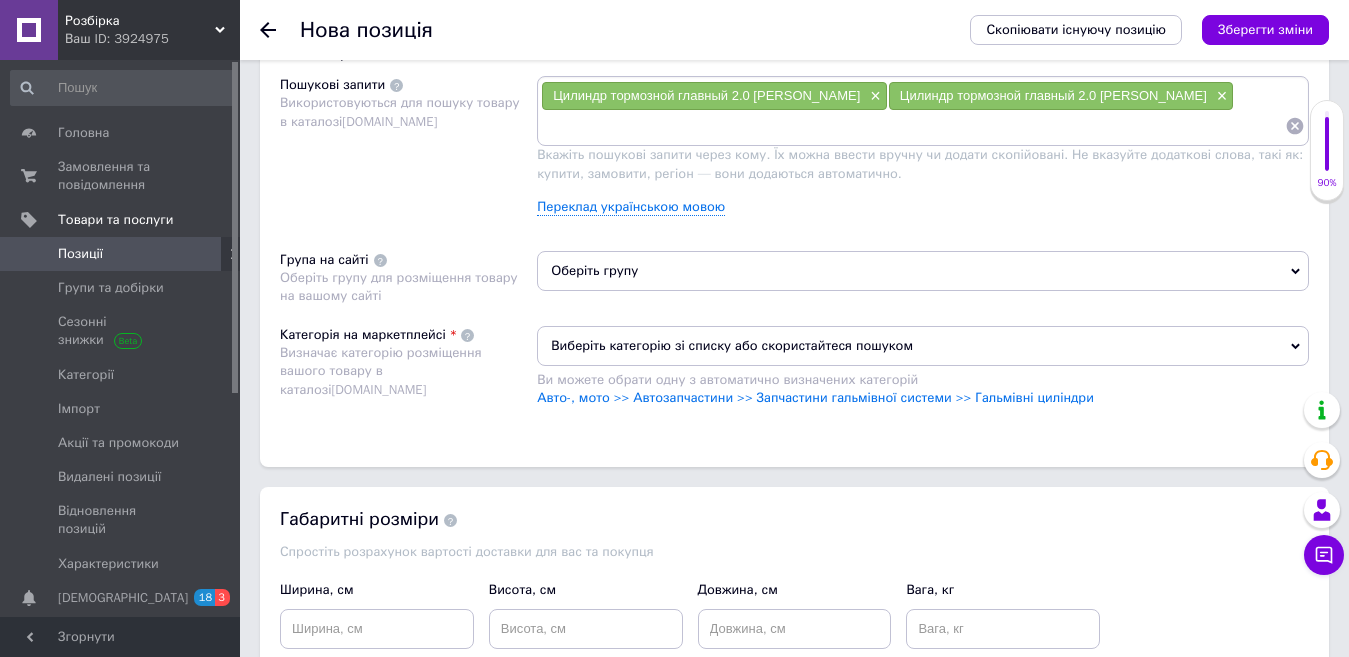 scroll, scrollTop: 1200, scrollLeft: 0, axis: vertical 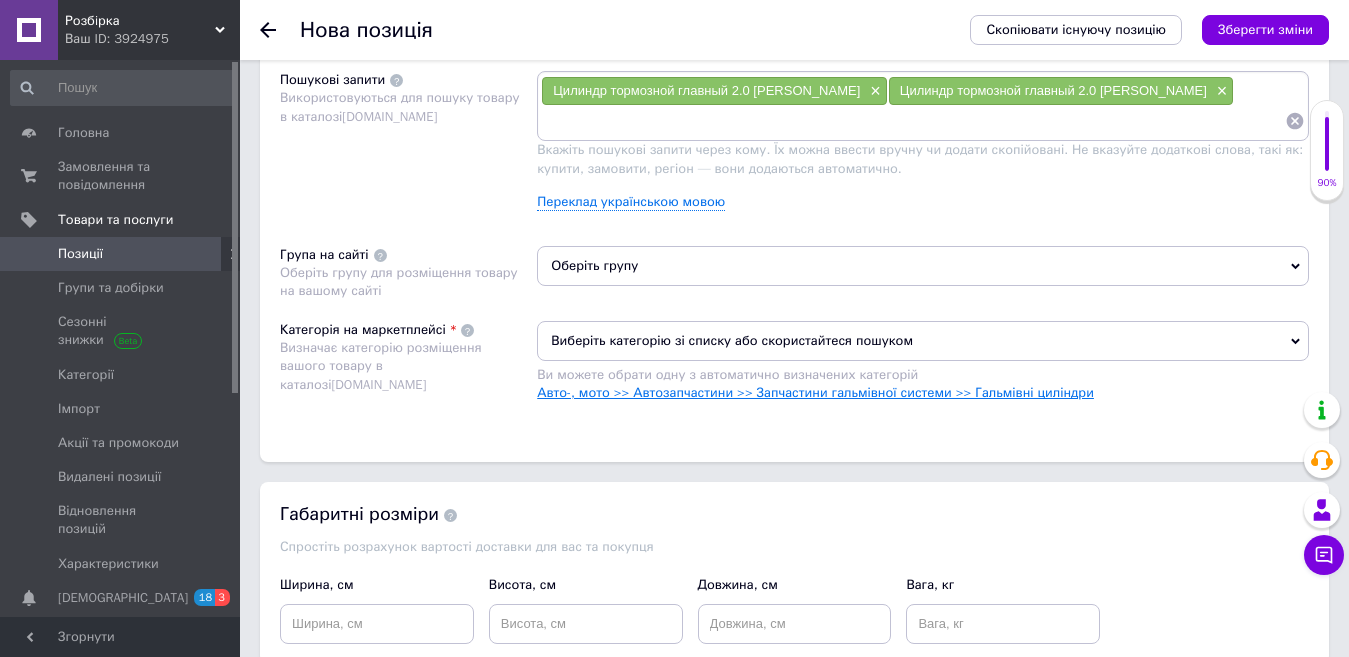 click on "Авто-, мото >> Автозапчастини >> Запчастини гальмівної системи >> Гальмівні циліндри" at bounding box center (815, 392) 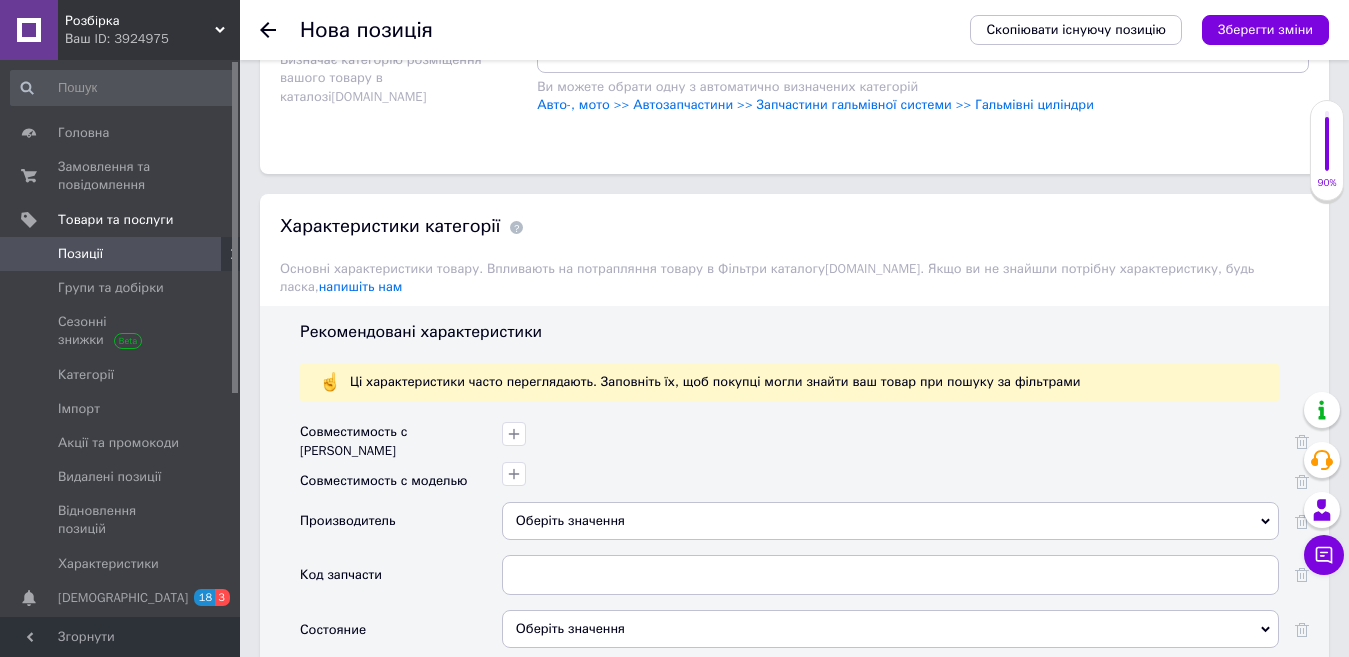 scroll, scrollTop: 1500, scrollLeft: 0, axis: vertical 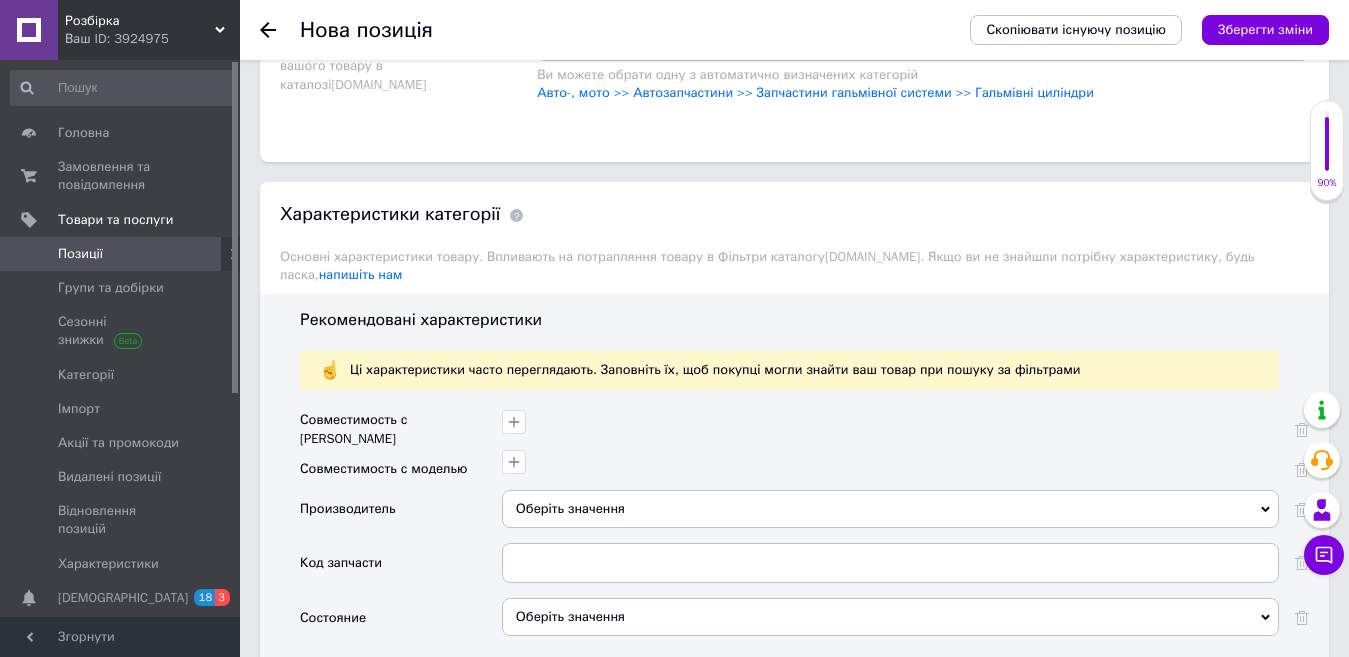 click on "Оберіть значення" at bounding box center (890, 509) 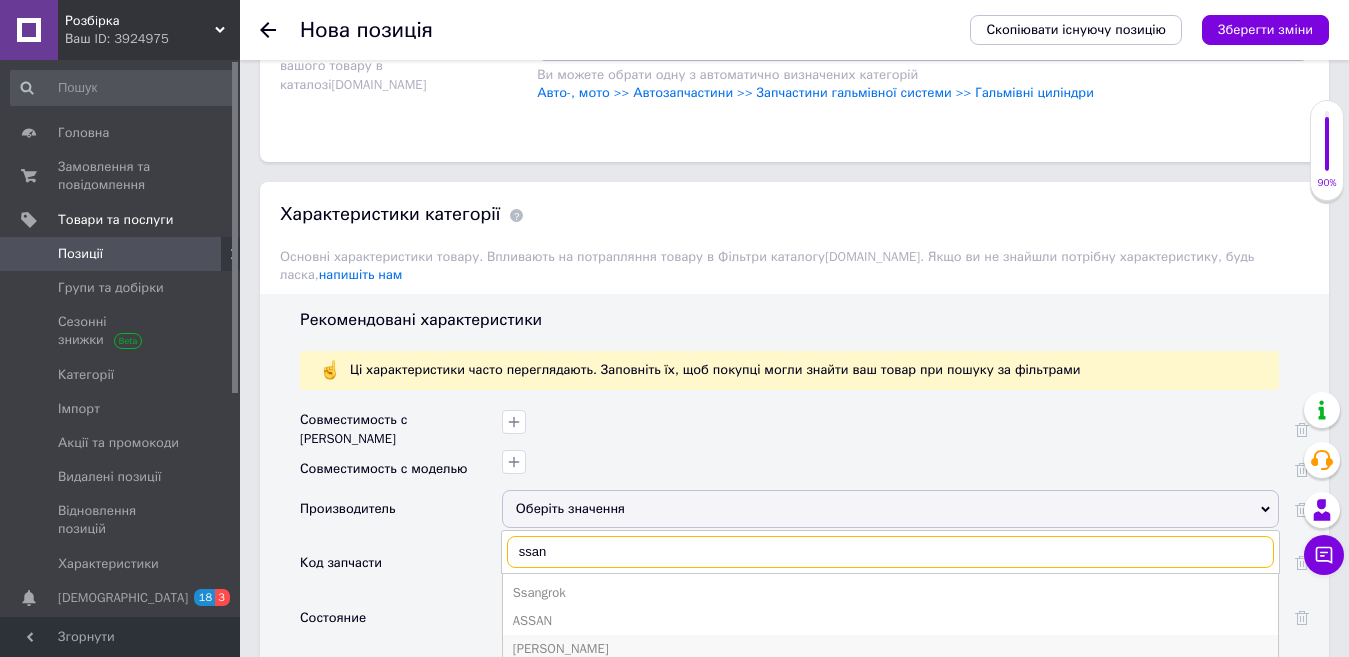 type on "ssan" 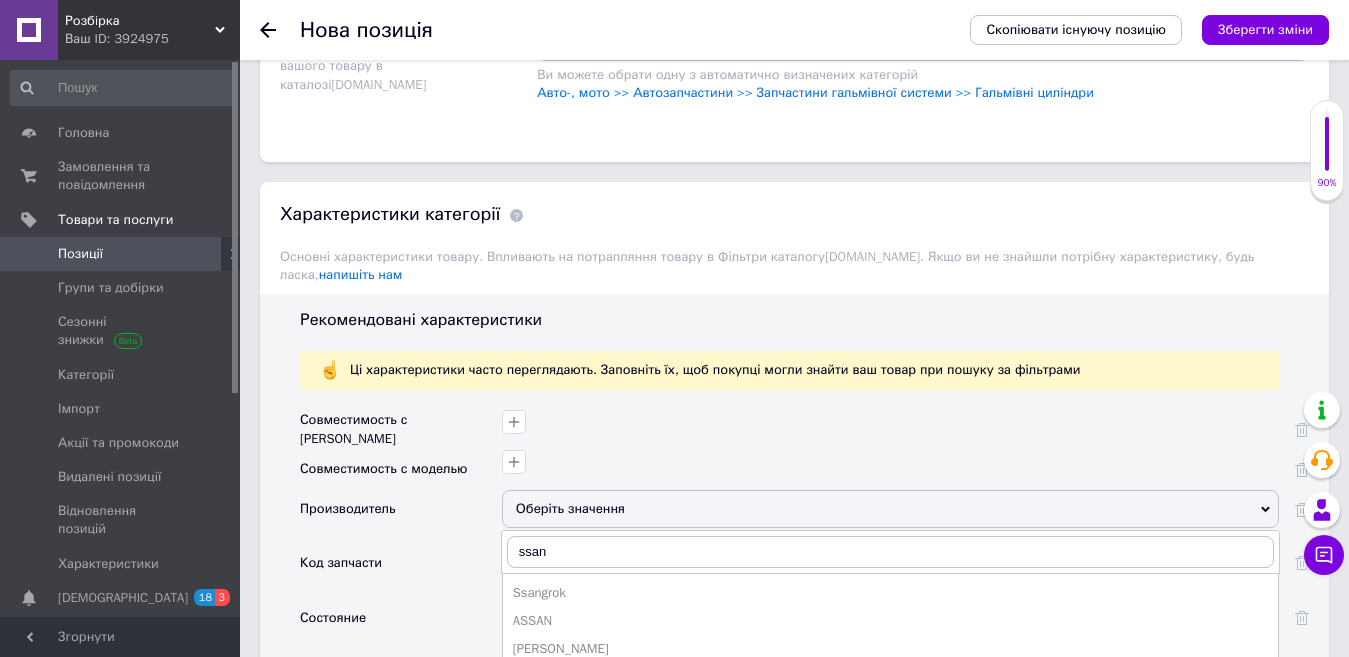 drag, startPoint x: 553, startPoint y: 632, endPoint x: 519, endPoint y: 611, distance: 39.962482 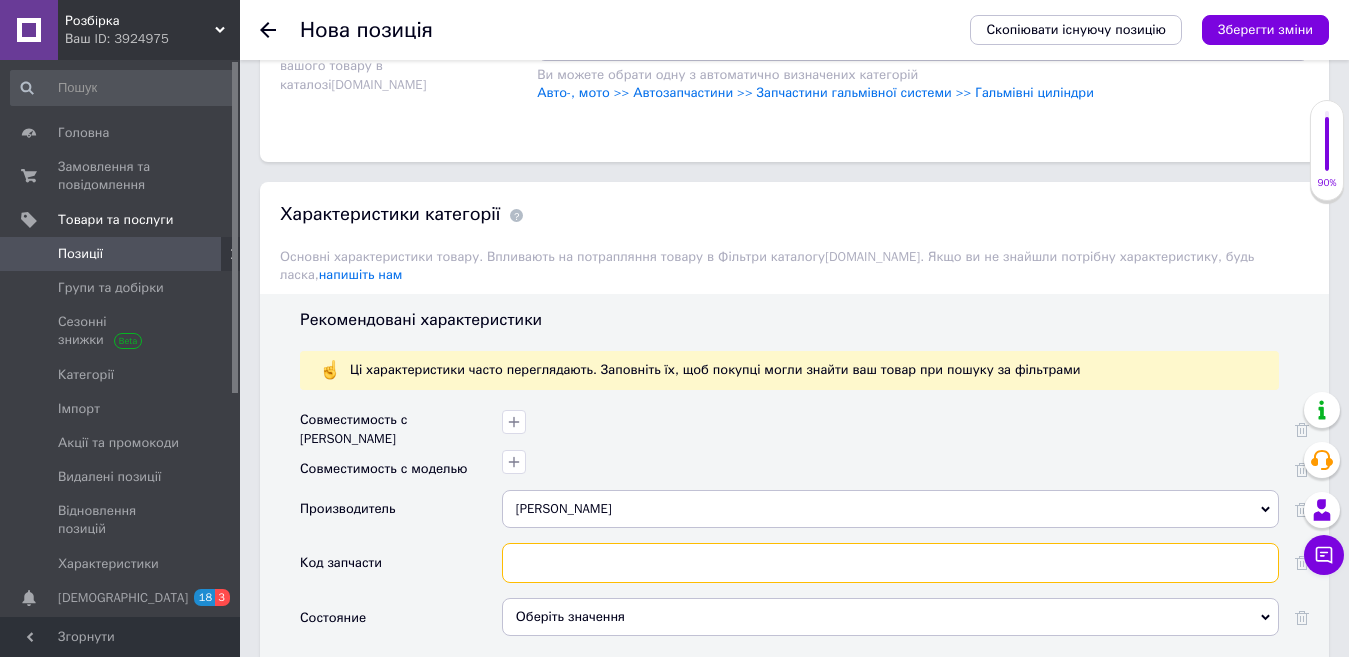drag, startPoint x: 545, startPoint y: 551, endPoint x: 986, endPoint y: 484, distance: 446.06055 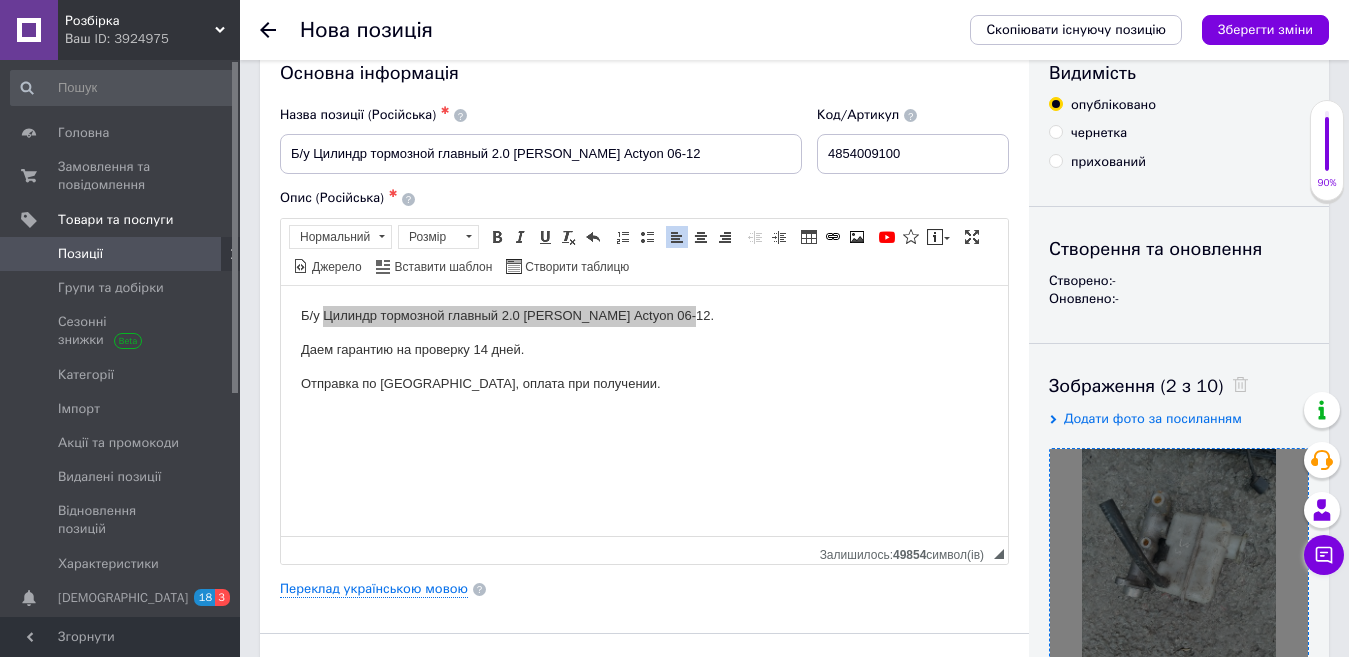 scroll, scrollTop: 0, scrollLeft: 0, axis: both 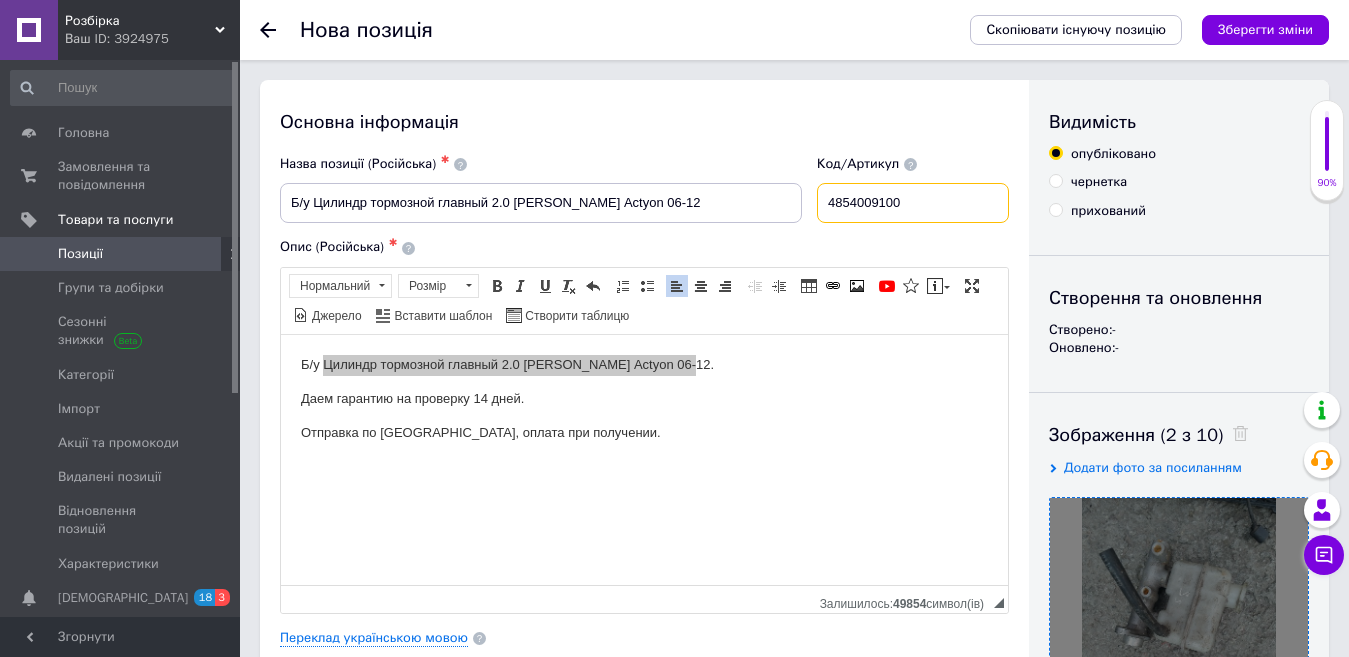 drag, startPoint x: 882, startPoint y: 202, endPoint x: 735, endPoint y: 222, distance: 148.35431 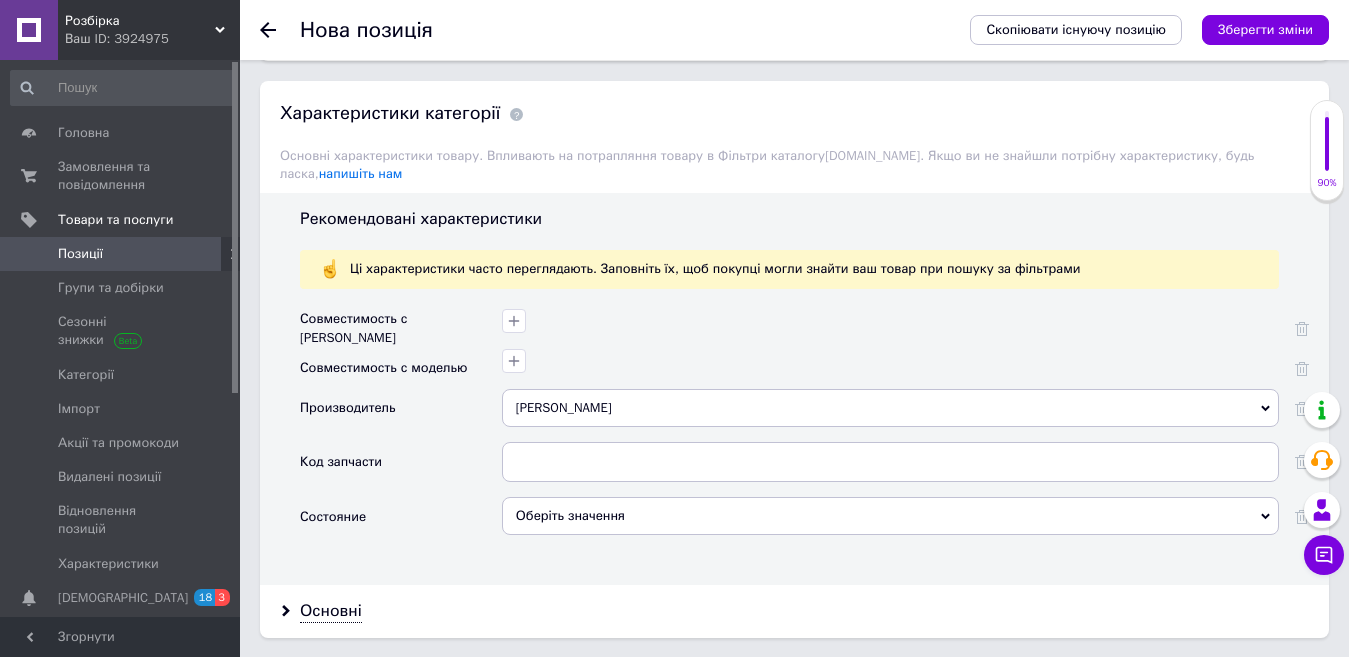scroll, scrollTop: 1629, scrollLeft: 0, axis: vertical 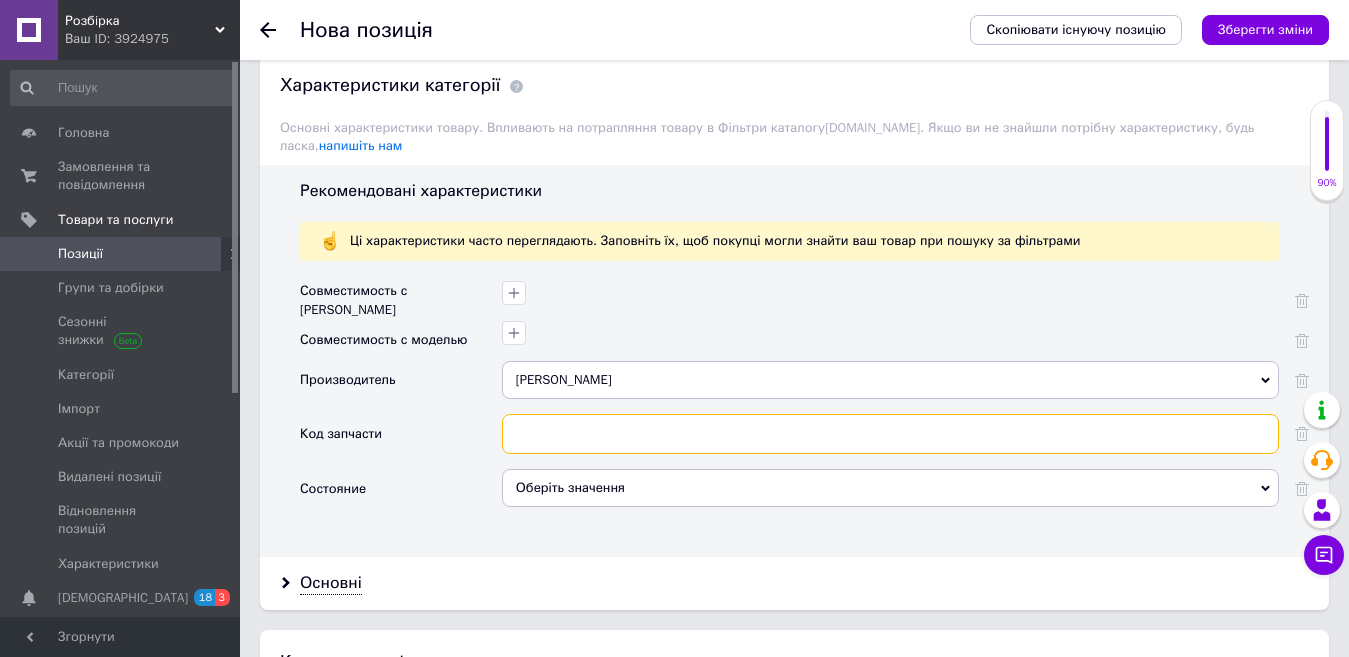 click at bounding box center (890, 434) 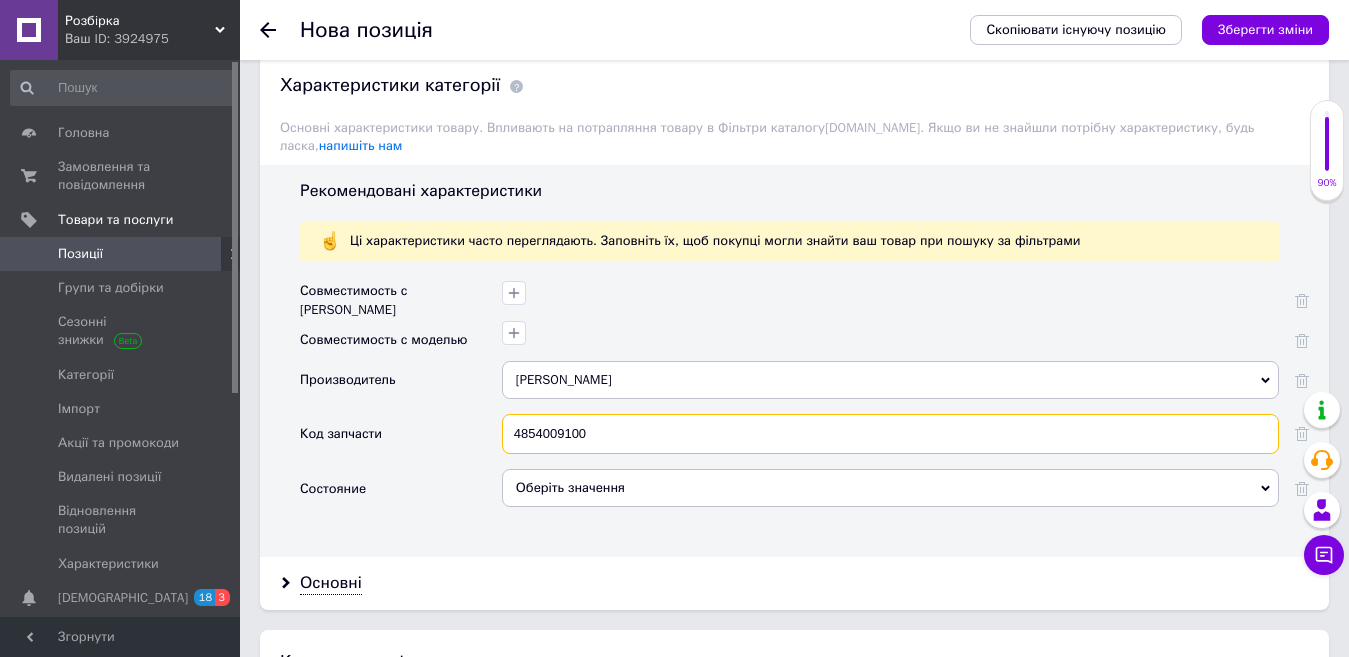 type on "4854009100" 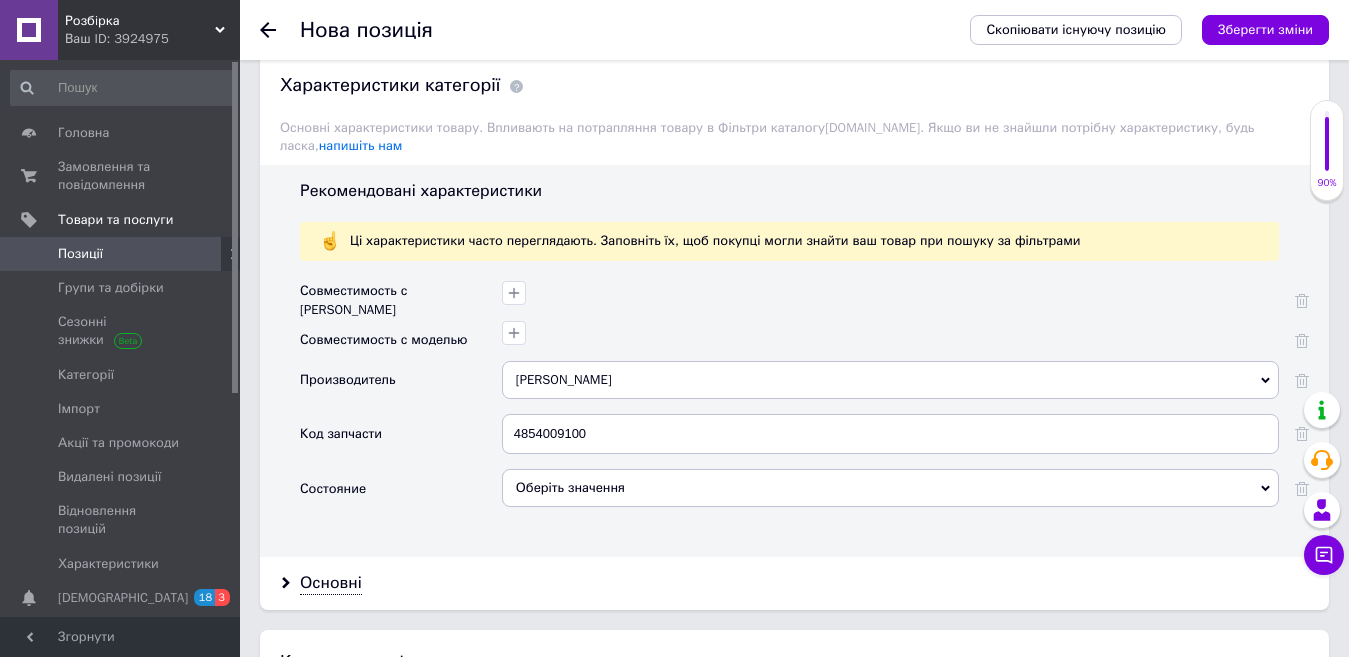 click on "Оберіть значення" at bounding box center [890, 488] 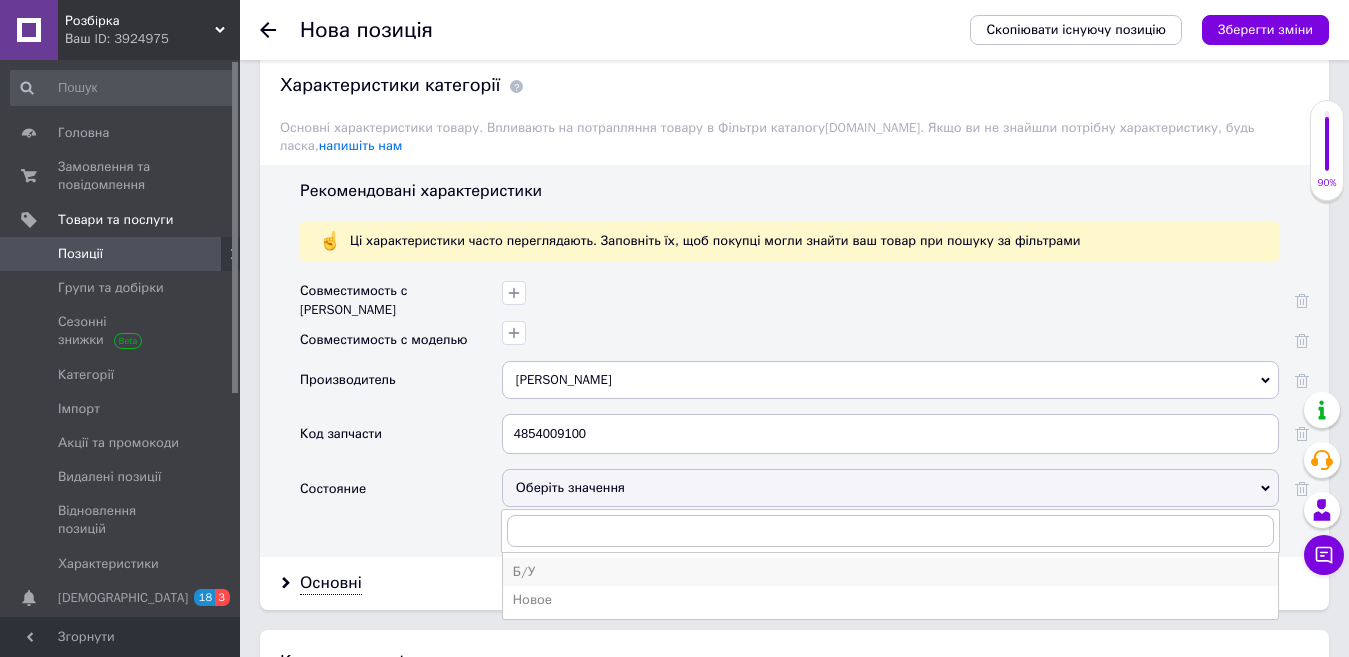 click on "Б/У" at bounding box center (890, 572) 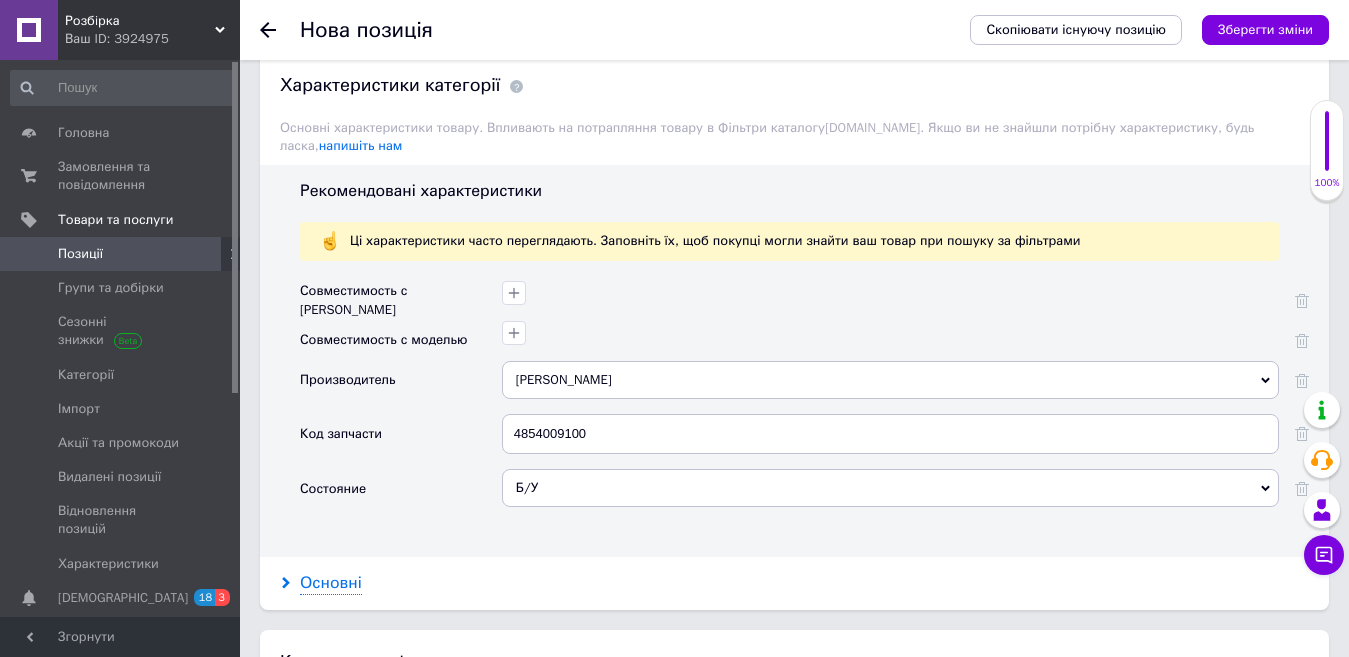 click on "Основні" at bounding box center [331, 583] 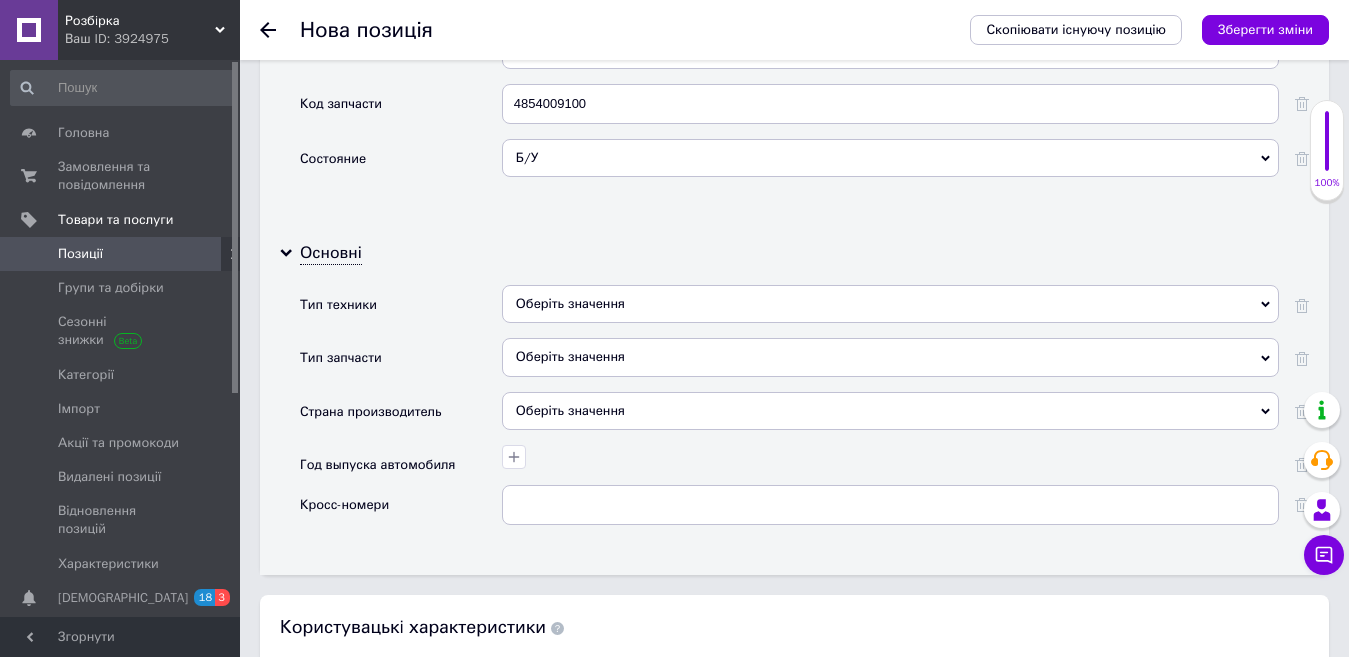 scroll, scrollTop: 1964, scrollLeft: 0, axis: vertical 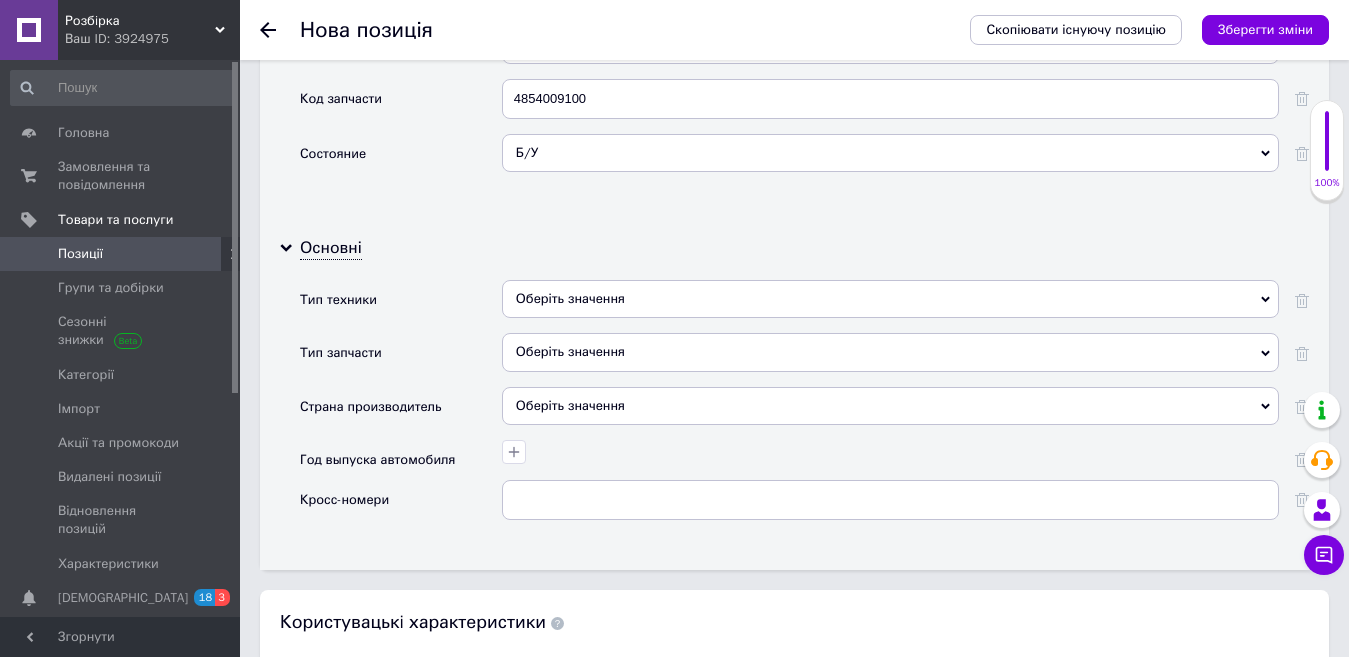 click on "Оберіть значення" at bounding box center [890, 352] 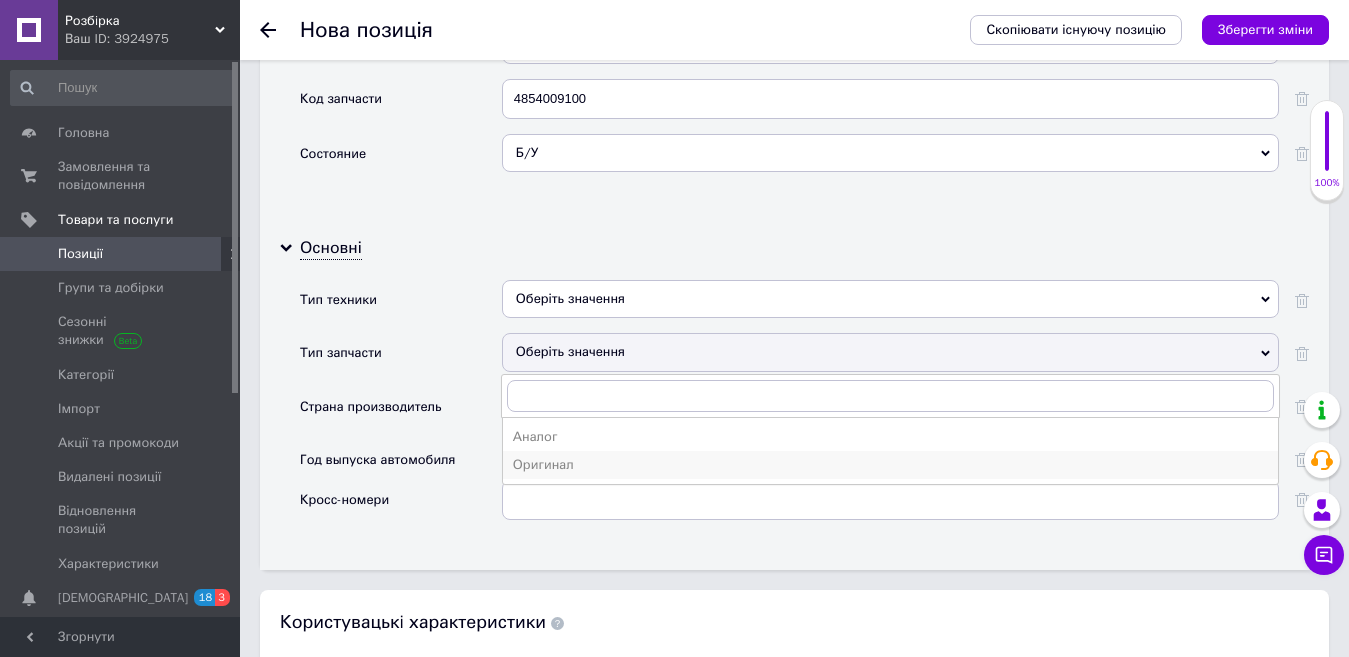 click on "Оригинал" at bounding box center (890, 465) 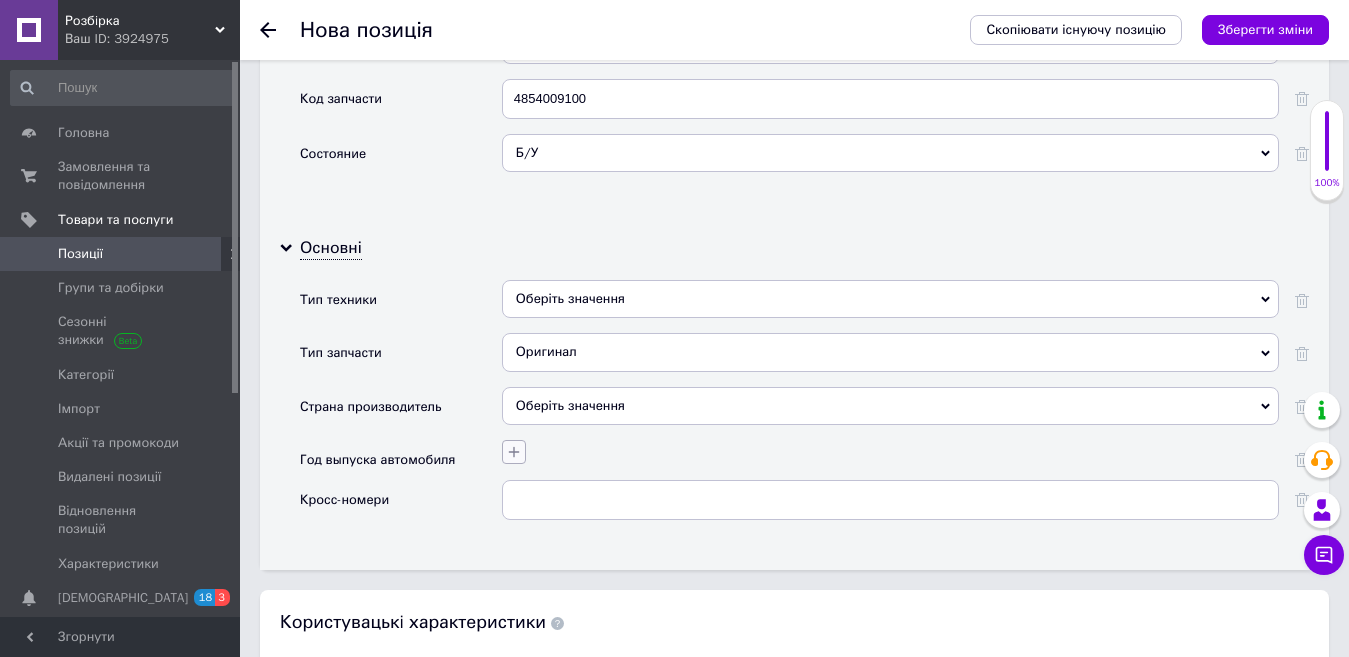 click 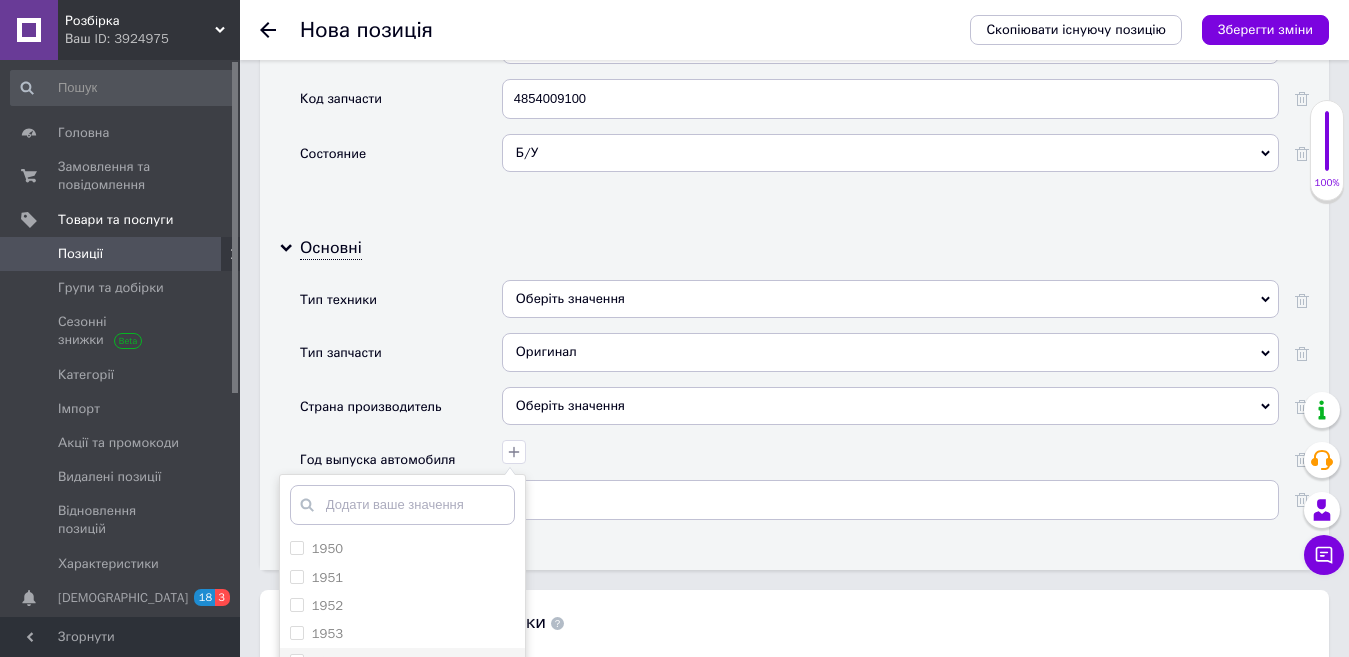 scroll, scrollTop: 2278, scrollLeft: 0, axis: vertical 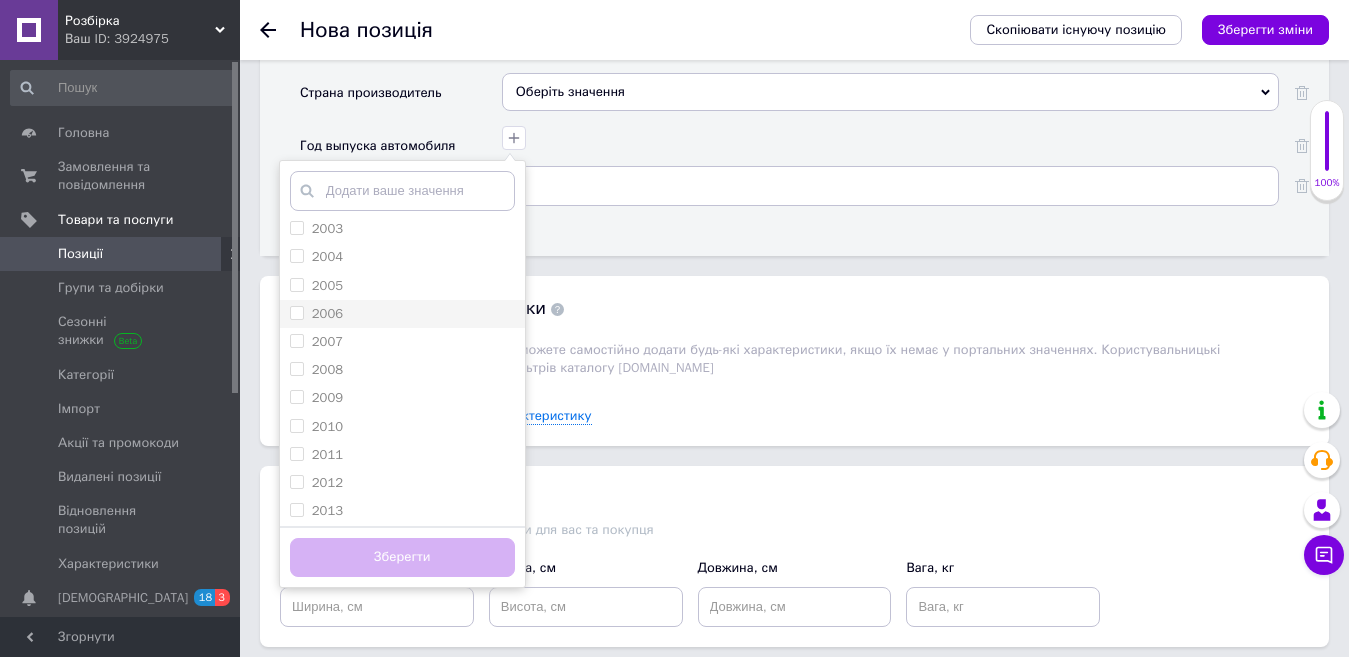click on "2006" at bounding box center (402, 314) 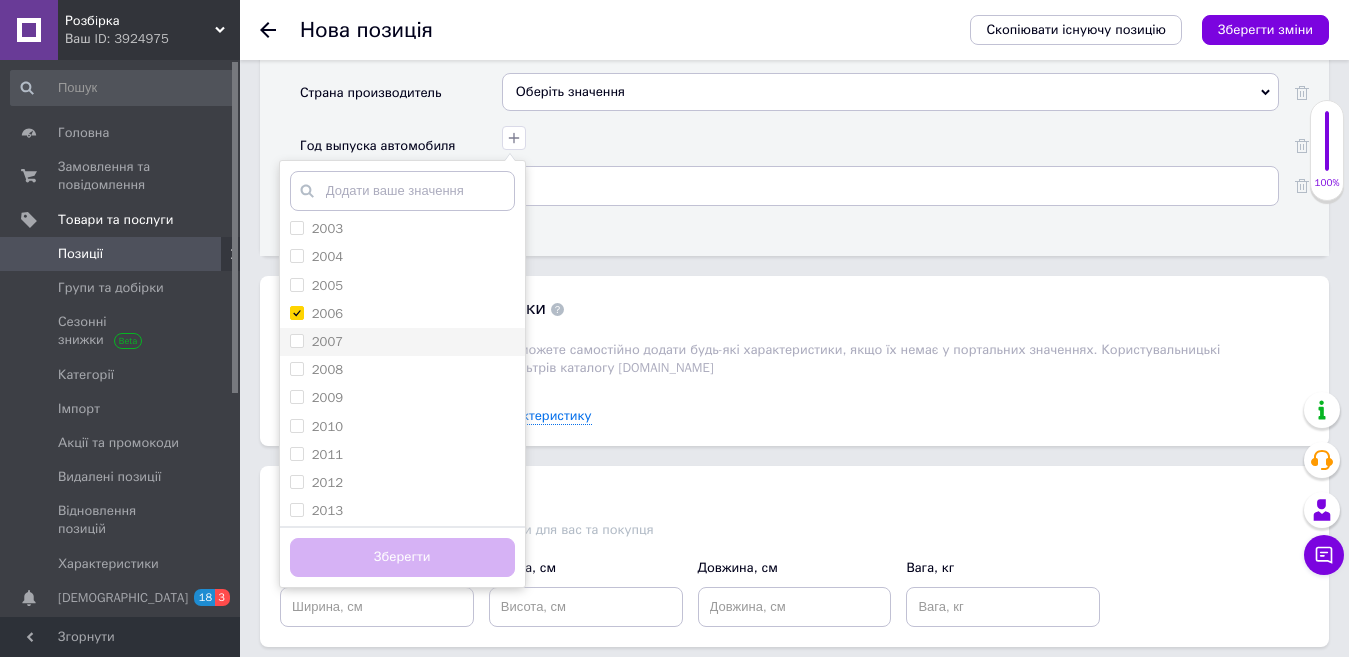 checkbox on "true" 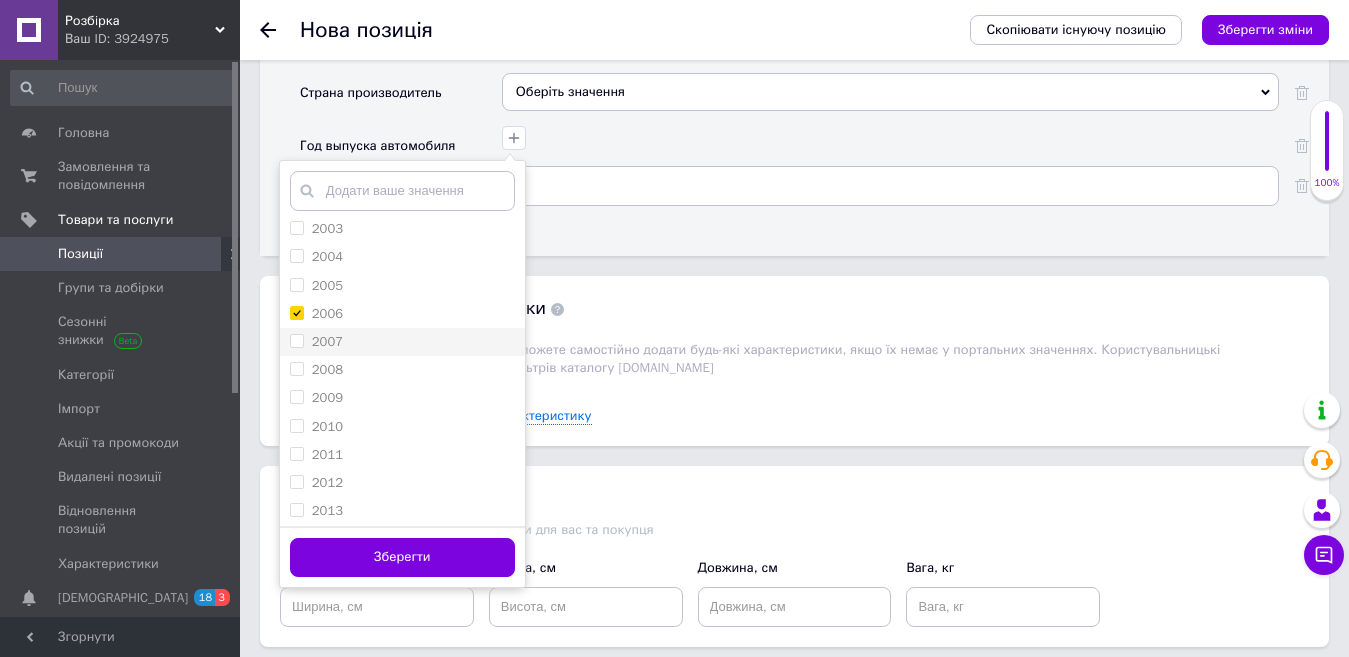 click on "2007" at bounding box center (327, 341) 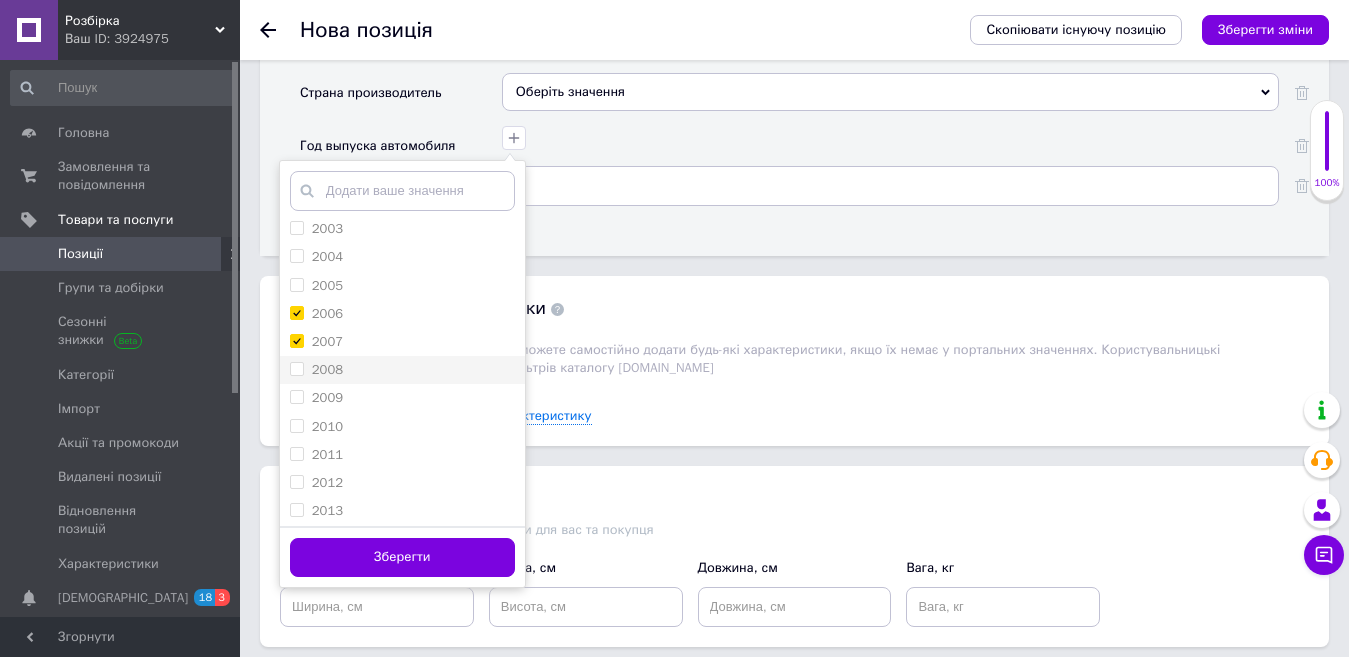 checkbox on "true" 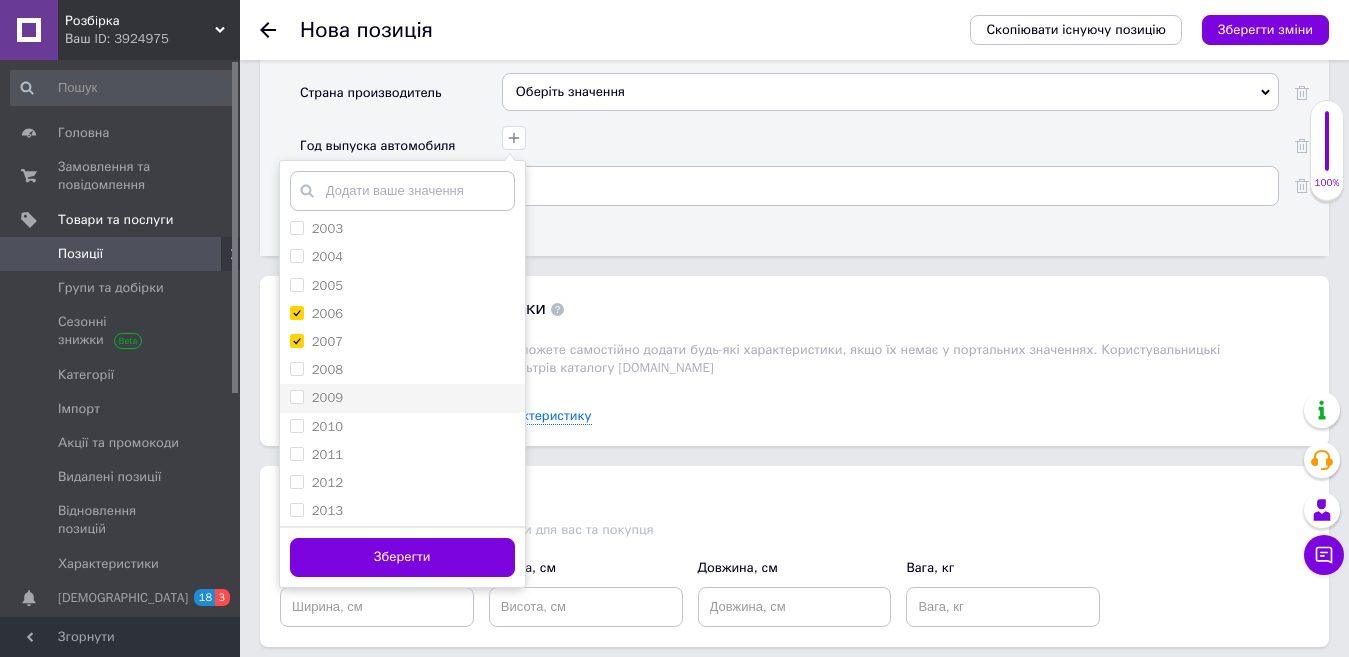 drag, startPoint x: 326, startPoint y: 354, endPoint x: 325, endPoint y: 377, distance: 23.021729 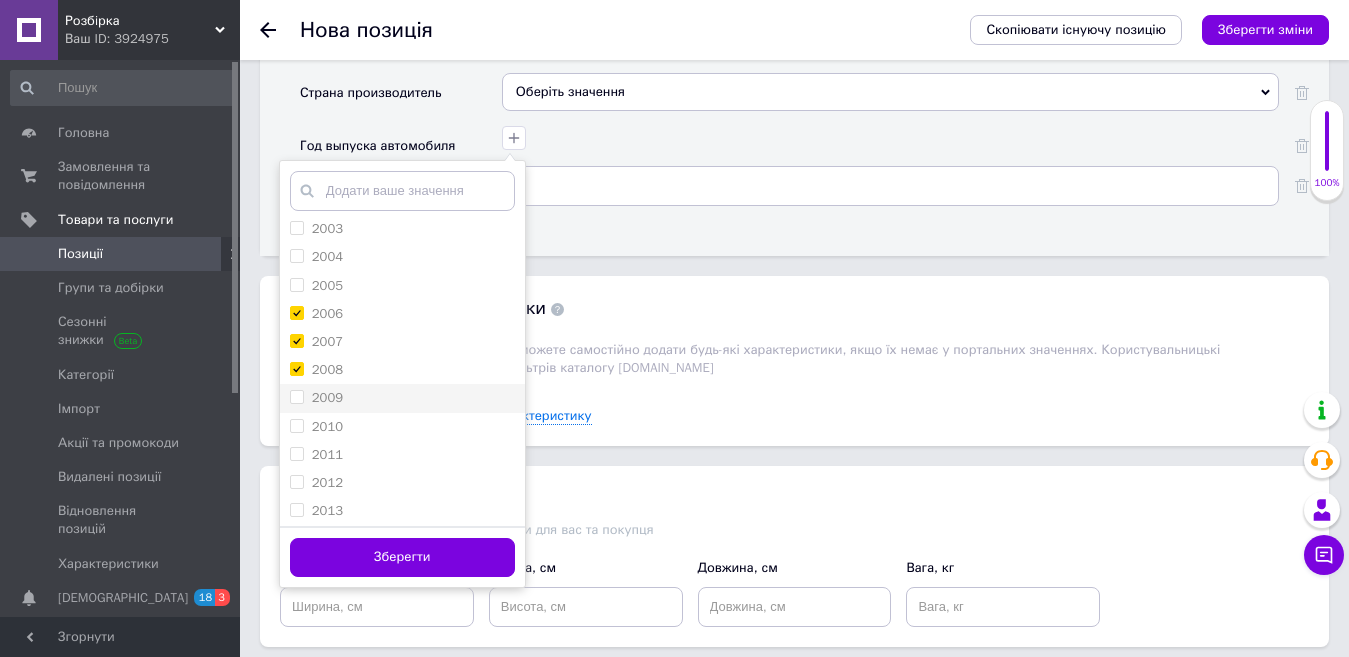 checkbox on "true" 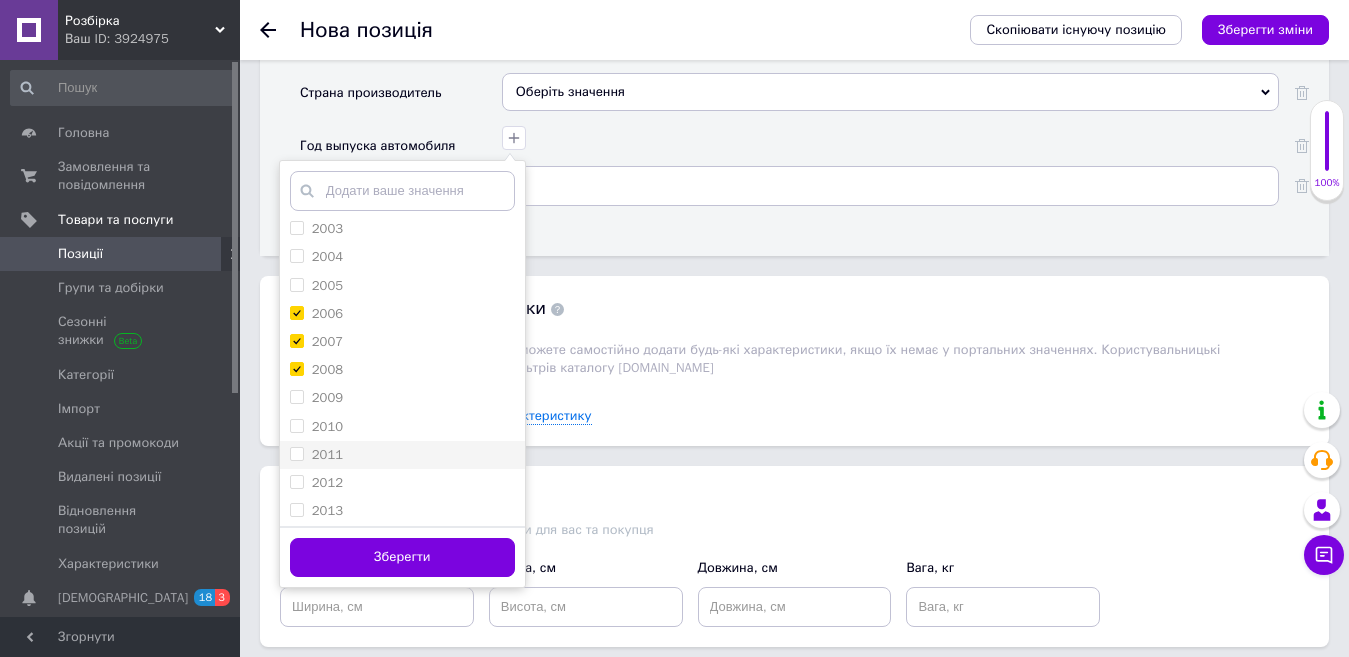 drag, startPoint x: 324, startPoint y: 377, endPoint x: 325, endPoint y: 426, distance: 49.010204 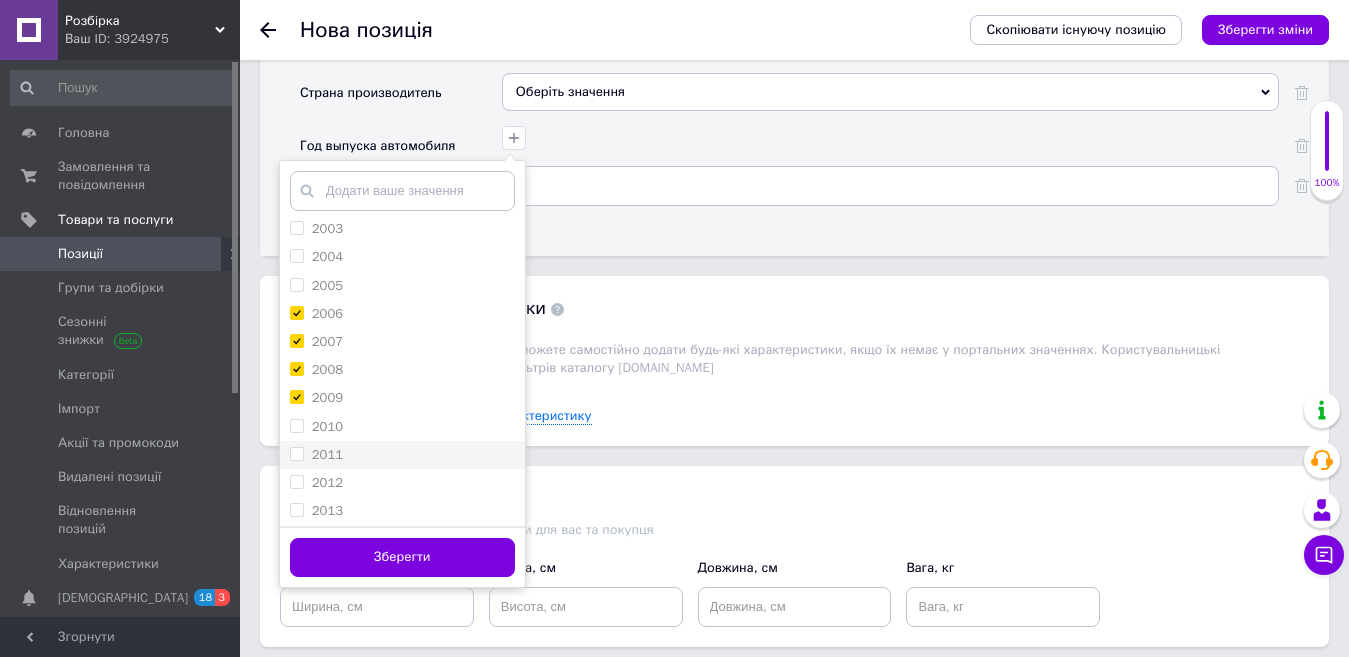 click on "2010" at bounding box center [327, 426] 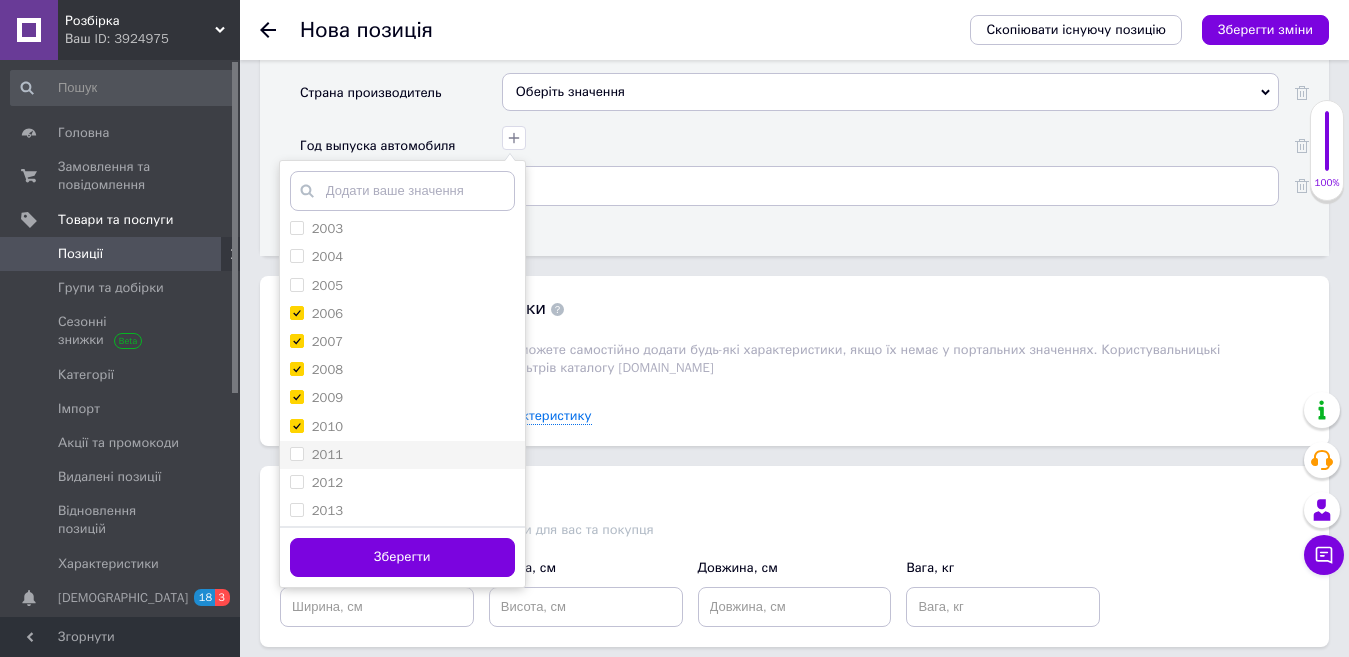 checkbox on "true" 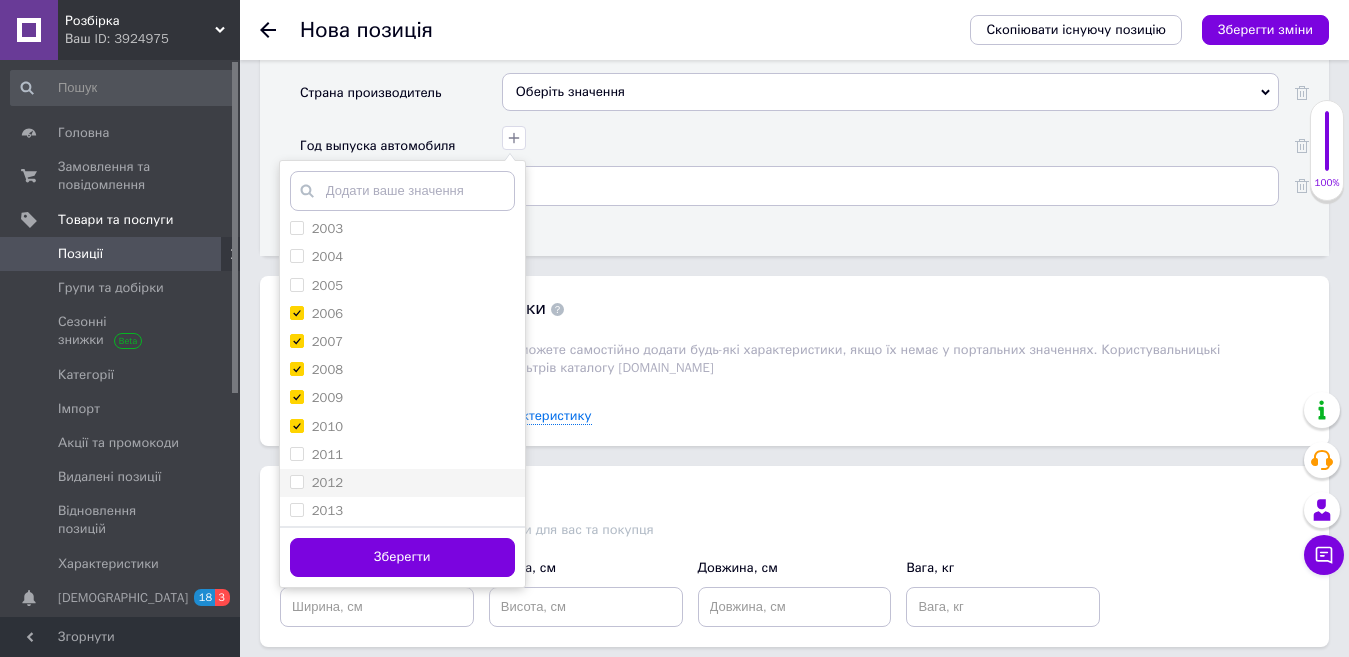 click on "2011" at bounding box center [327, 454] 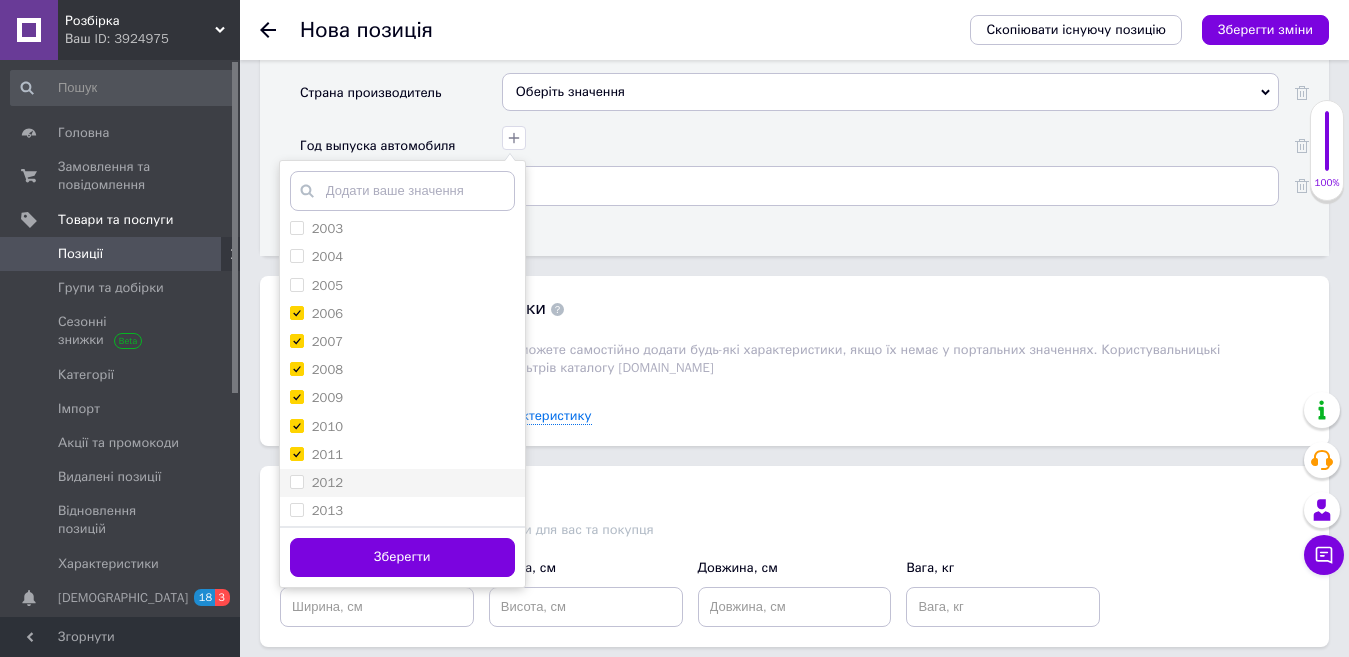 checkbox on "true" 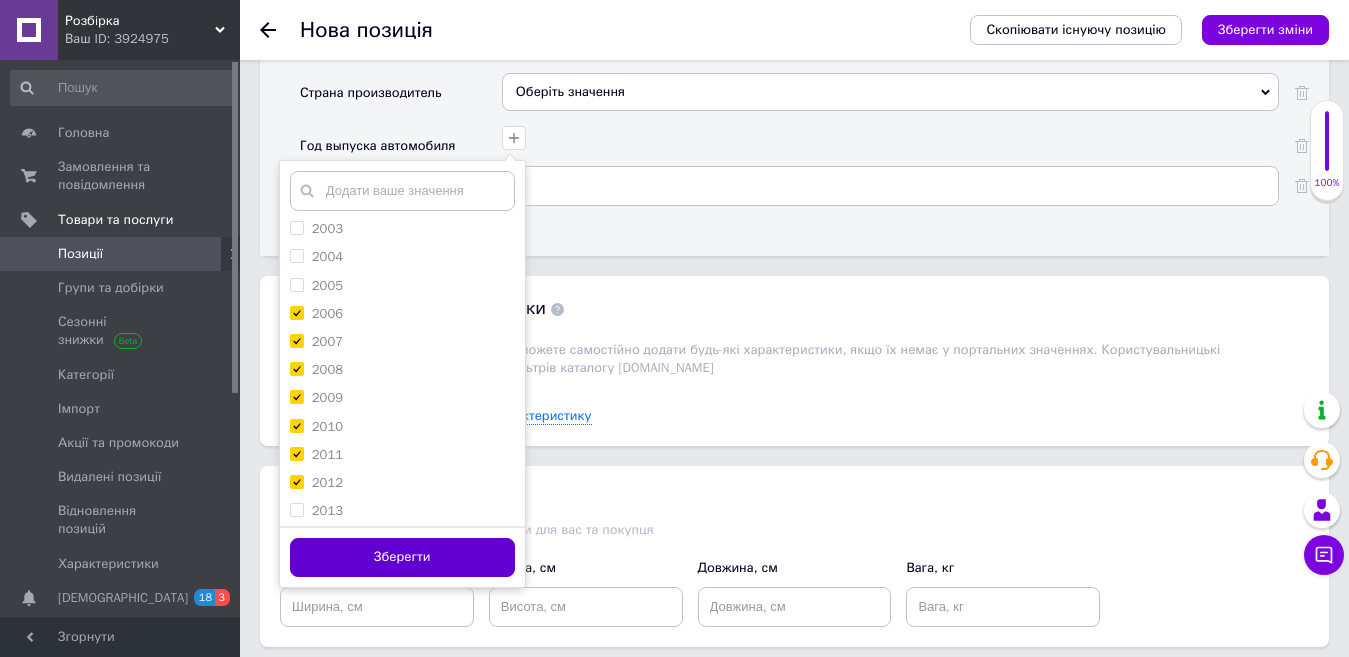 checkbox on "true" 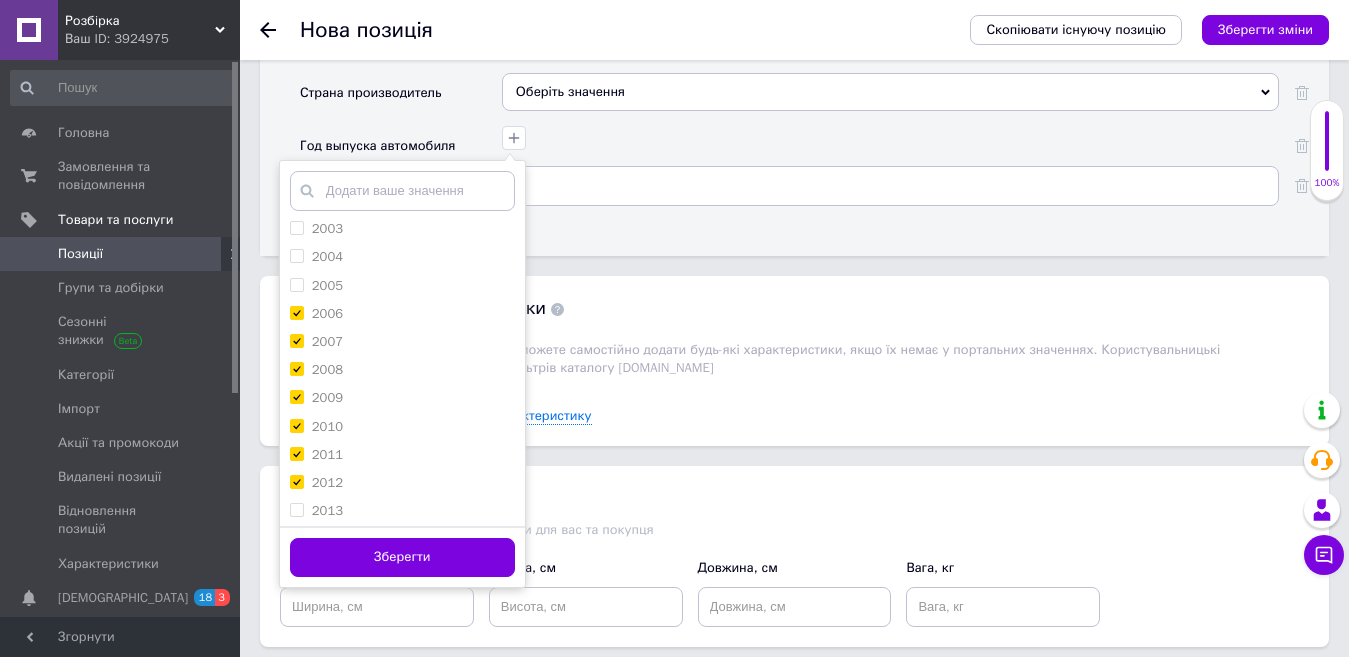 drag, startPoint x: 386, startPoint y: 544, endPoint x: 361, endPoint y: 531, distance: 28.178005 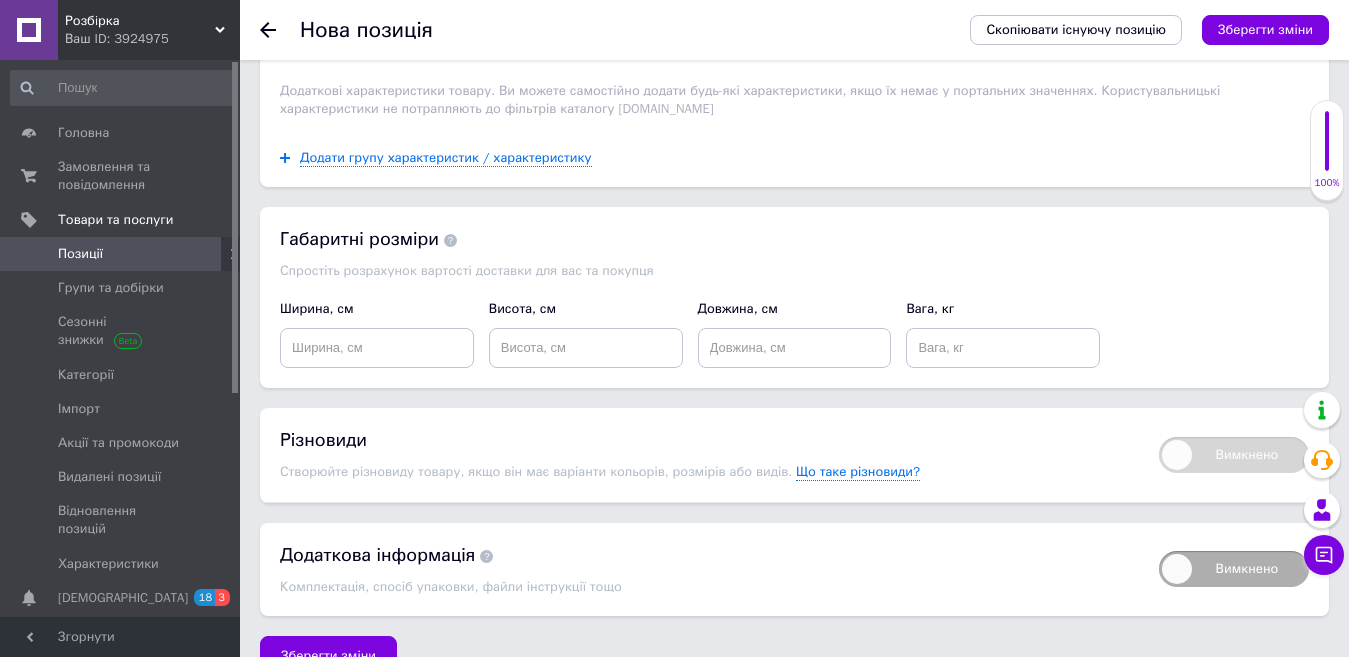 scroll, scrollTop: 2560, scrollLeft: 0, axis: vertical 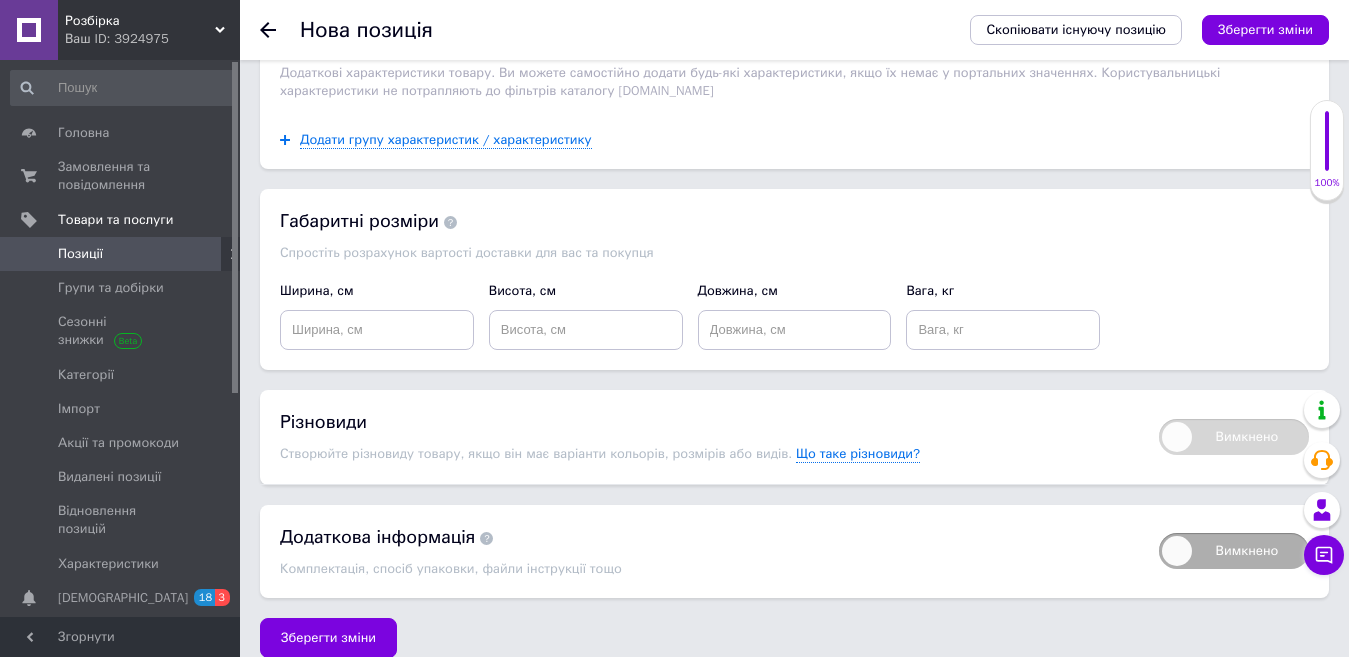 drag, startPoint x: 347, startPoint y: 611, endPoint x: 353, endPoint y: 602, distance: 10.816654 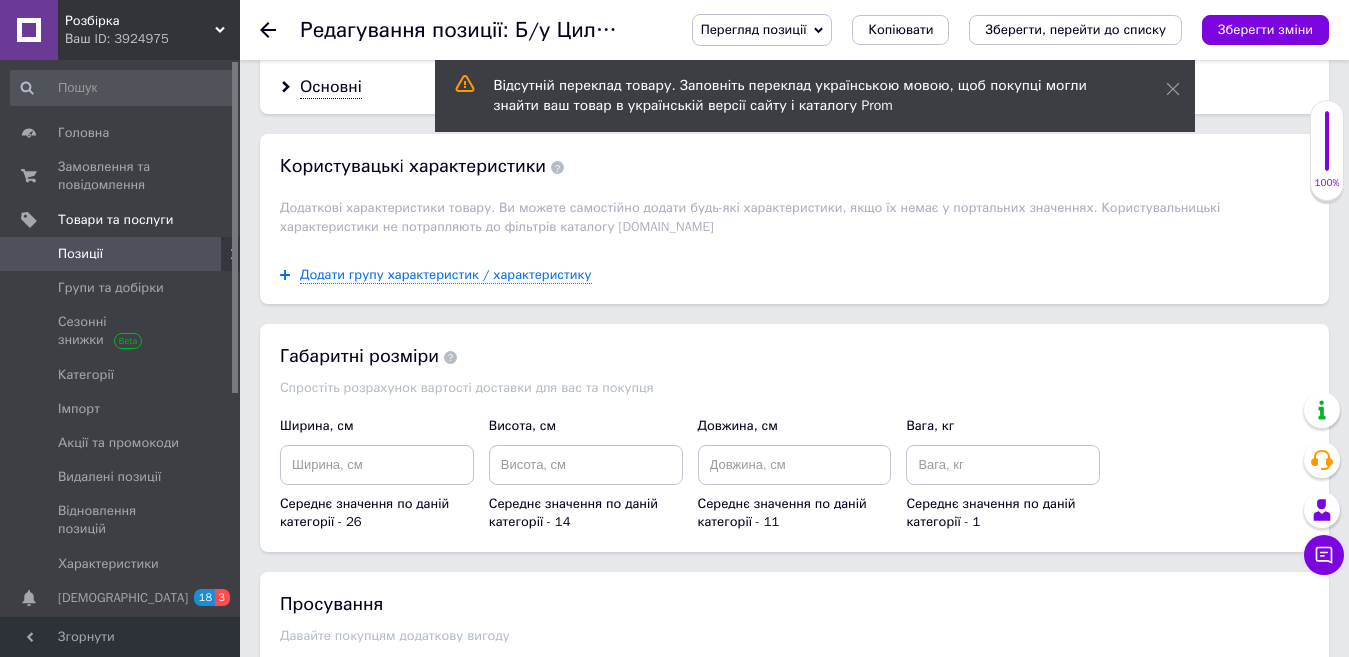 scroll, scrollTop: 2446, scrollLeft: 0, axis: vertical 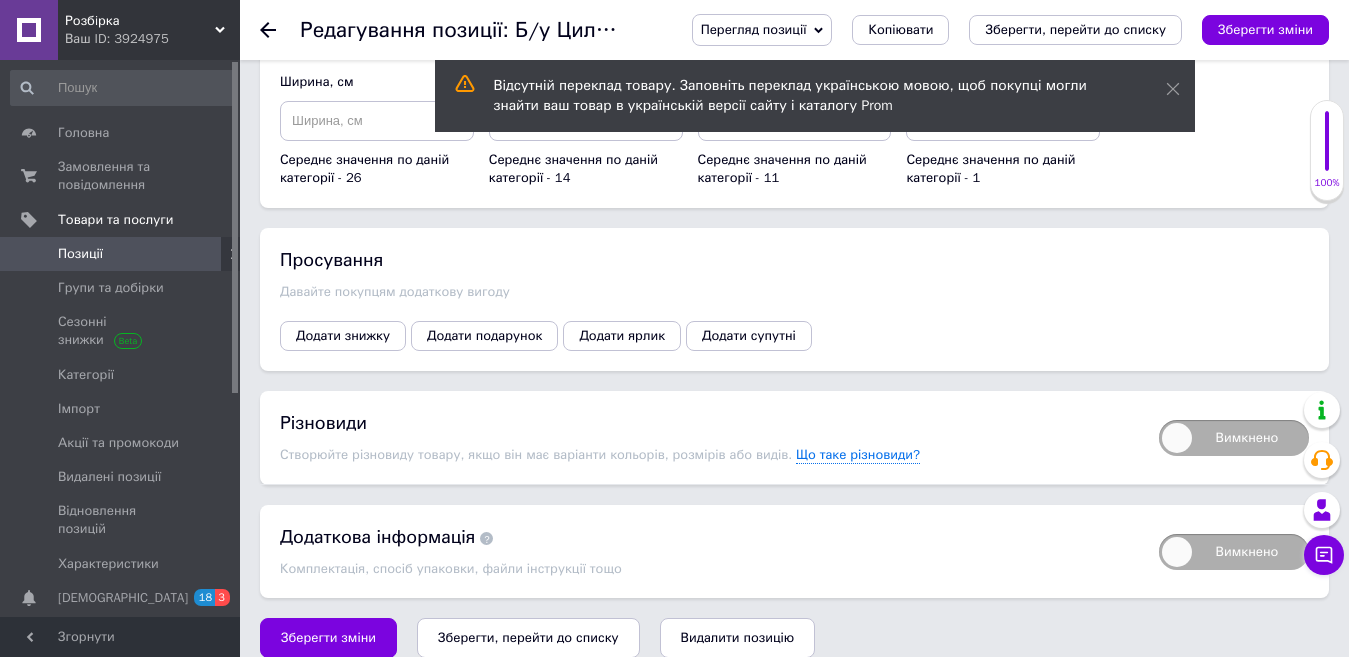 click on "Зберегти, перейти до списку" at bounding box center [528, 637] 